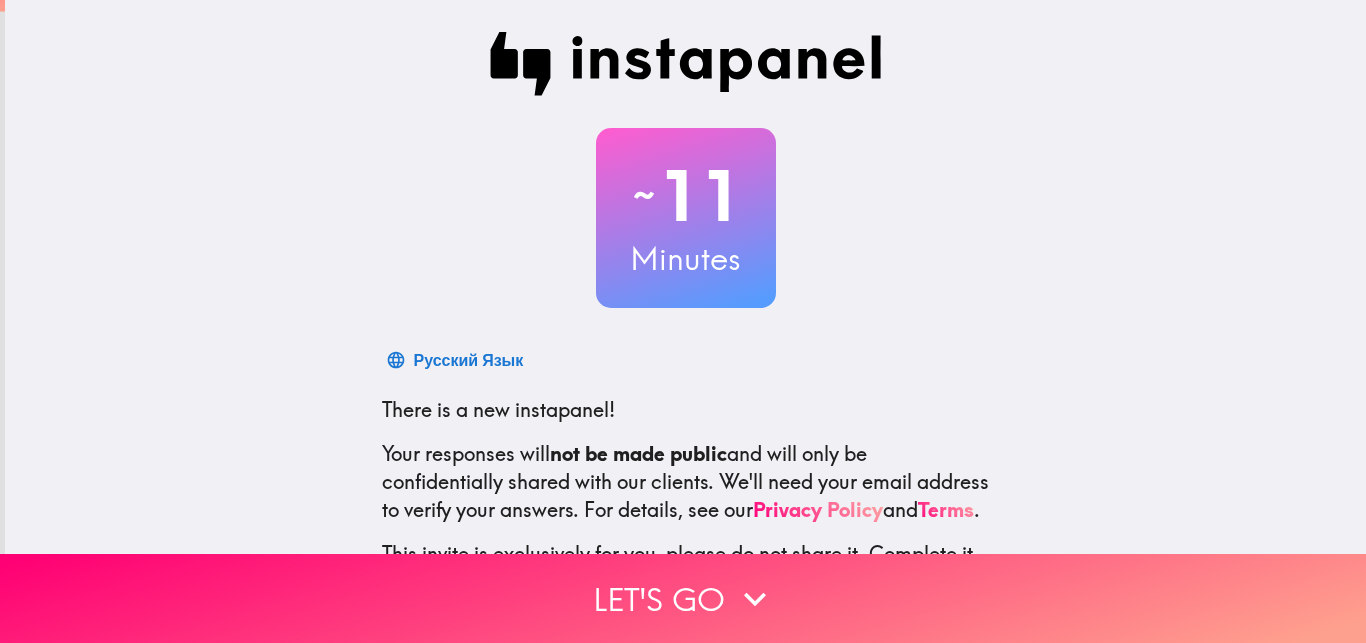 scroll, scrollTop: 0, scrollLeft: 0, axis: both 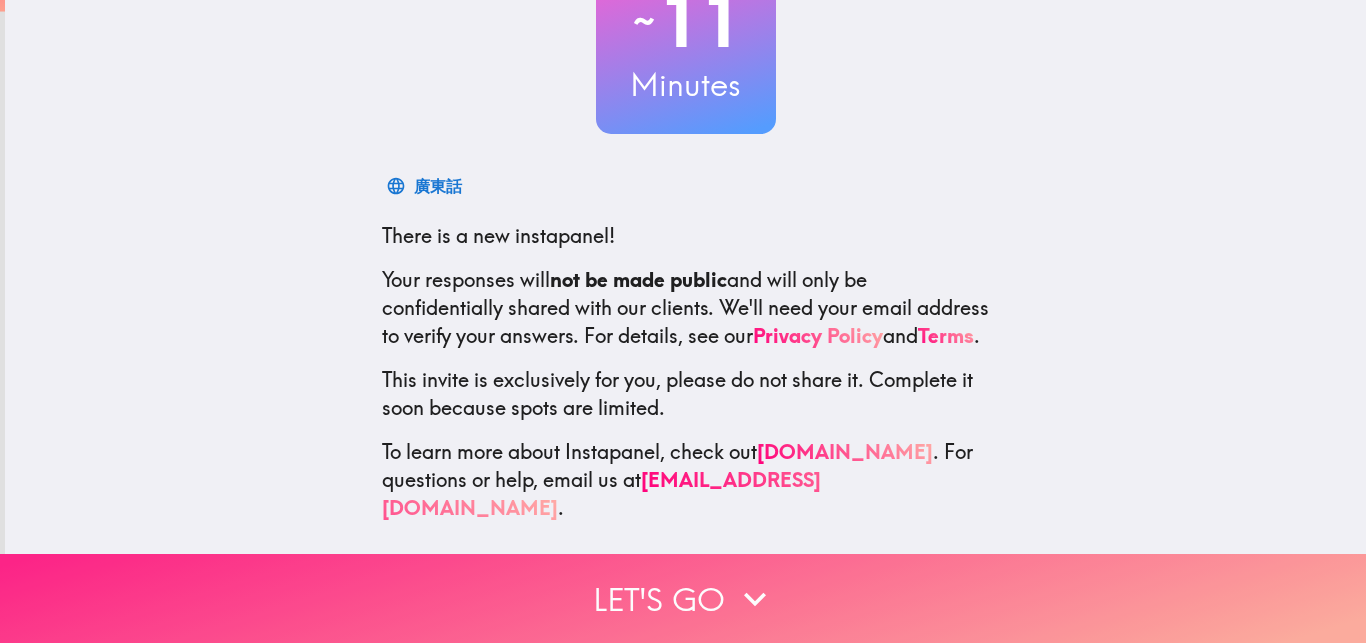 click on "Let's go" at bounding box center (683, 598) 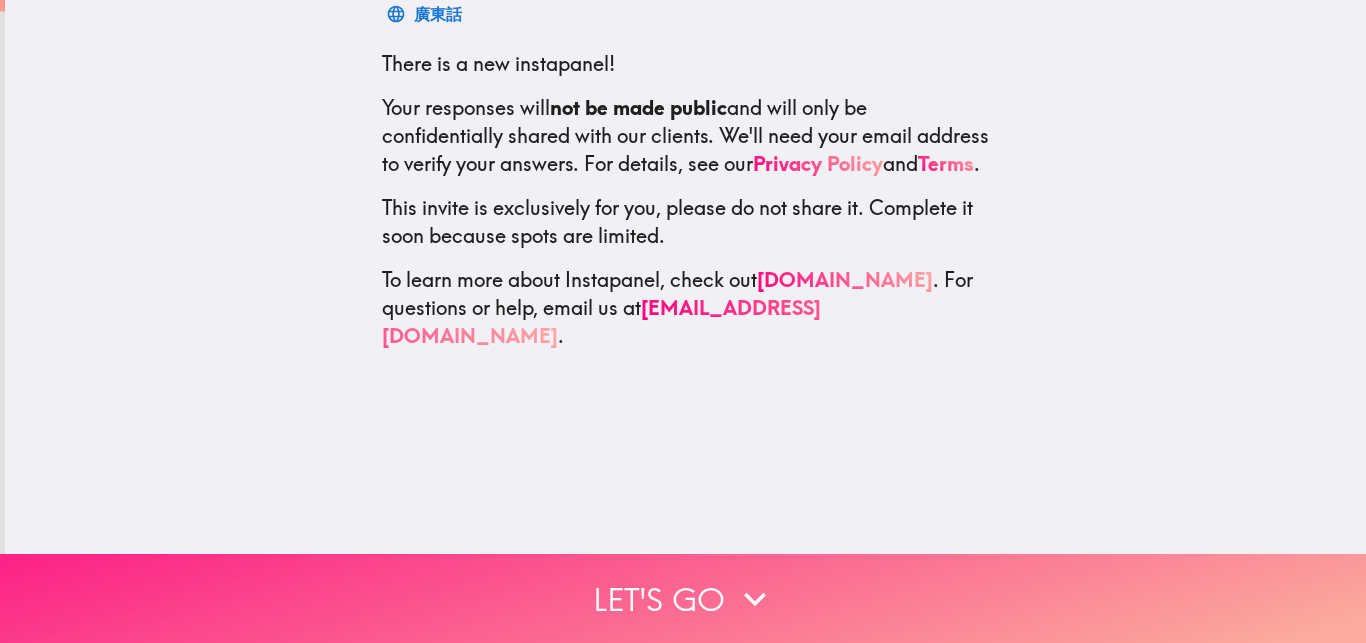 scroll, scrollTop: 0, scrollLeft: 0, axis: both 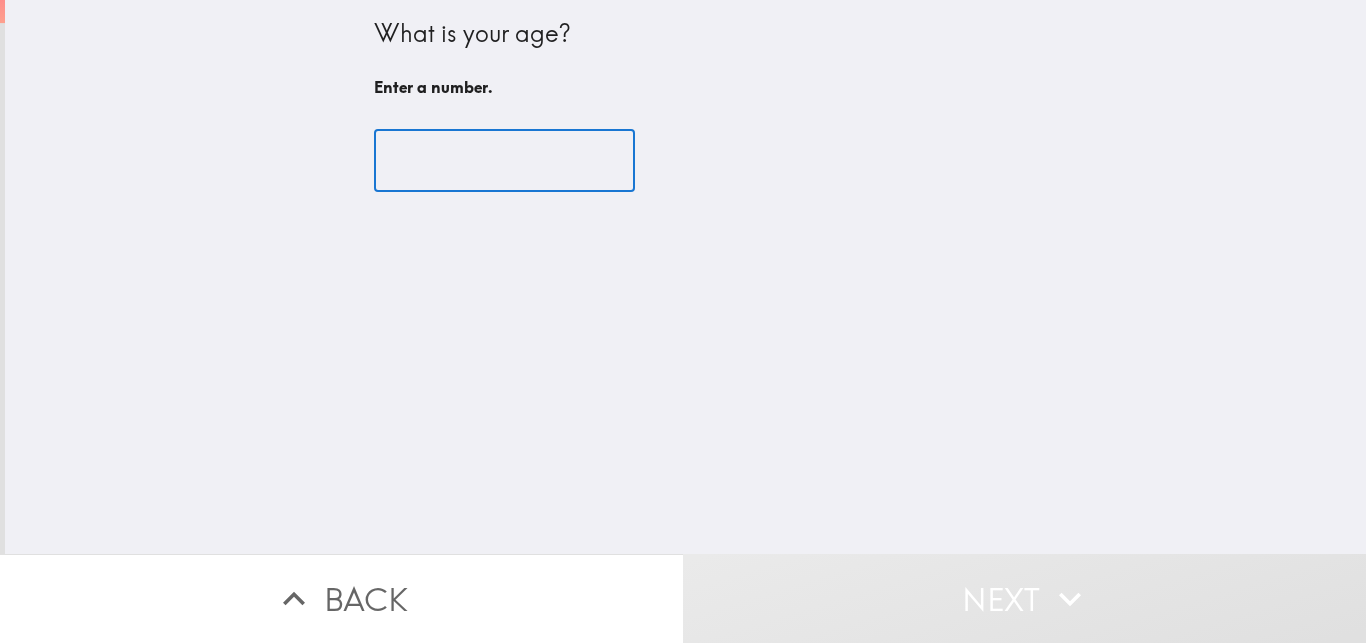 click at bounding box center (504, 161) 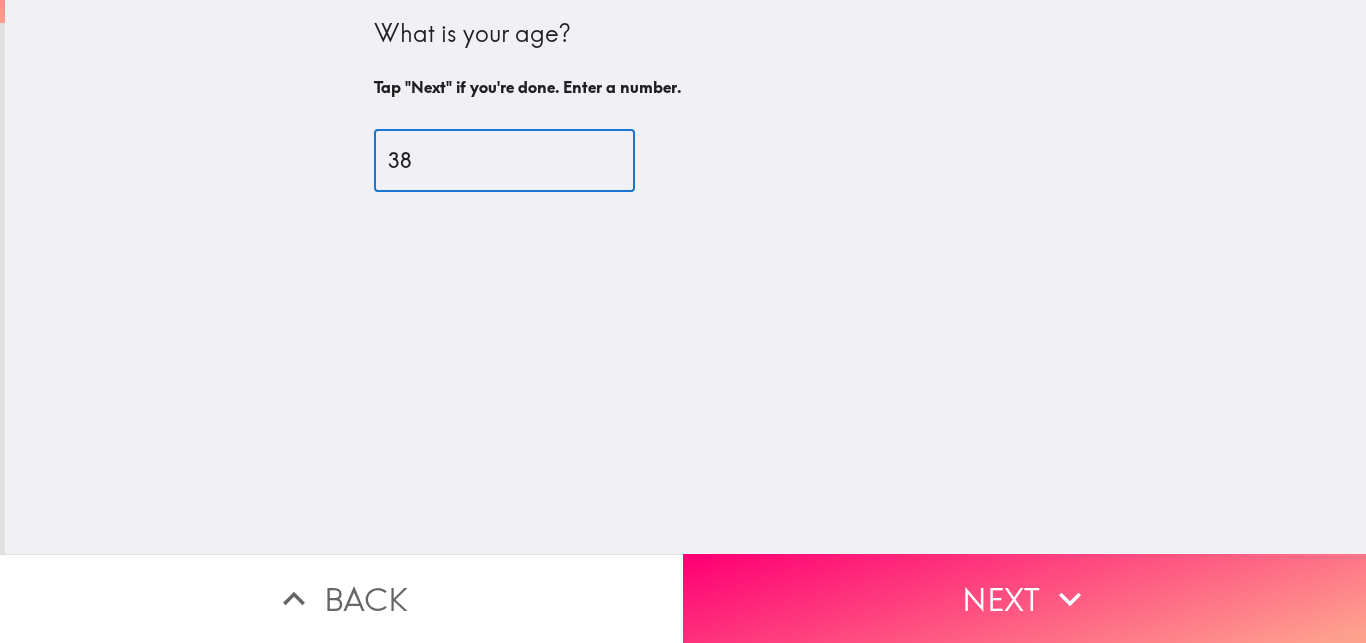 type on "38" 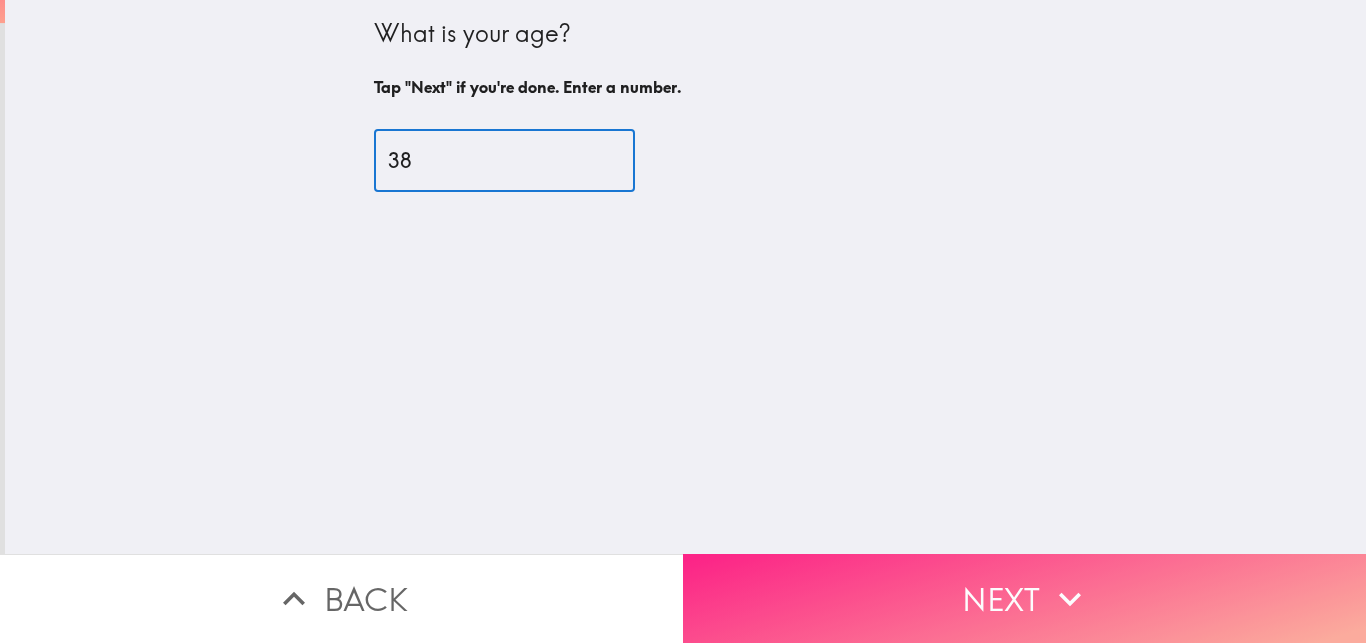 click on "Next" at bounding box center (1024, 598) 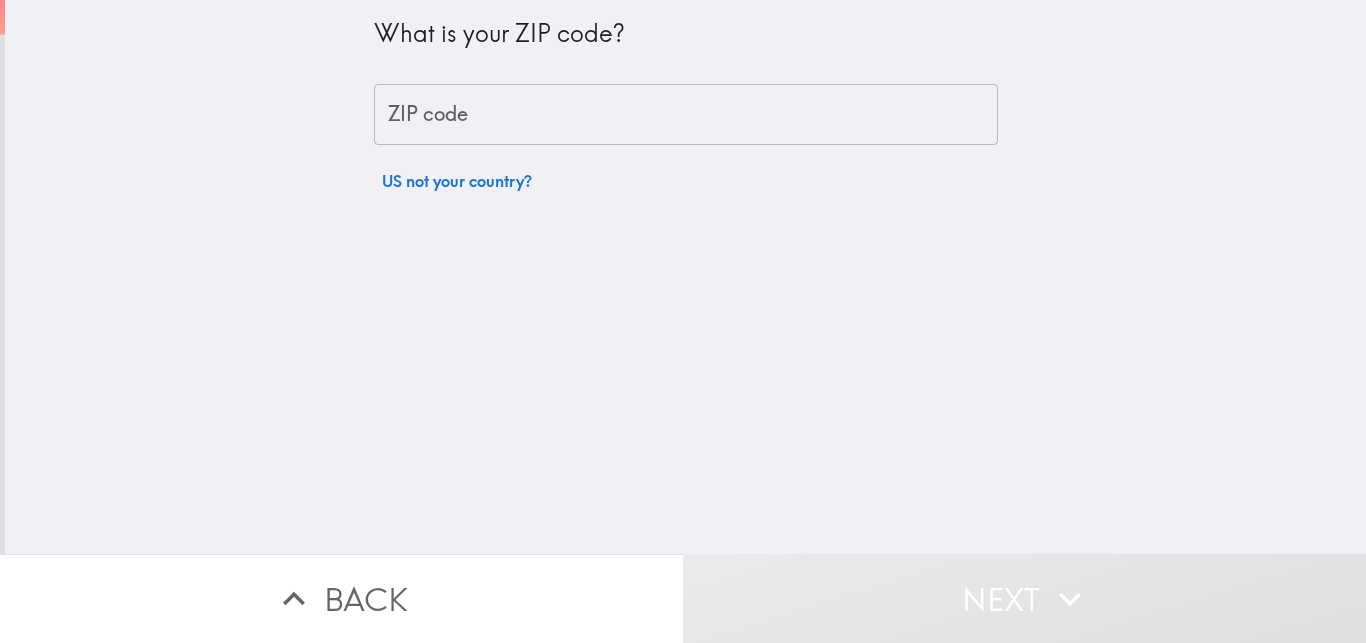click on "ZIP code" at bounding box center (686, 115) 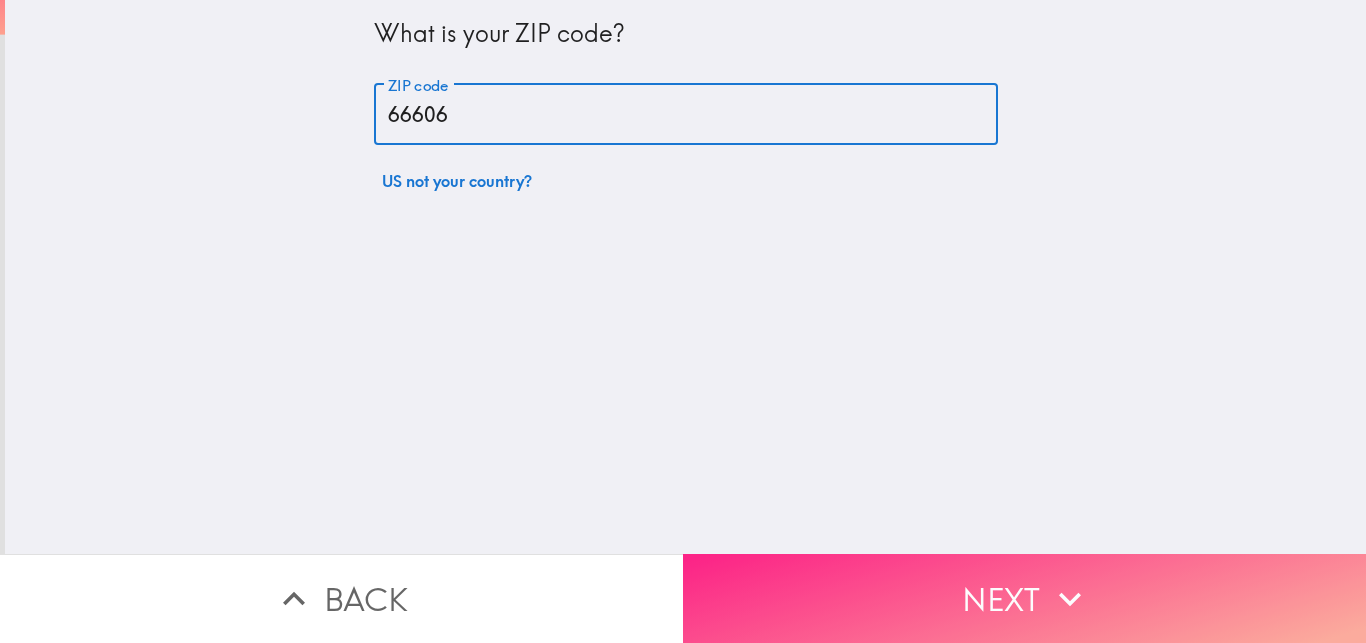 type on "66606" 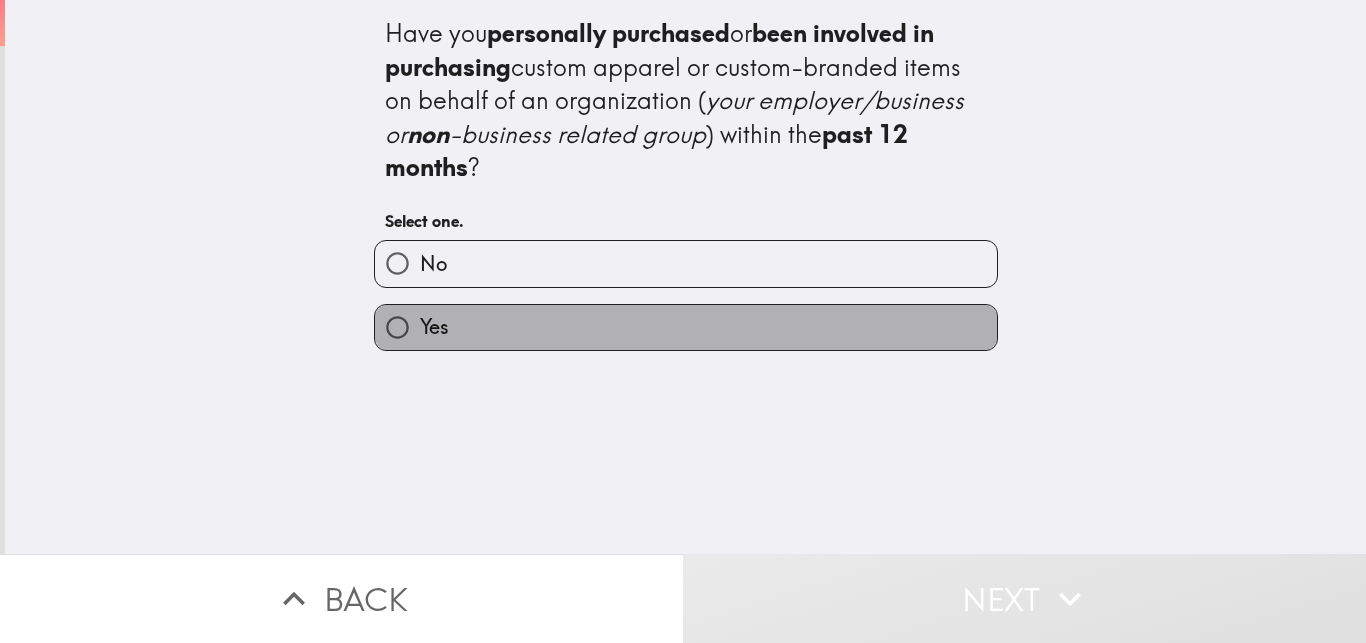 click on "Yes" at bounding box center (686, 327) 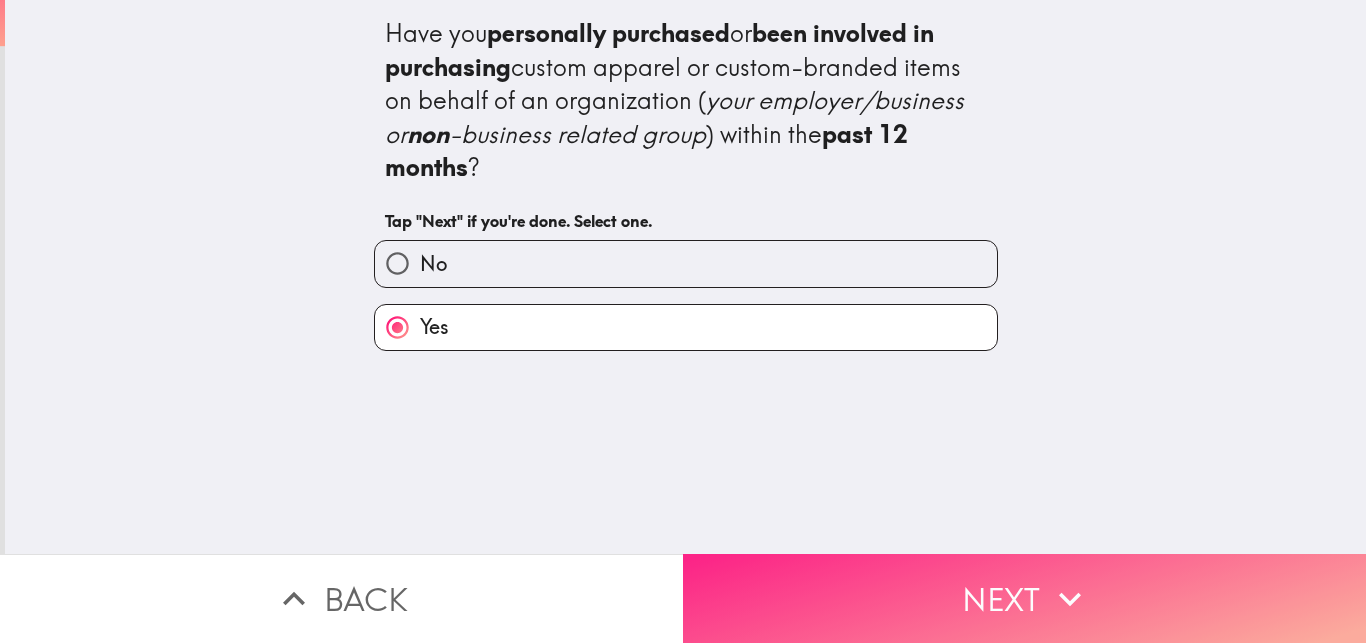 click on "Next" at bounding box center [1024, 598] 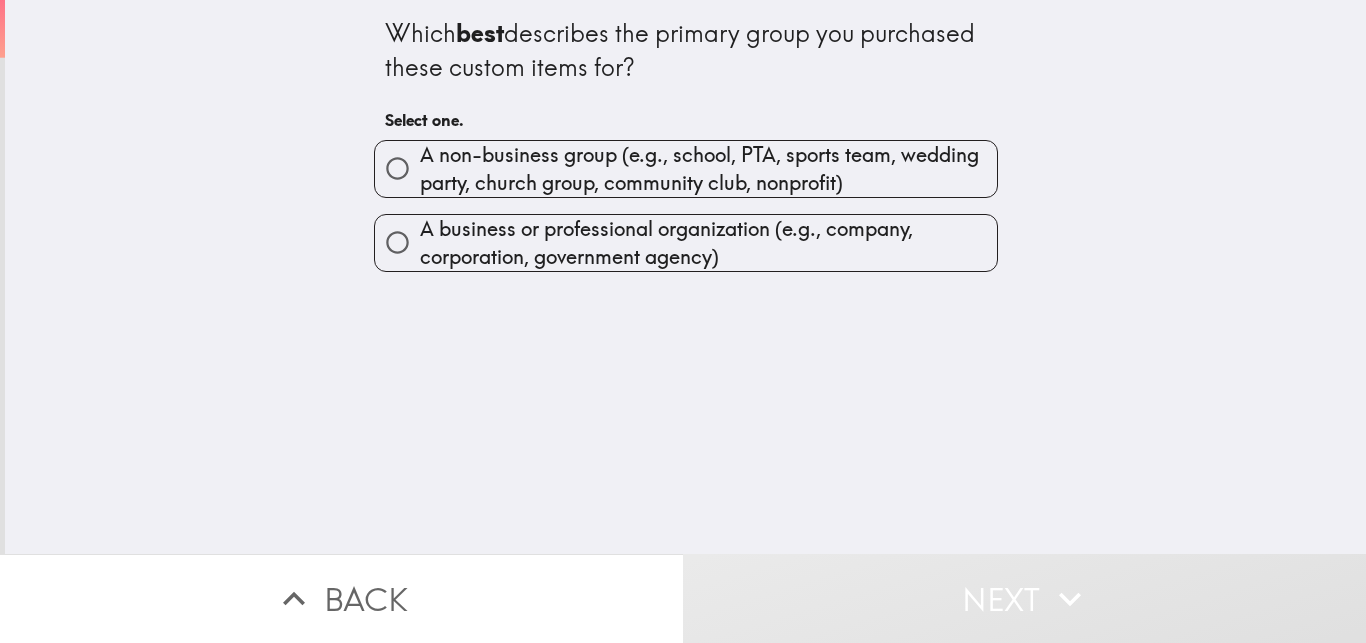 click on "Which  best  describes the primary group you purchased these custom items for? Select one. A non-business group (e.g., school, PTA, sports team, wedding party, church group, community club, nonprofit) A business or professional organization (e.g., company, corporation, government agency)" at bounding box center (685, 277) 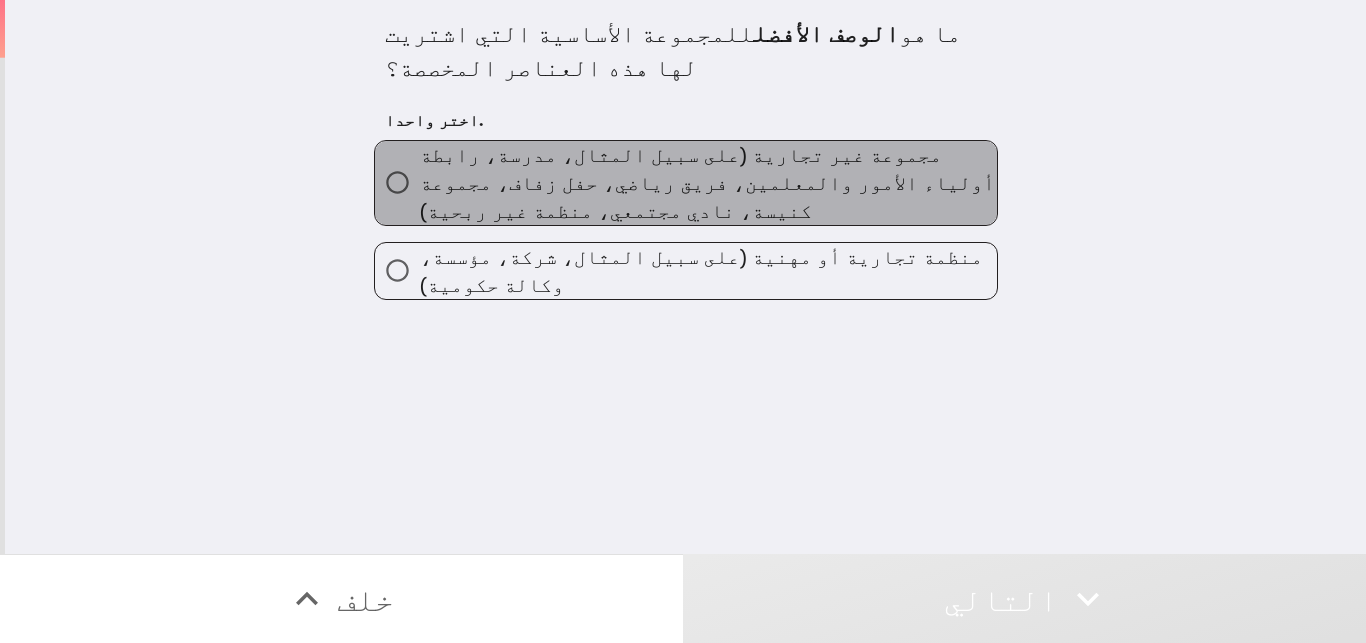 click on "مجموعة غير تجارية (على سبيل المثال، مدرسة، رابطة أولياء الأمور والمعلمين، فريق رياضي، حفل زفاف، مجموعة كنيسة، نادي مجتمعي، منظمة غير ربحية)" at bounding box center (708, 183) 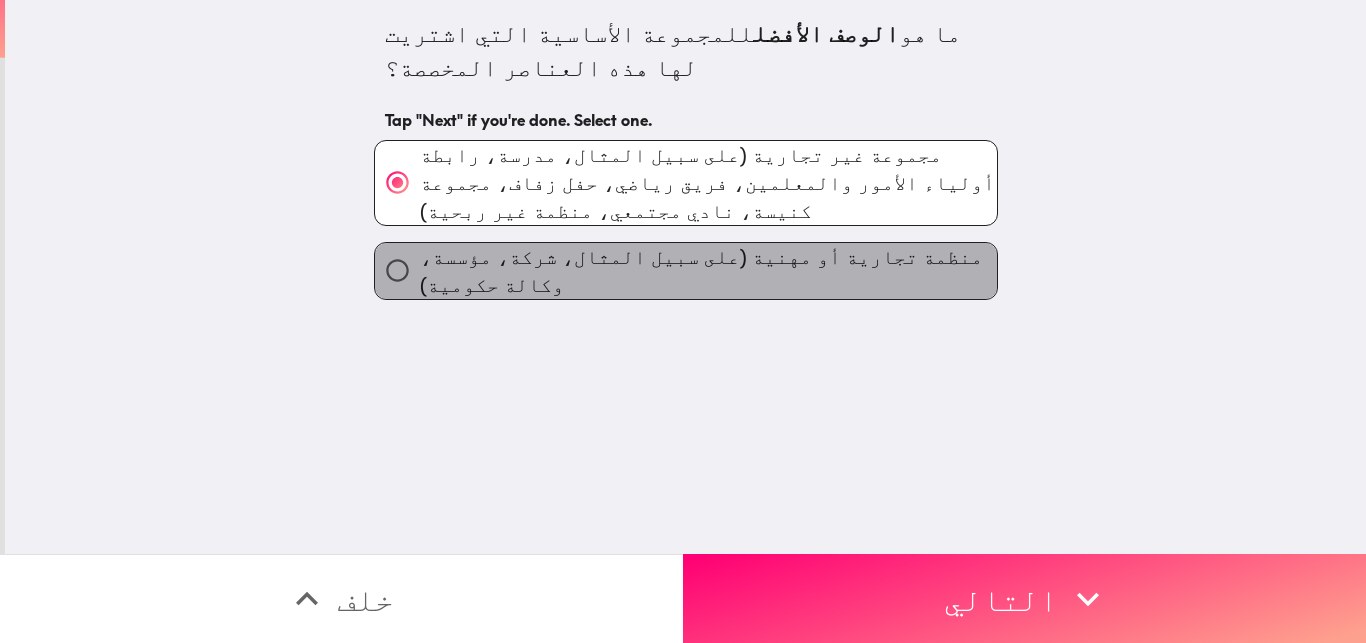 click on "منظمة تجارية أو مهنية (على سبيل المثال، شركة، مؤسسة، وكالة حكومية)" at bounding box center (708, 271) 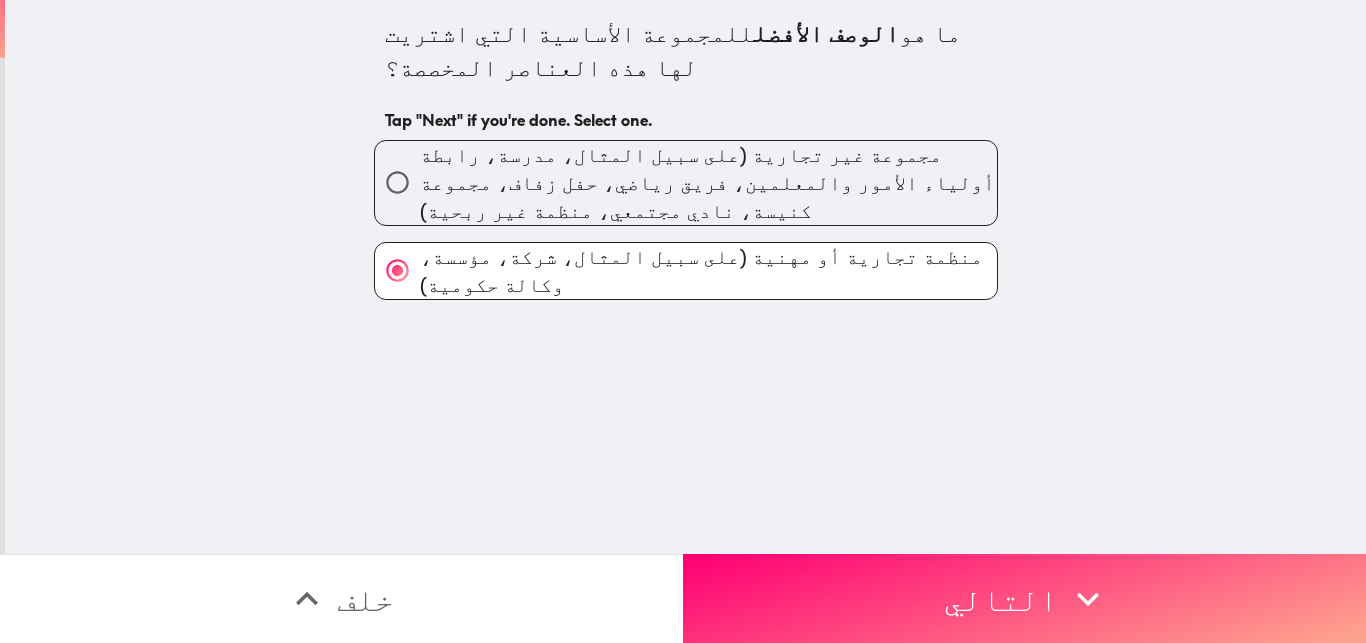click on "مجموعة غير تجارية (على سبيل المثال، مدرسة، رابطة أولياء الأمور والمعلمين، فريق رياضي، حفل زفاف، مجموعة كنيسة، نادي مجتمعي، منظمة غير ربحية)" at bounding box center [708, 183] 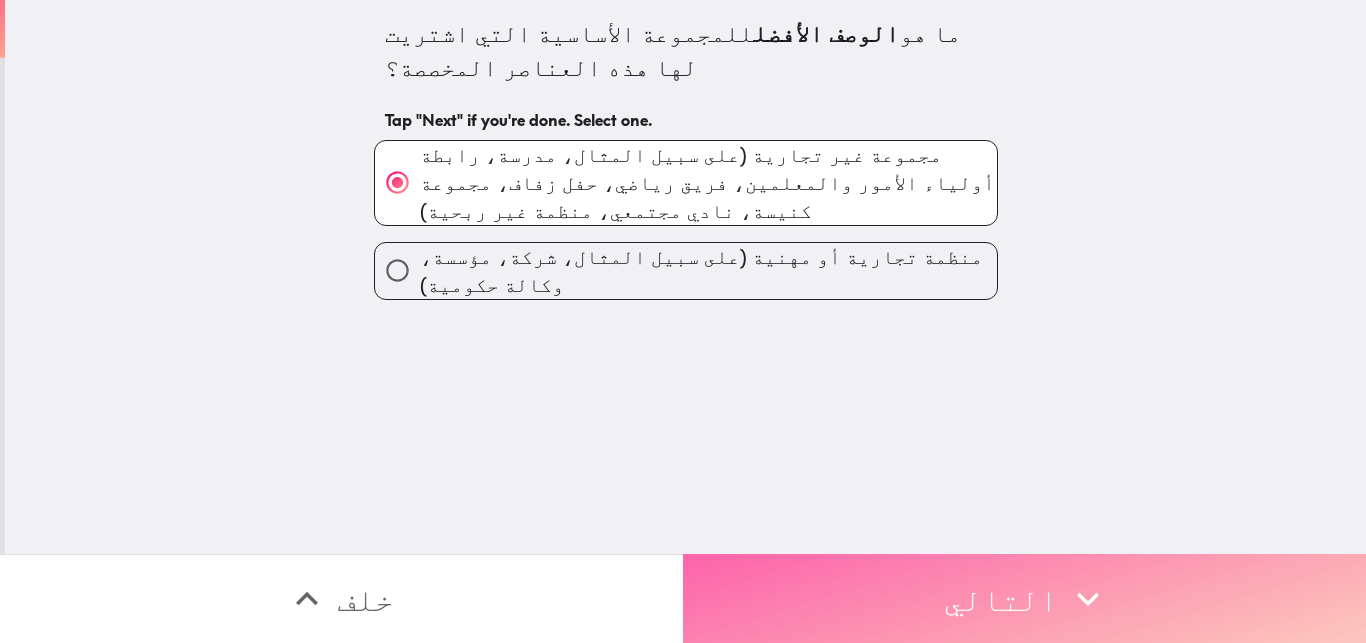 click on "التالي" at bounding box center [1024, 598] 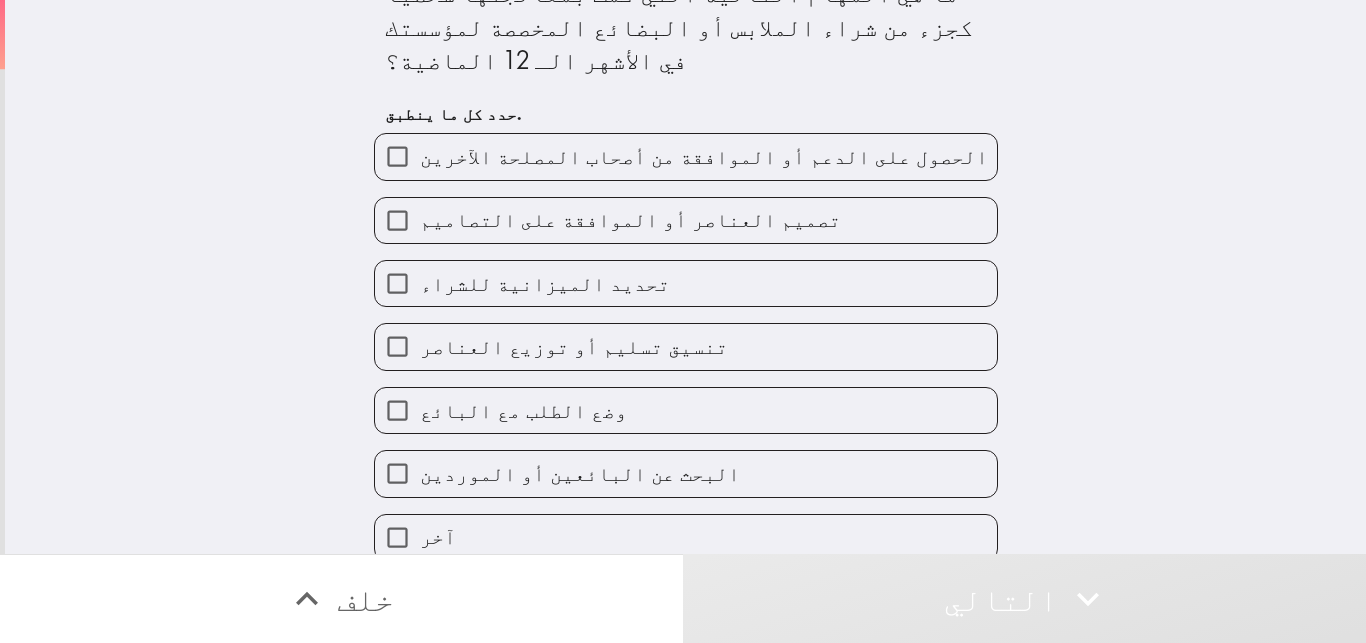 scroll, scrollTop: 0, scrollLeft: 0, axis: both 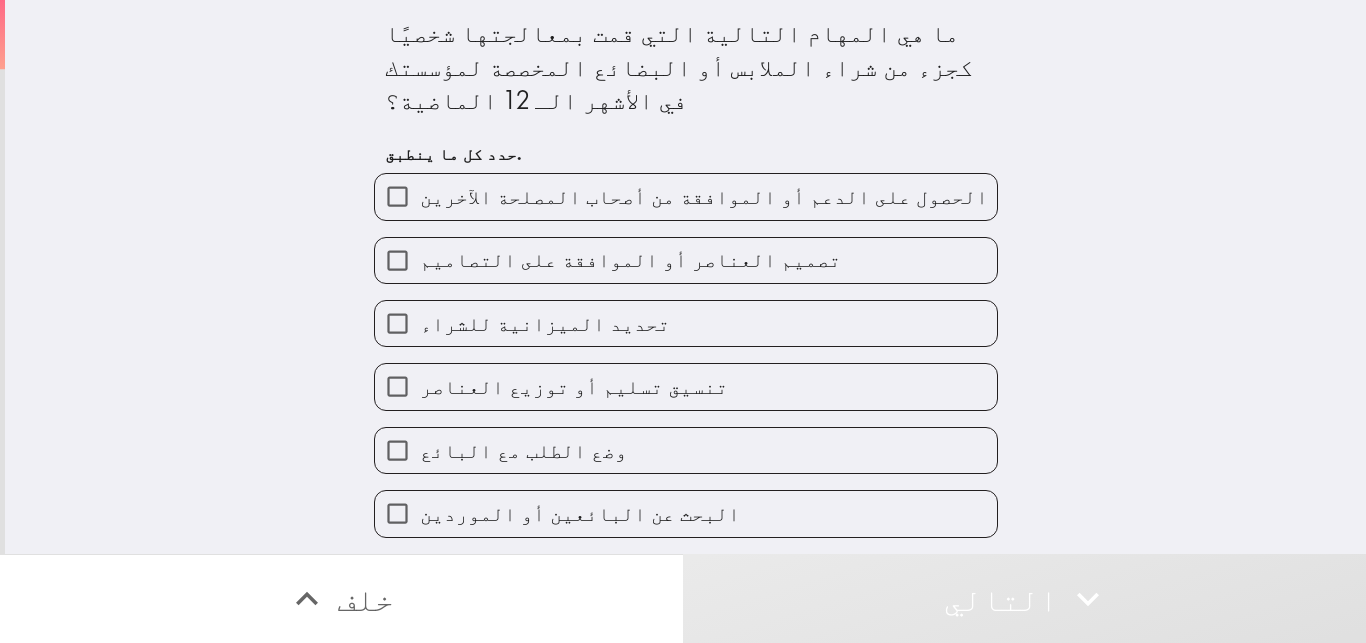 click on "الحصول على الدعم أو الموافقة من أصحاب المصلحة الآخرين" at bounding box center [704, 197] 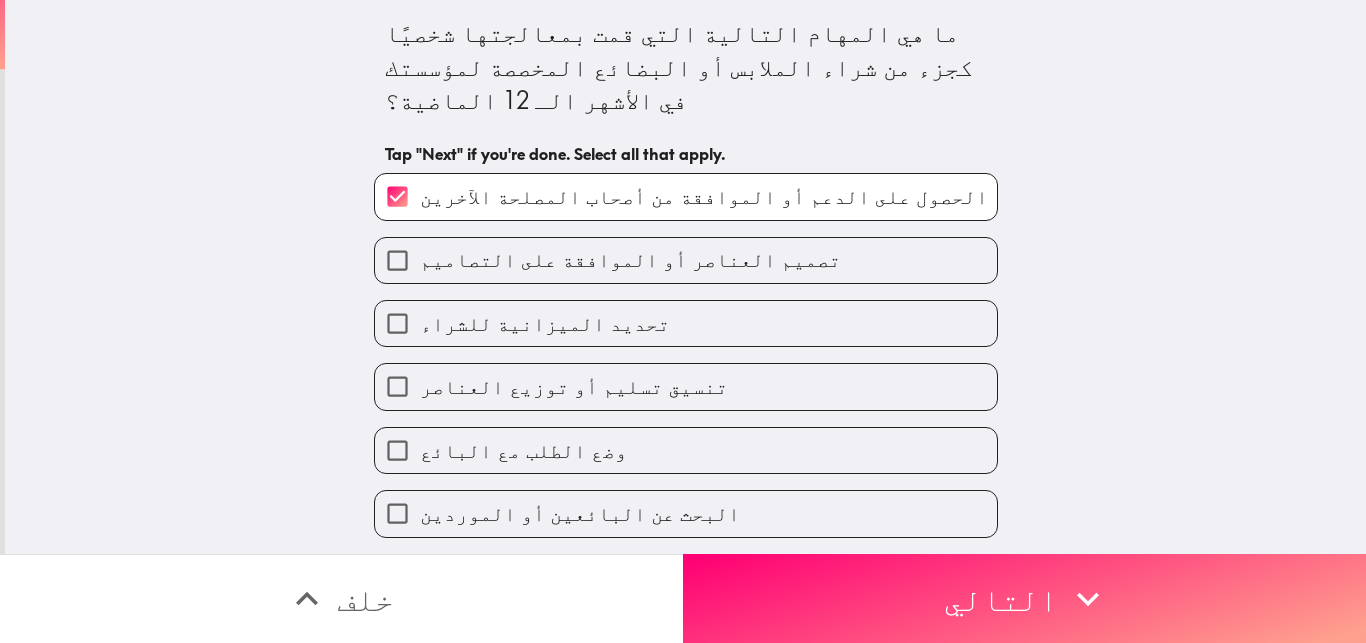 click on "تحديد الميزانية للشراء" at bounding box center [686, 323] 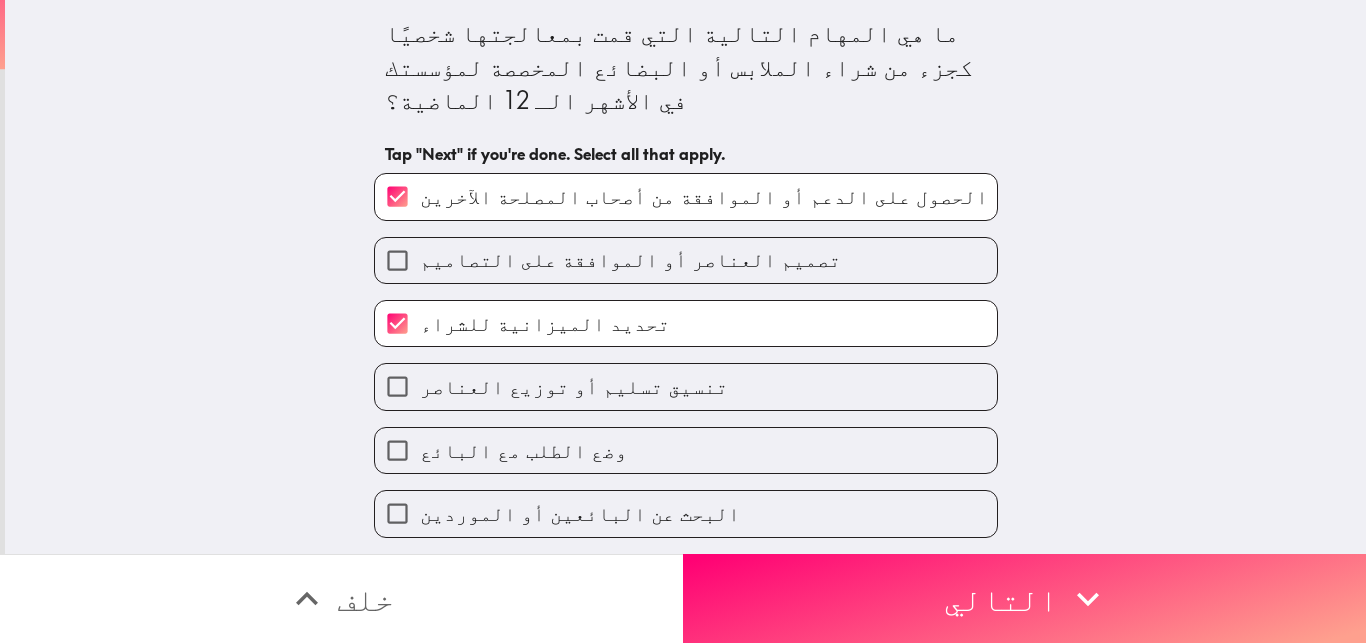 click on "تنسيق تسليم أو توزيع العناصر" at bounding box center (686, 386) 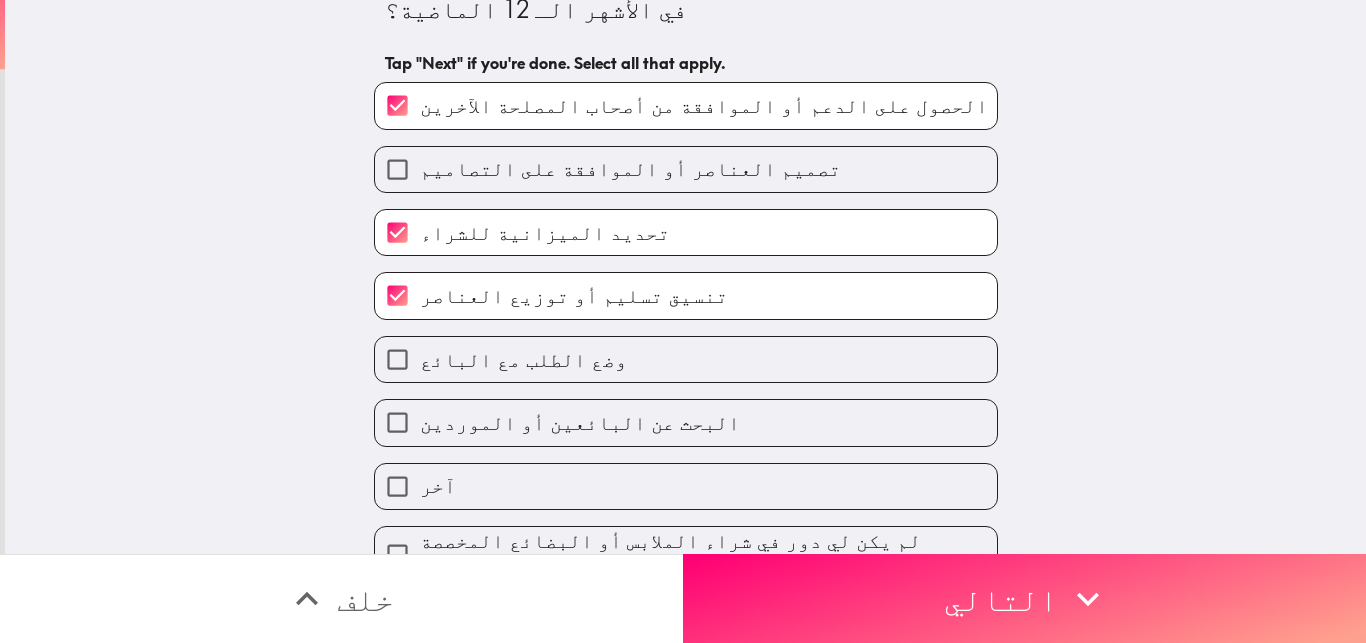 scroll, scrollTop: 94, scrollLeft: 0, axis: vertical 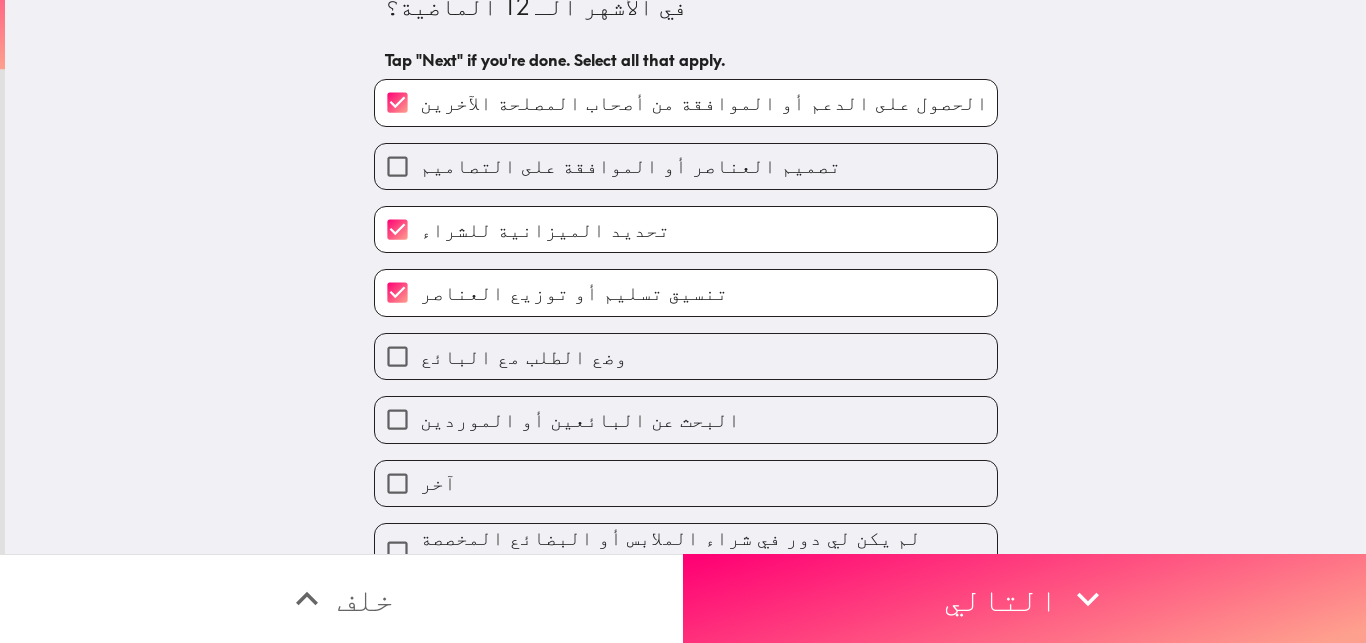 click on "تصميم العناصر أو الموافقة على التصاميم" at bounding box center [686, 166] 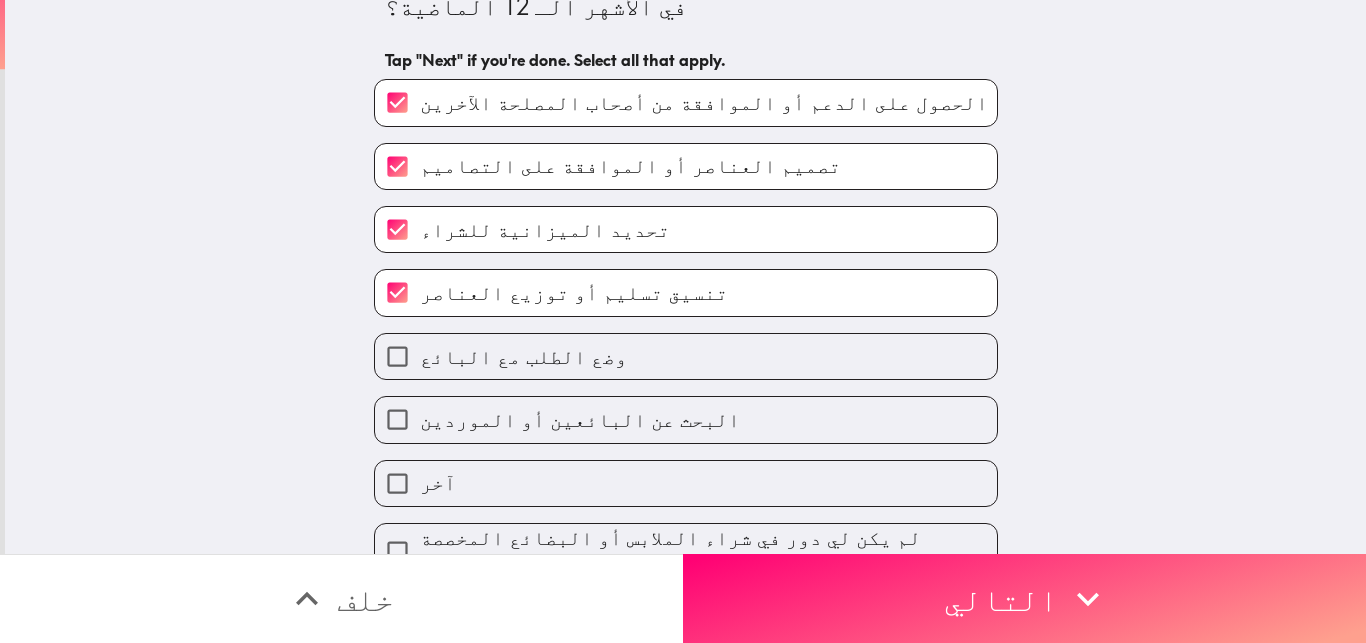 click on "البحث عن البائعين أو الموردين" at bounding box center (686, 419) 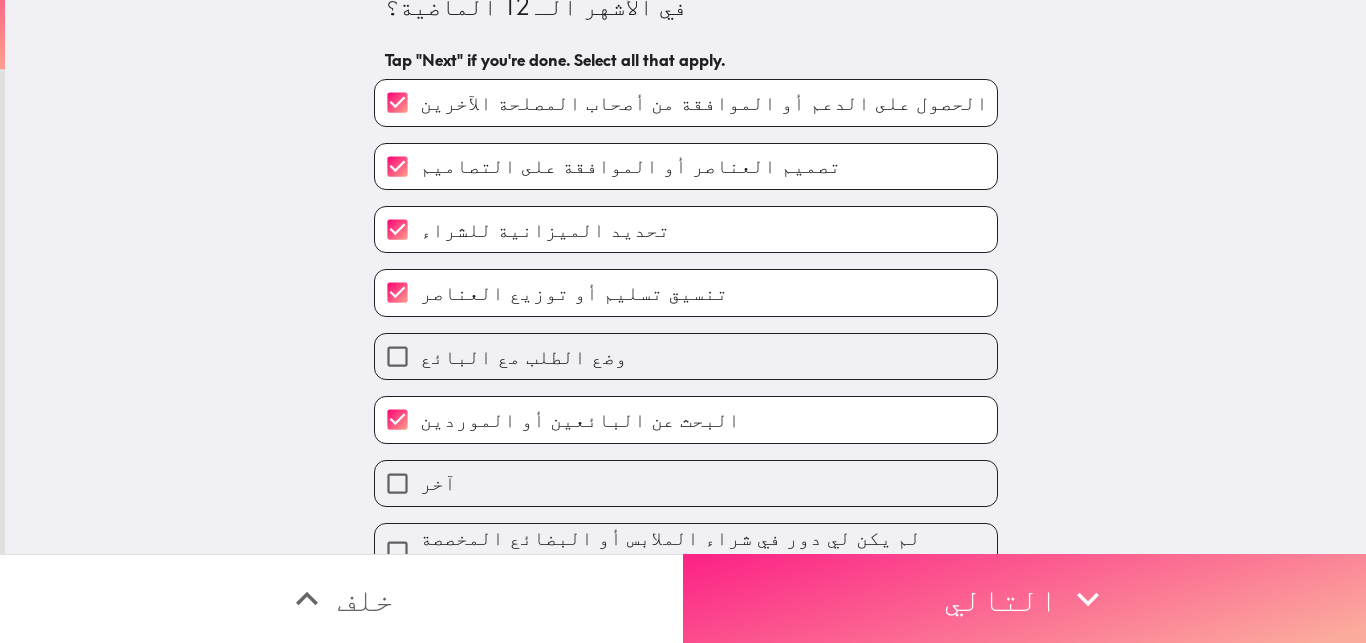 click on "التالي" at bounding box center (1024, 598) 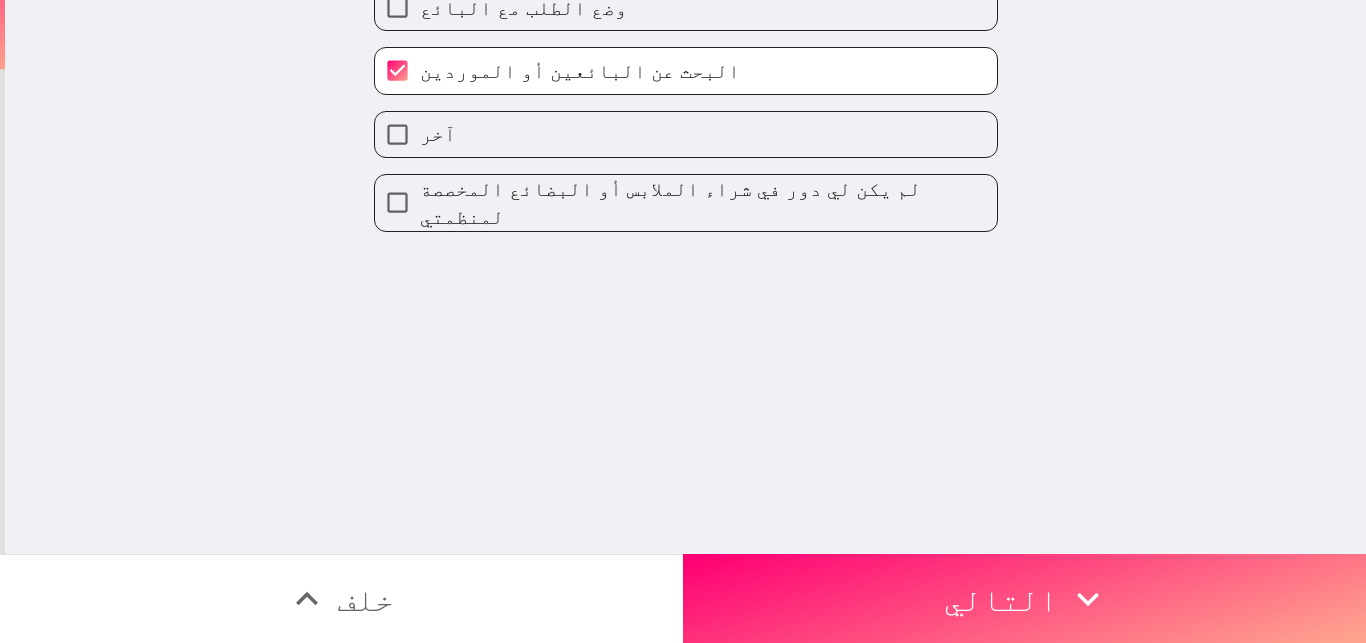 scroll, scrollTop: 0, scrollLeft: 0, axis: both 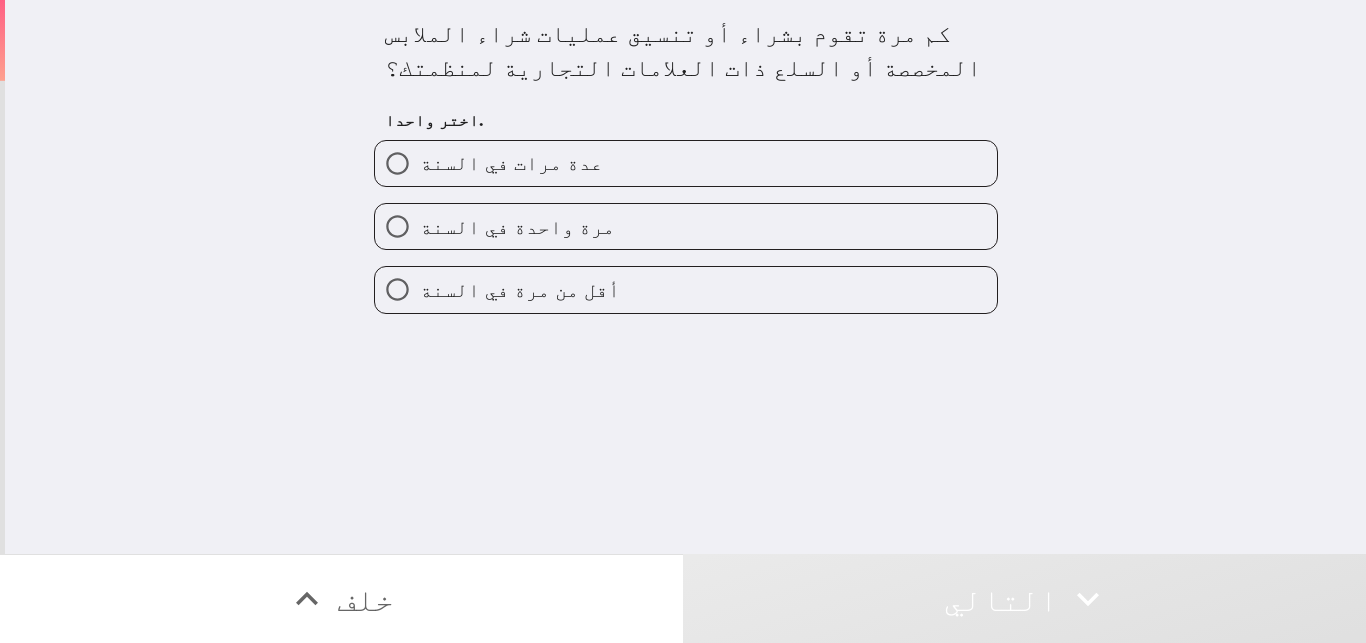 click on "عدة مرات في السنة" at bounding box center (686, 163) 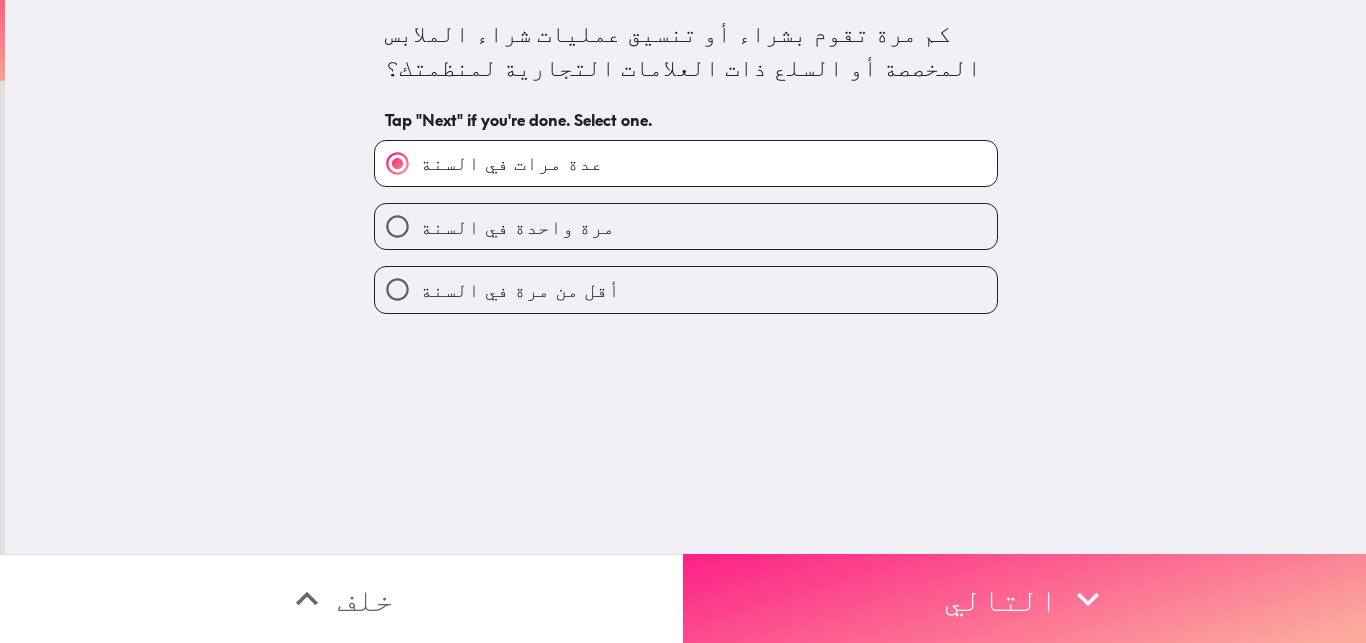 click on "التالي" at bounding box center [1024, 598] 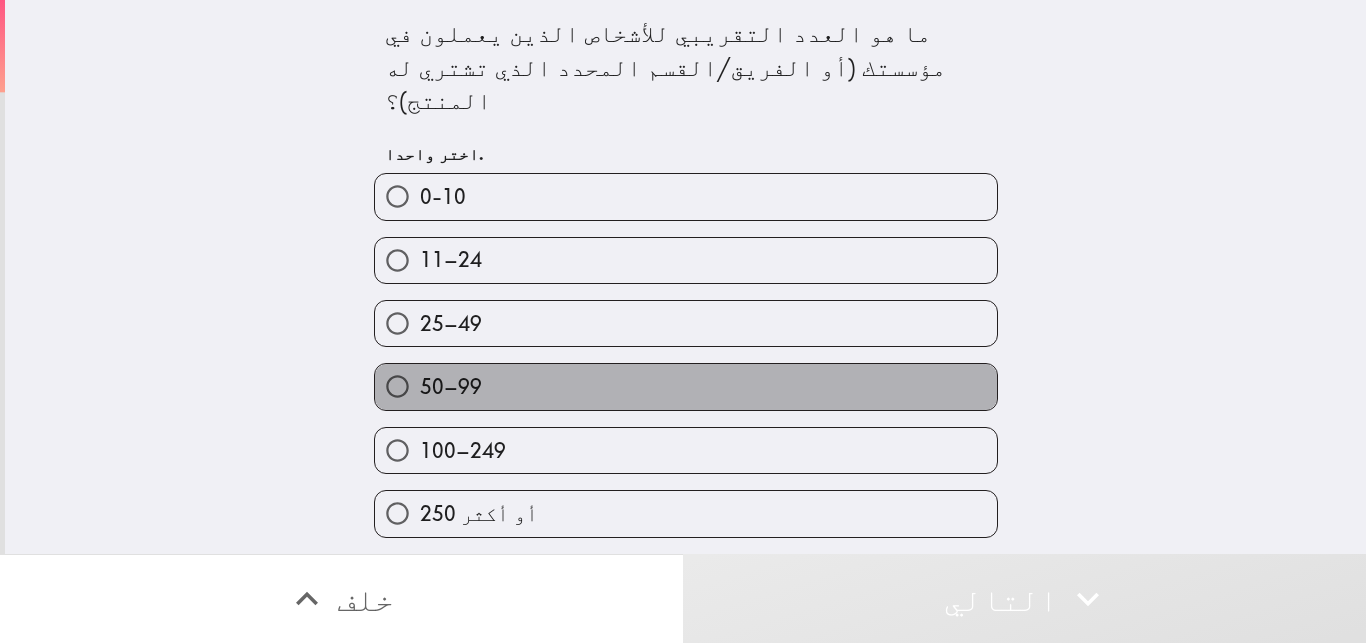click on "50–99" at bounding box center (686, 386) 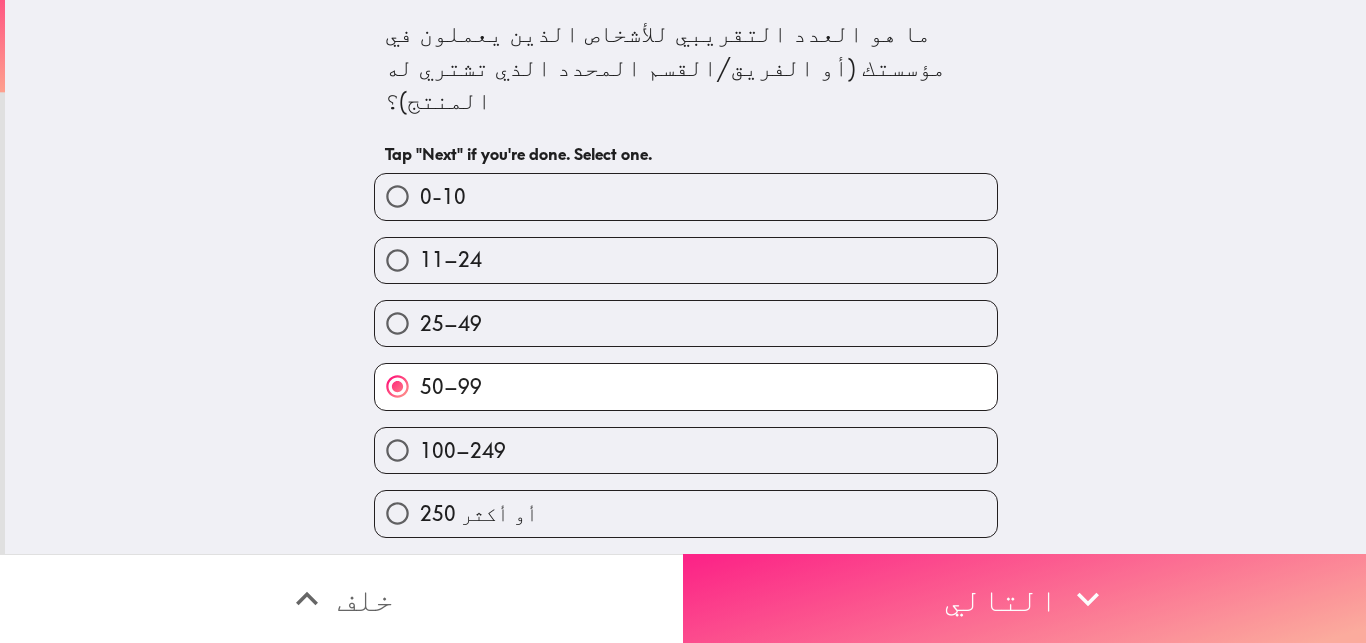 click on "التالي" at bounding box center (1024, 598) 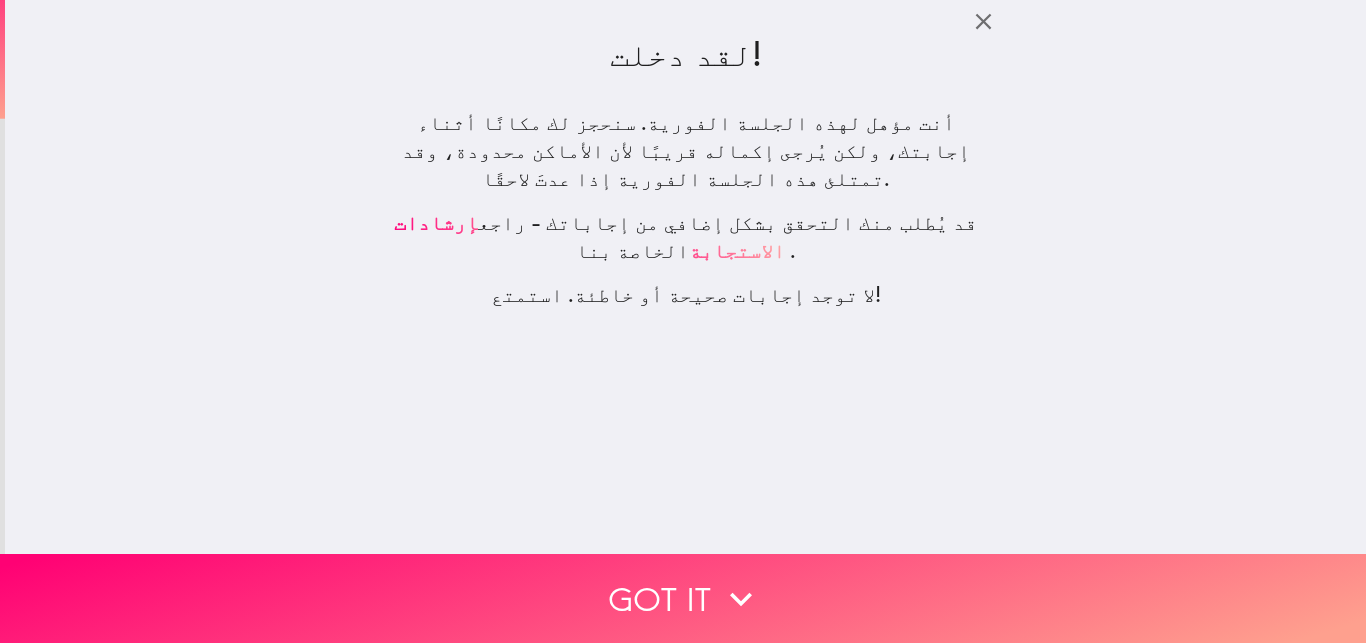 click on "لقد دخلت!  أنت مؤهل لهذه الجلسة الفورية.     سنحجز لك مكانًا أثناء إجابتك، ولكن يُرجى إكماله قريبًا لأن الأماكن محدودة، وقد تمتلئ هذه الجلسة الفورية إذا عدتَ لاحقًا.  قد يُطلب منك التحقق بشكل إضافي من إجاباتك - راجع   إرشادات الاستجابة   الخاصة بنا .  لا توجد إجابات صحيحة أو خاطئة. استمتع!" at bounding box center (685, 277) 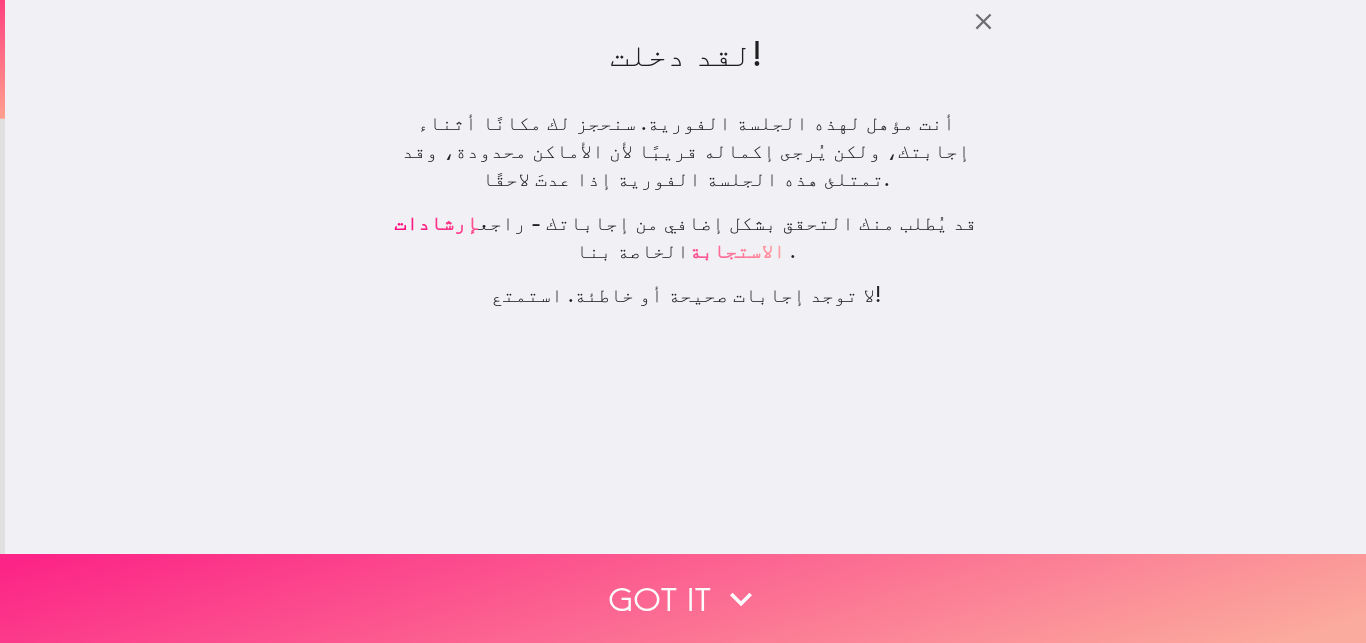 click on "Got it" at bounding box center (683, 598) 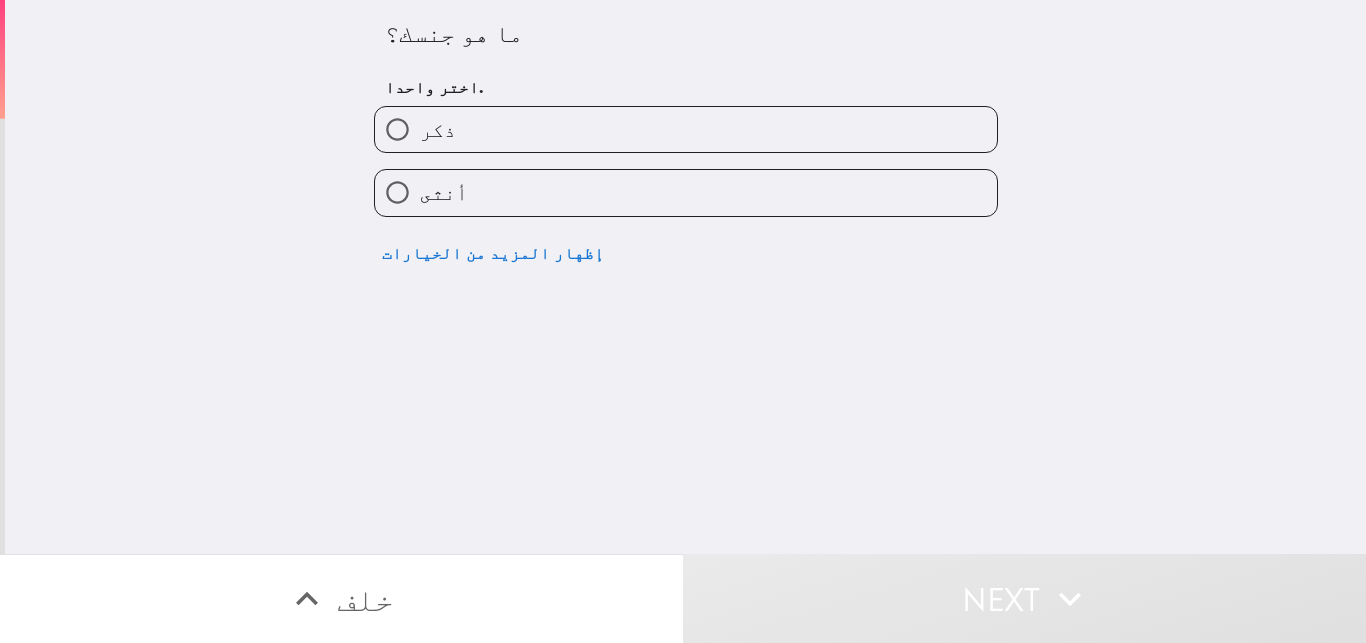 click on "ذكر" at bounding box center (686, 129) 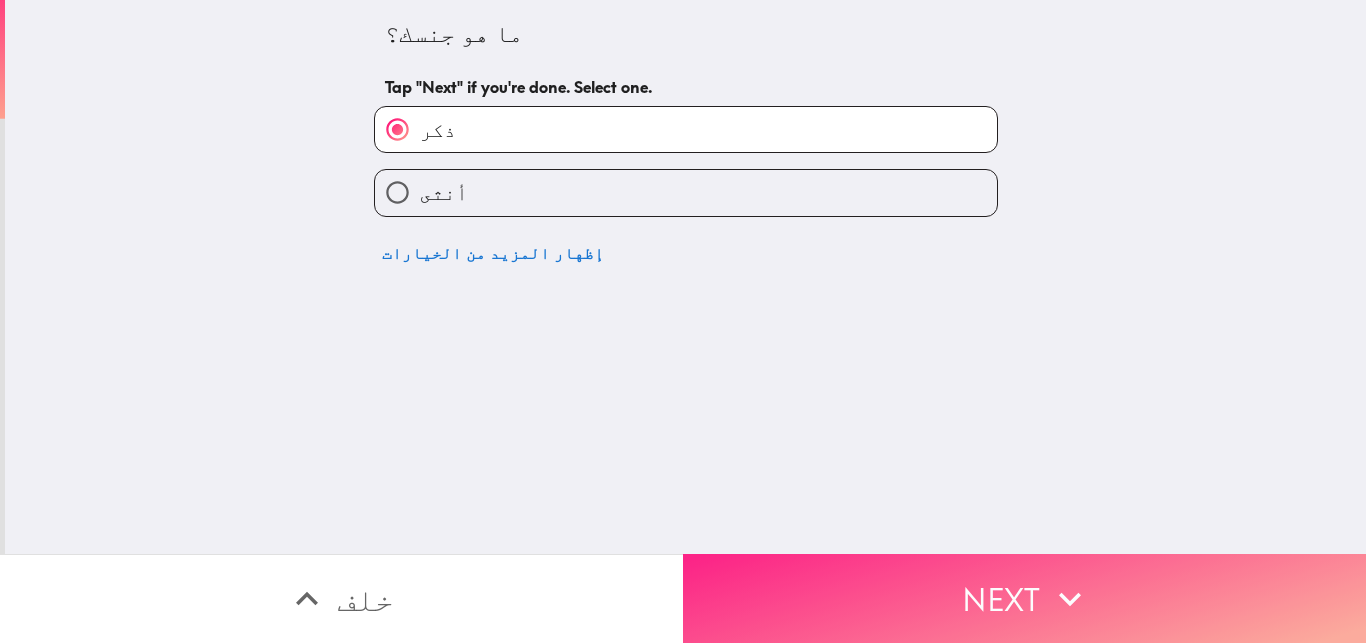 click on "Next" at bounding box center (1024, 598) 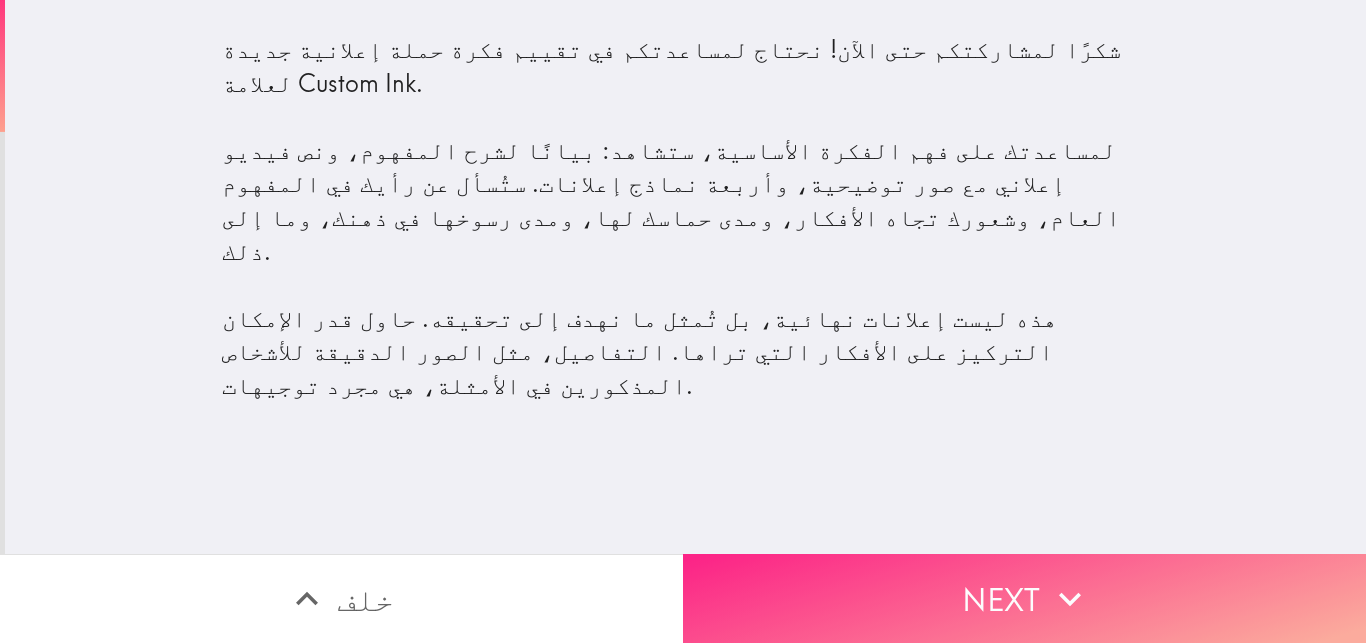 click on "Next" at bounding box center (1024, 598) 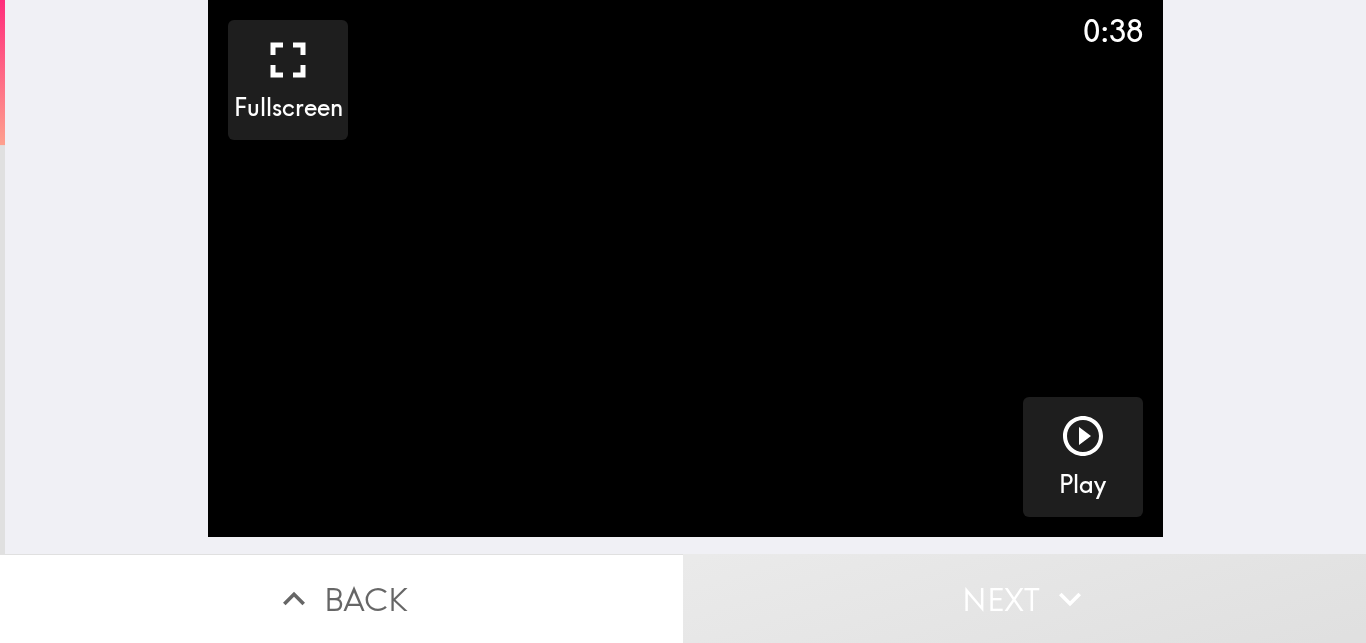 click on "0:38 Fullscreen Play" at bounding box center (685, 277) 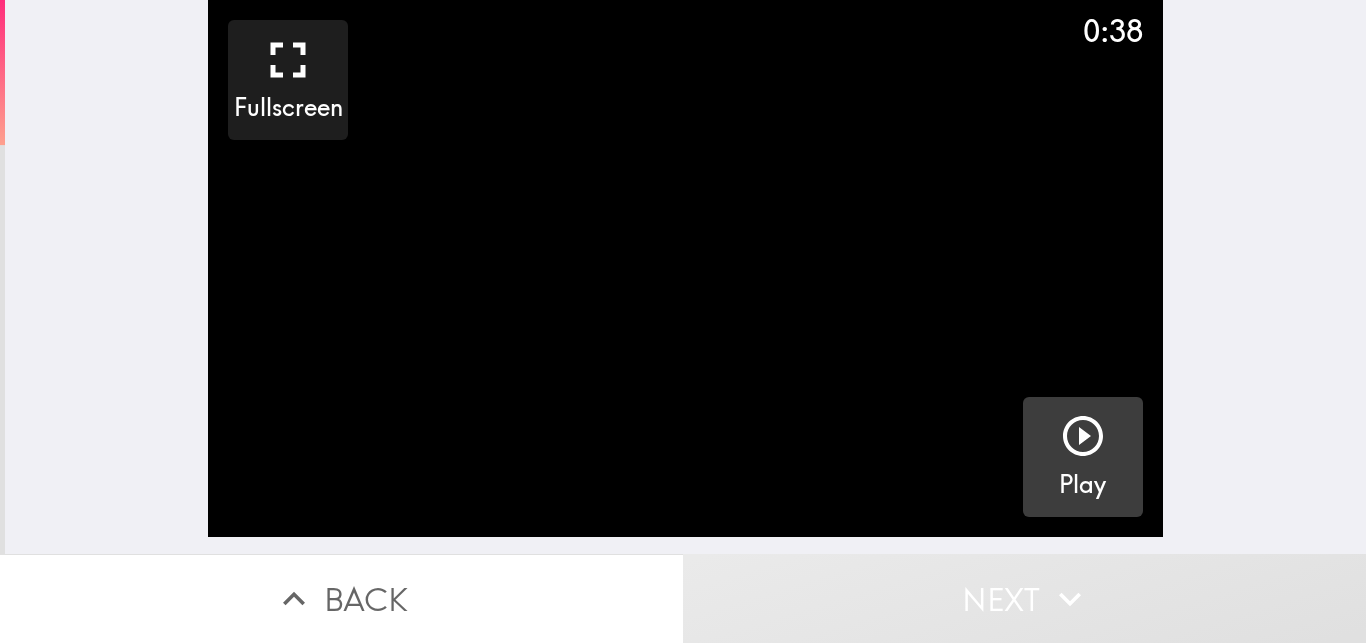 click on "Play" at bounding box center [1082, 485] 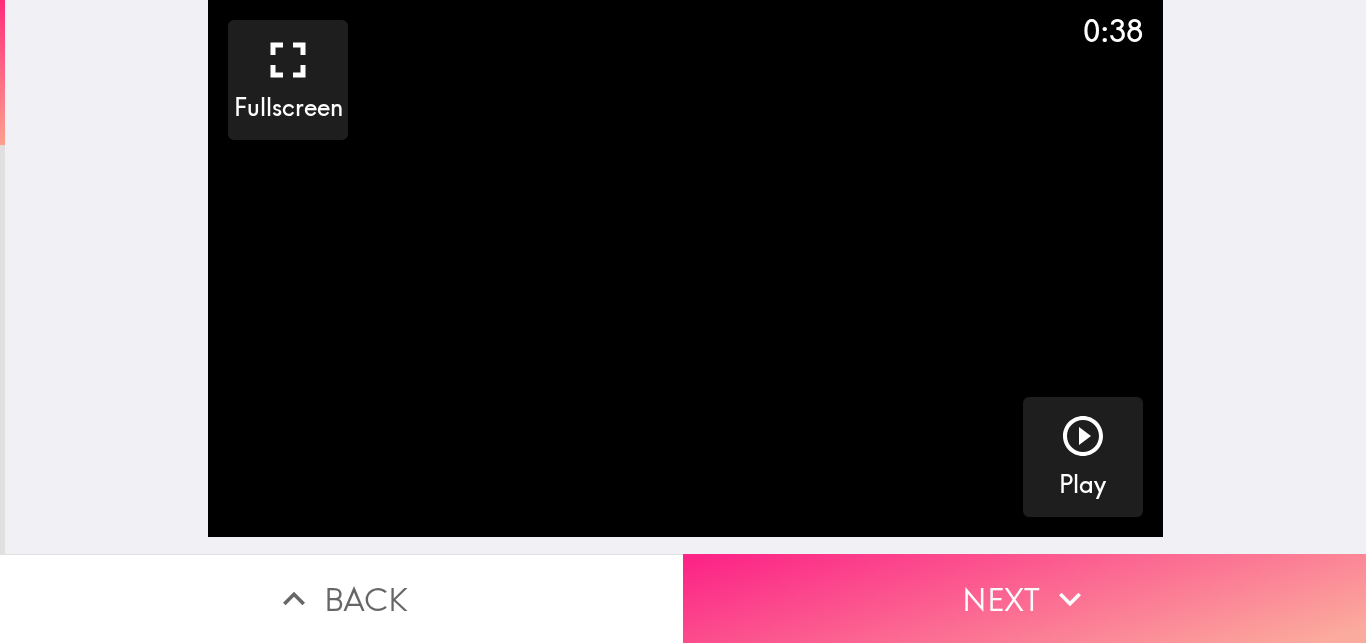 click on "Next" at bounding box center (1024, 598) 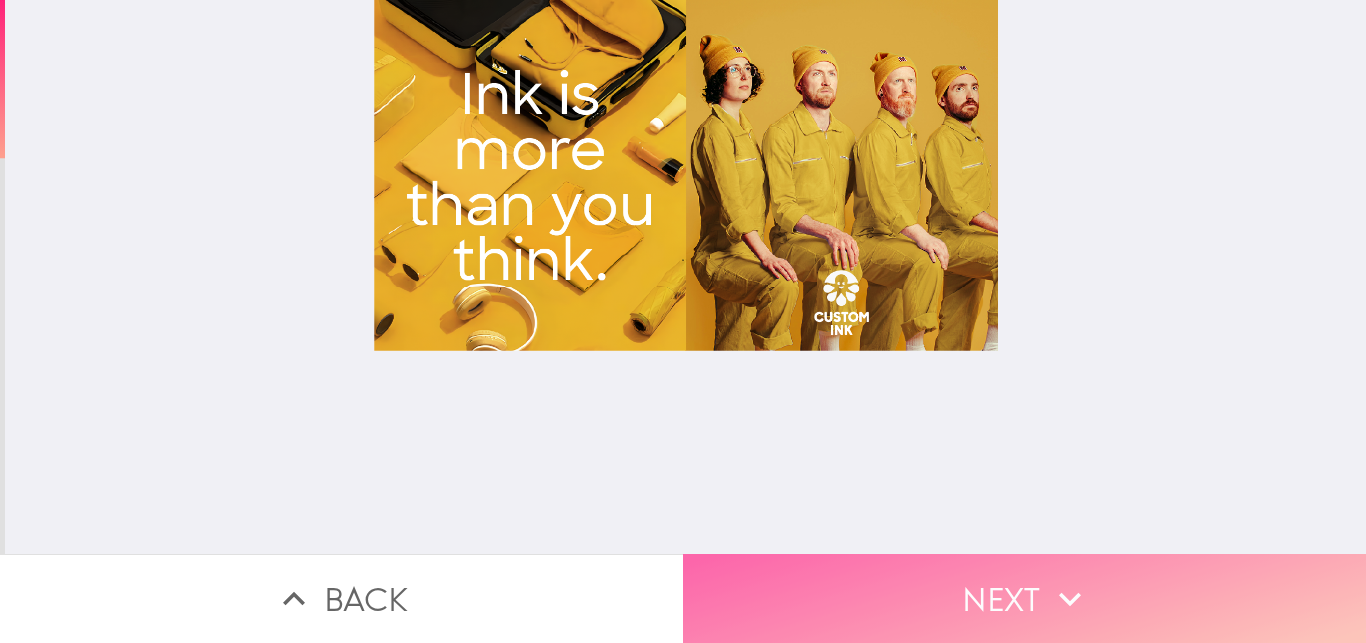 click on "Next" at bounding box center (1024, 598) 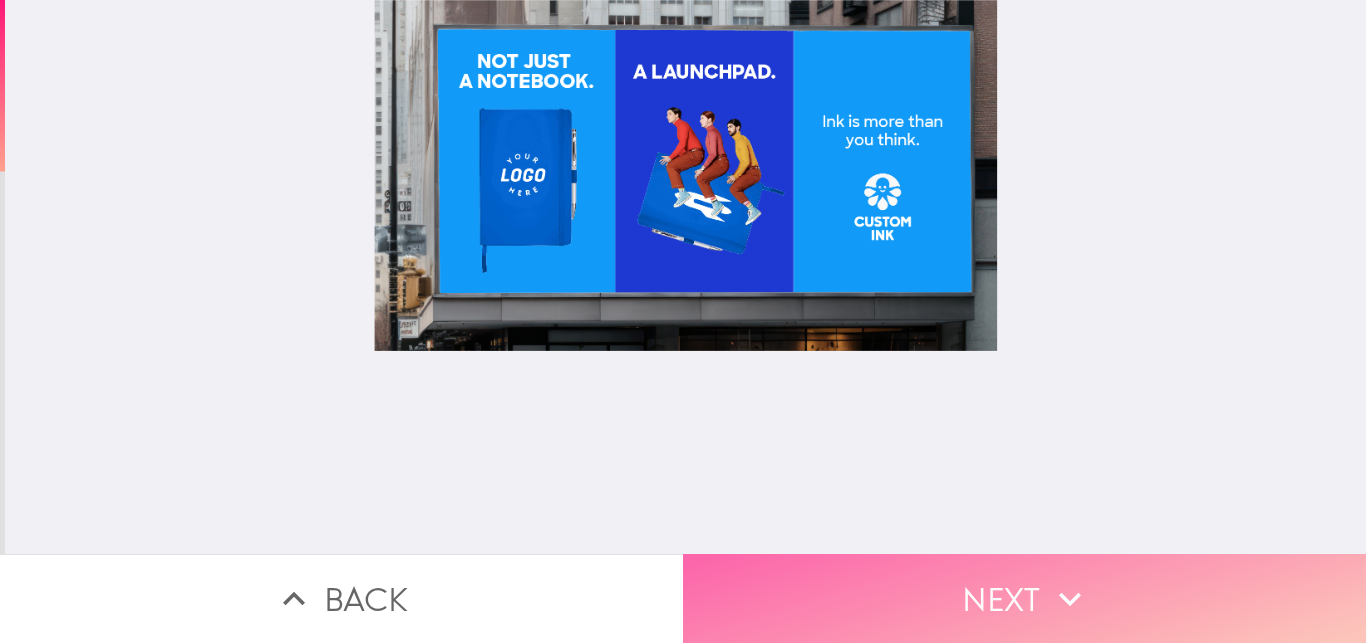 click on "Next" at bounding box center [1024, 598] 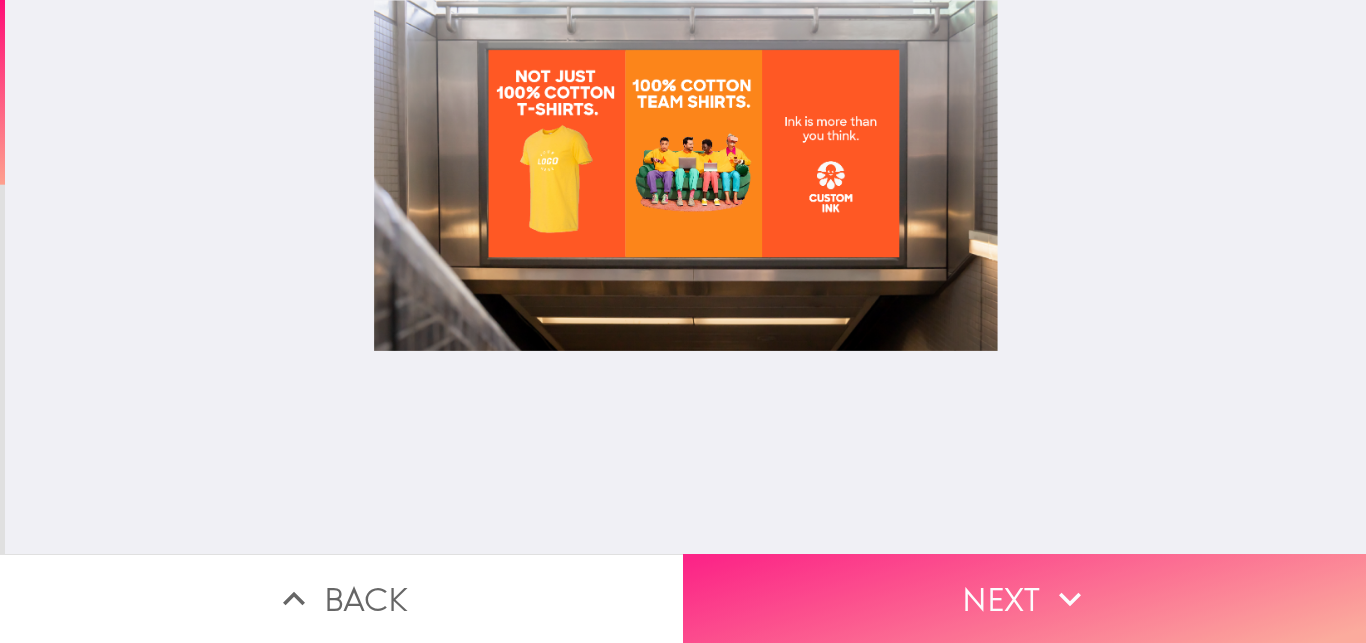 click on "Next" at bounding box center (1024, 598) 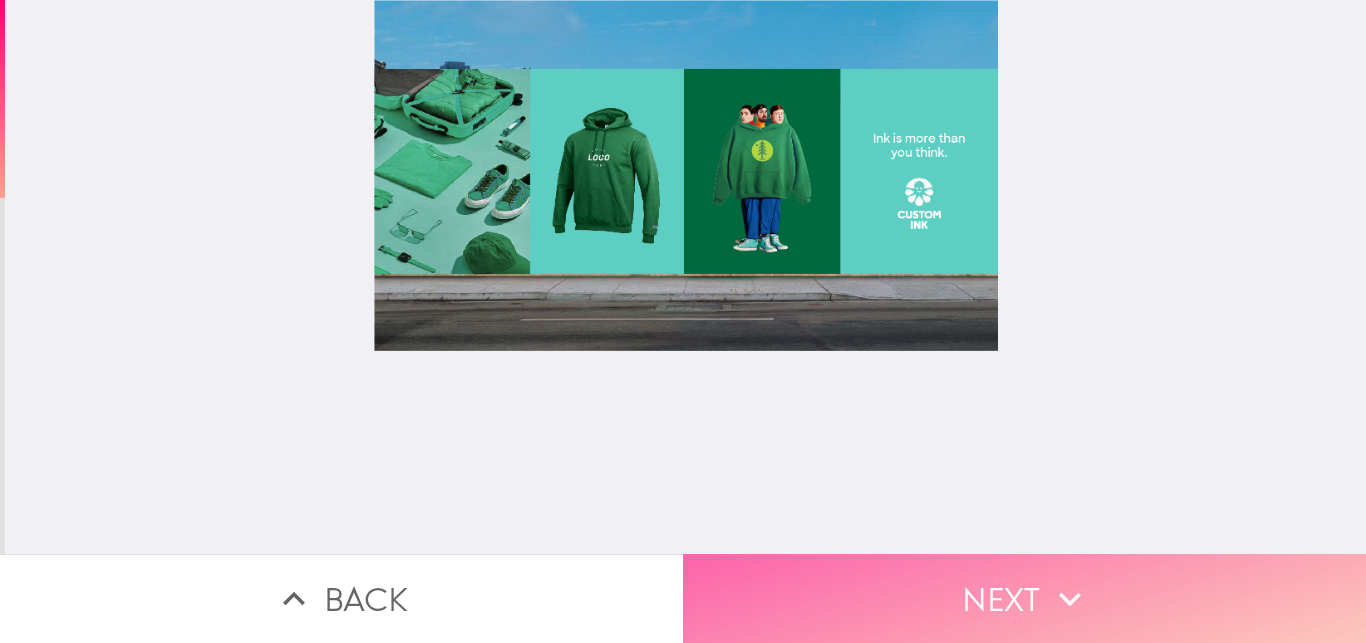 click on "Next" at bounding box center [1024, 598] 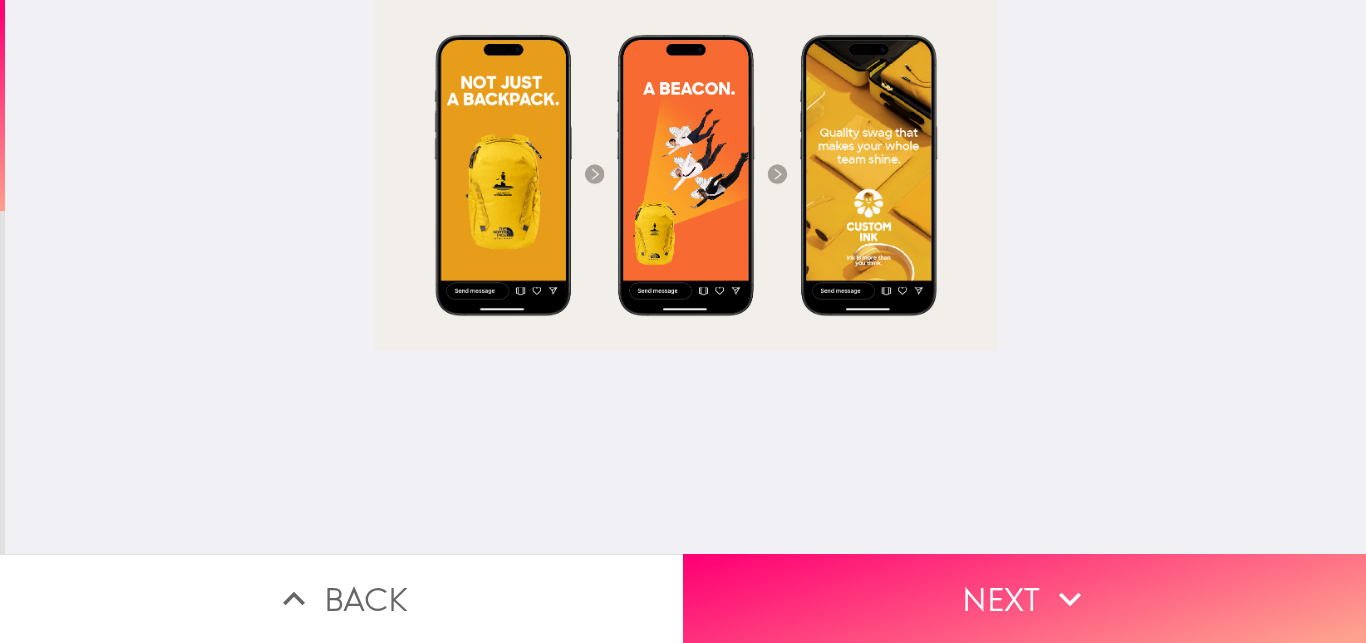 click at bounding box center (686, 277) 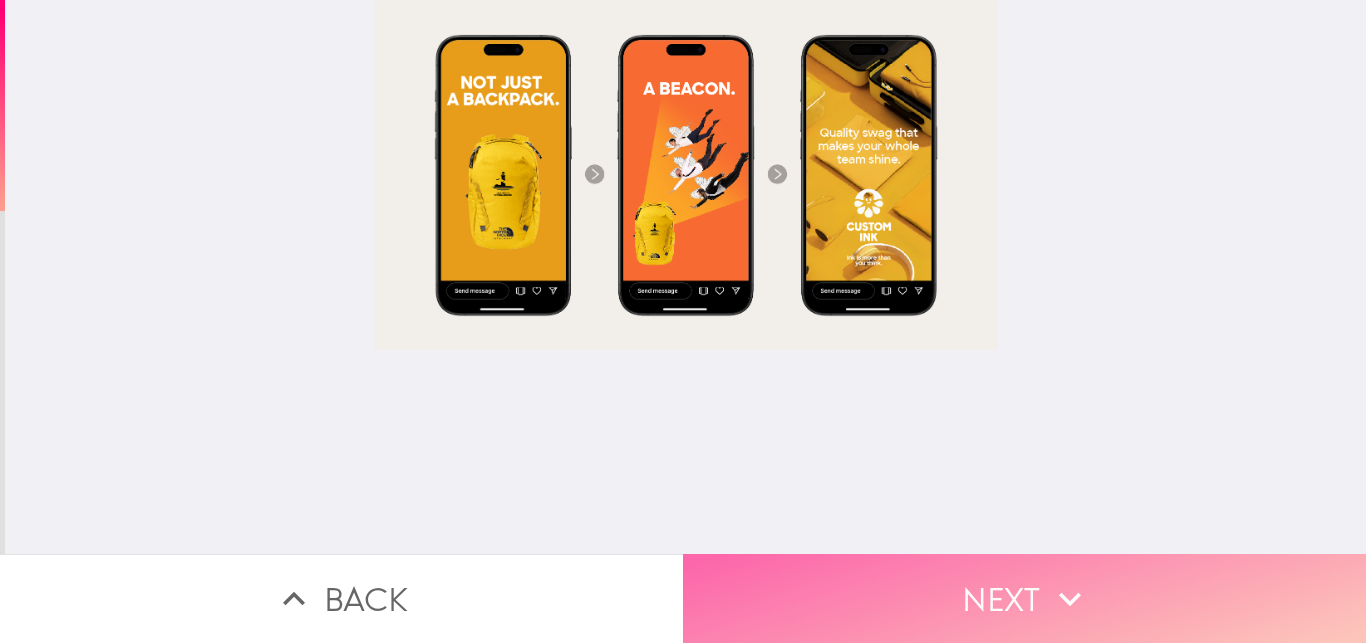 click on "Next" at bounding box center (1024, 598) 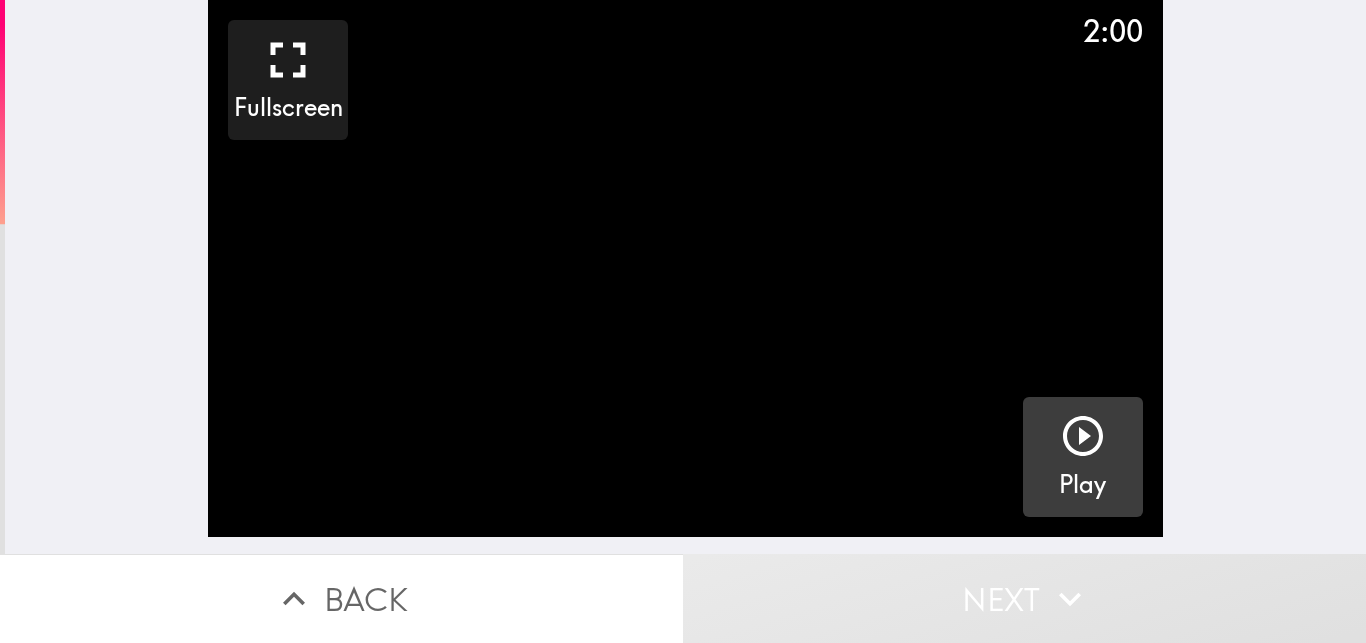 click 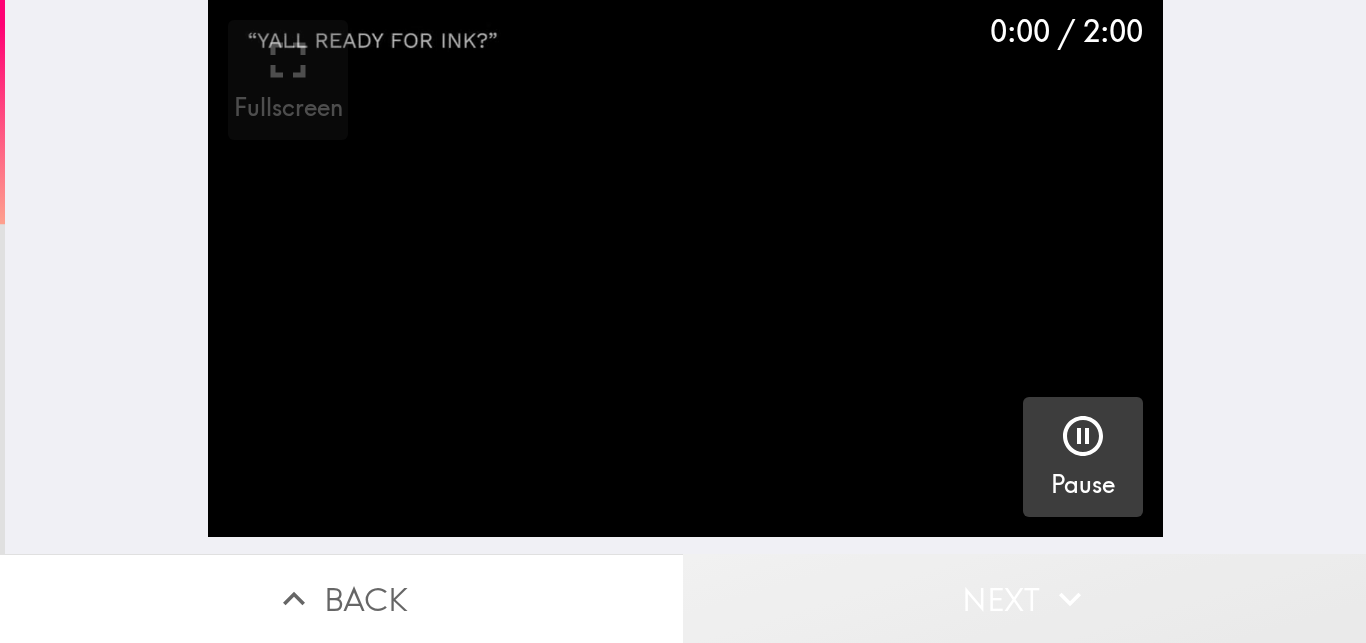 click on "Next" at bounding box center (1024, 598) 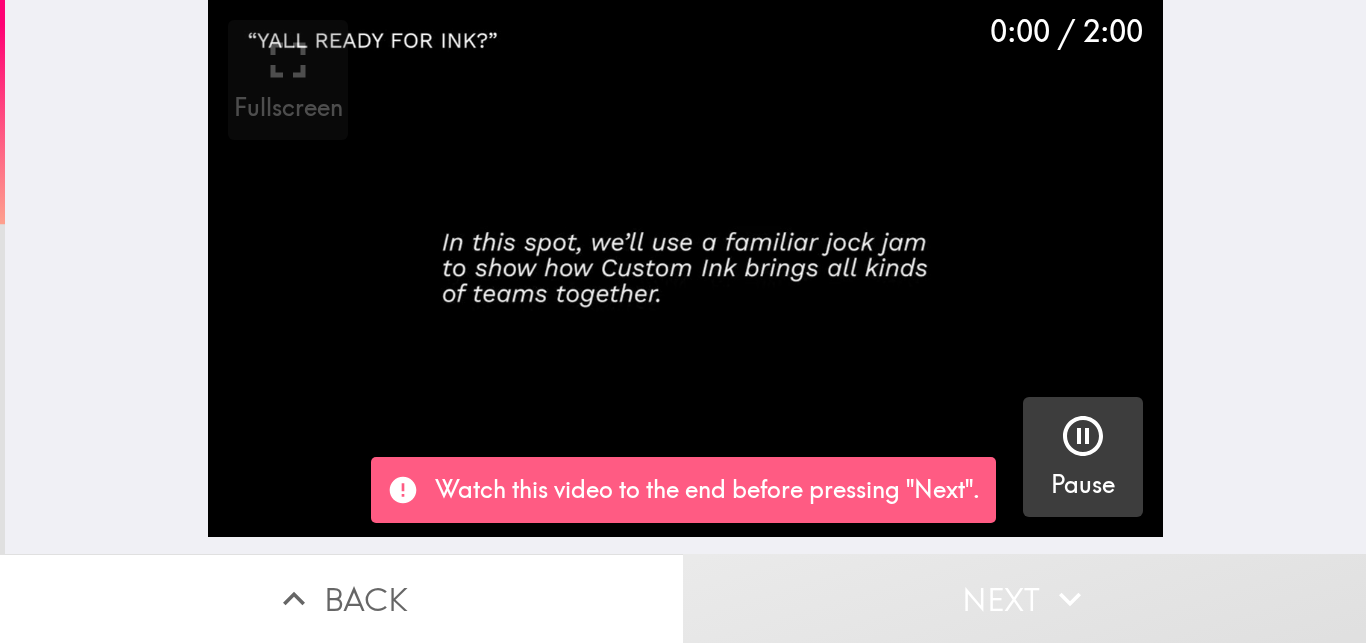 click at bounding box center (685, 268) 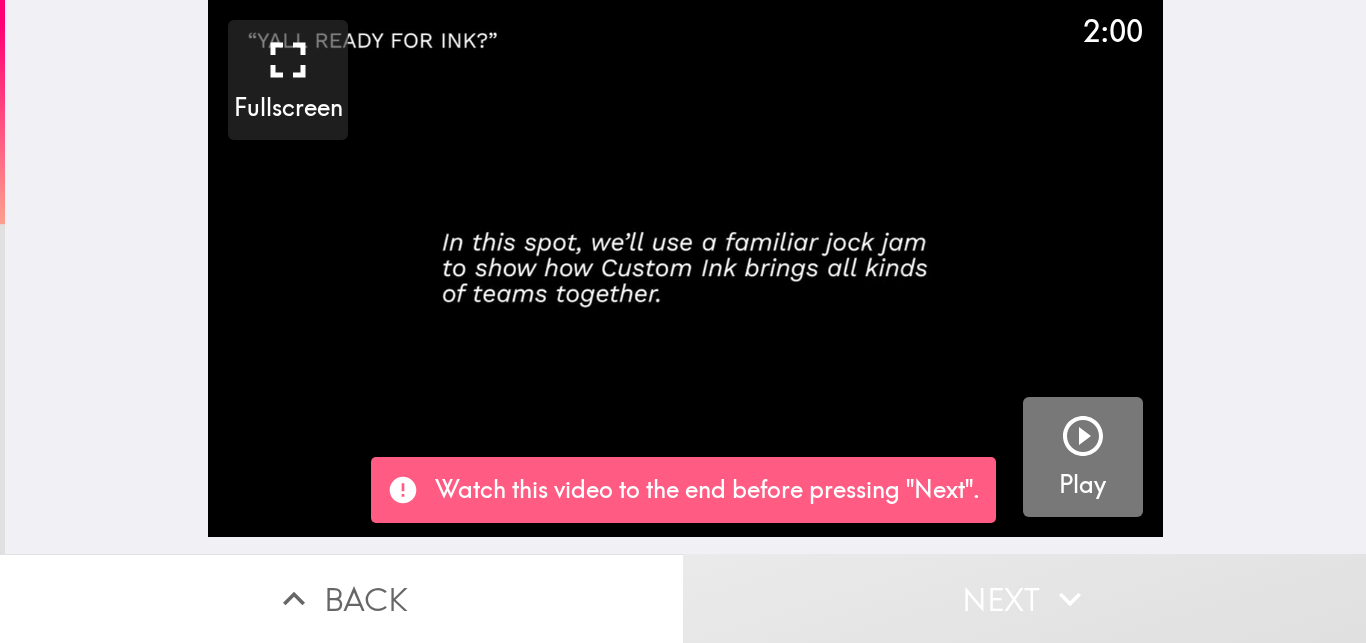 click 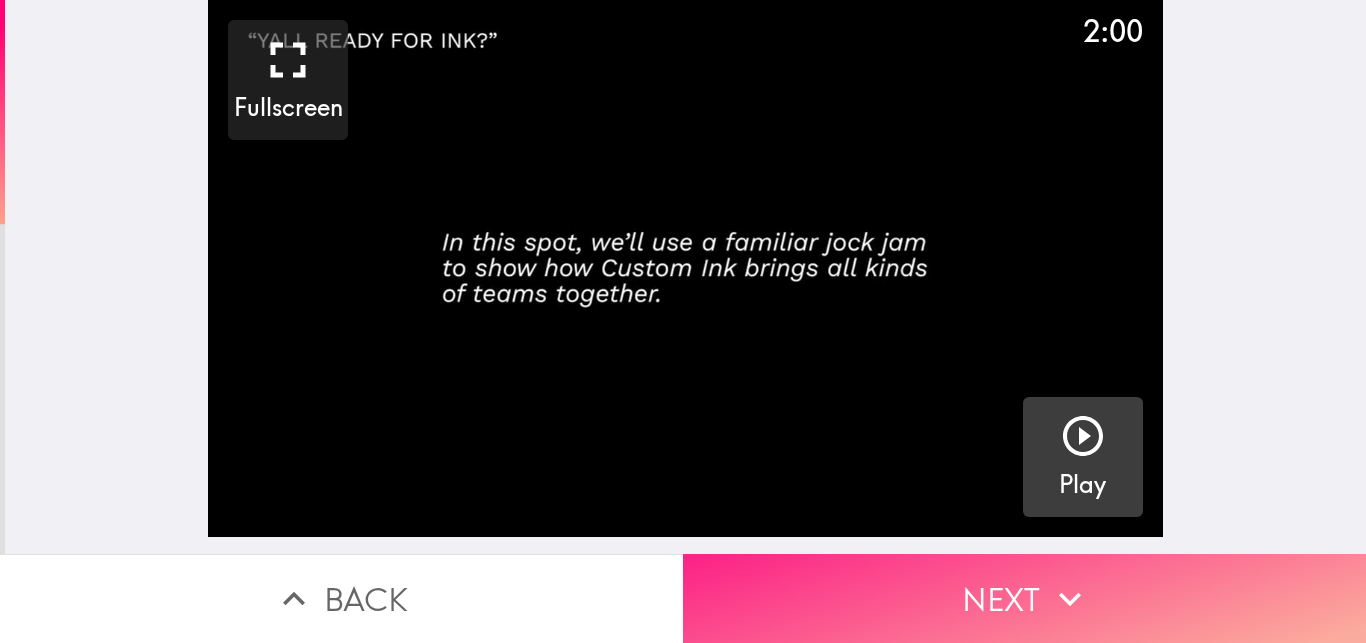 click on "Next" at bounding box center [1024, 598] 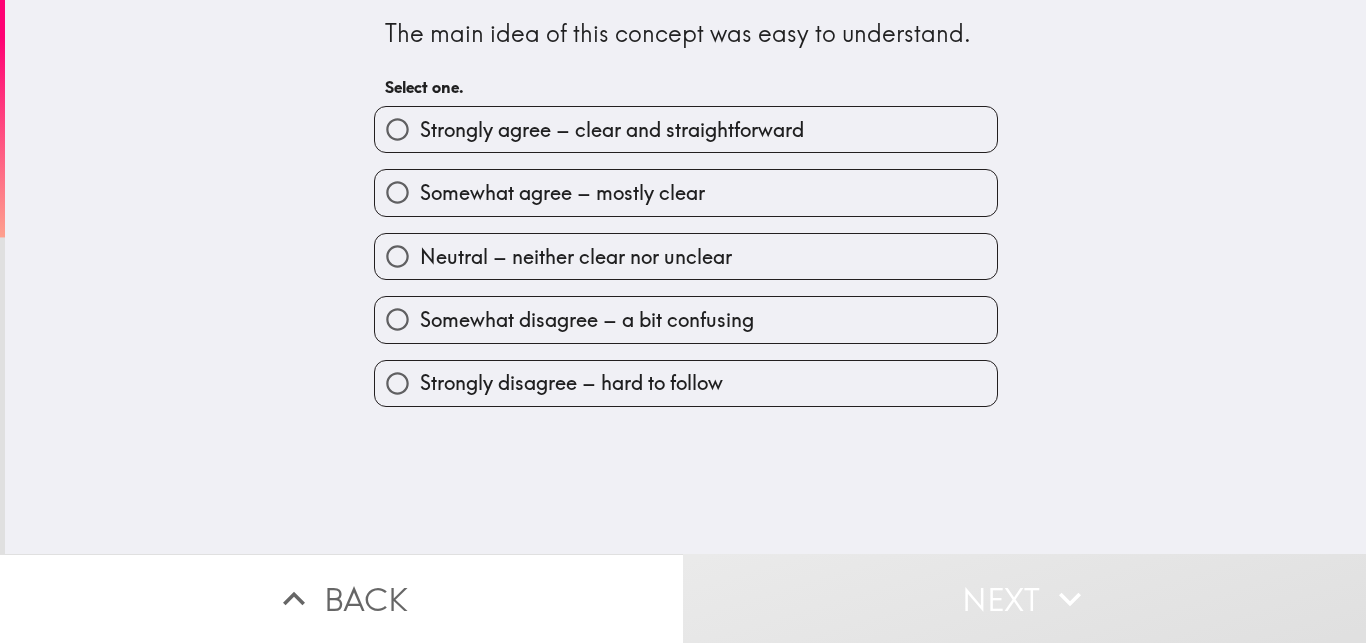 click on "Strongly agree – clear and straightforward" at bounding box center [612, 130] 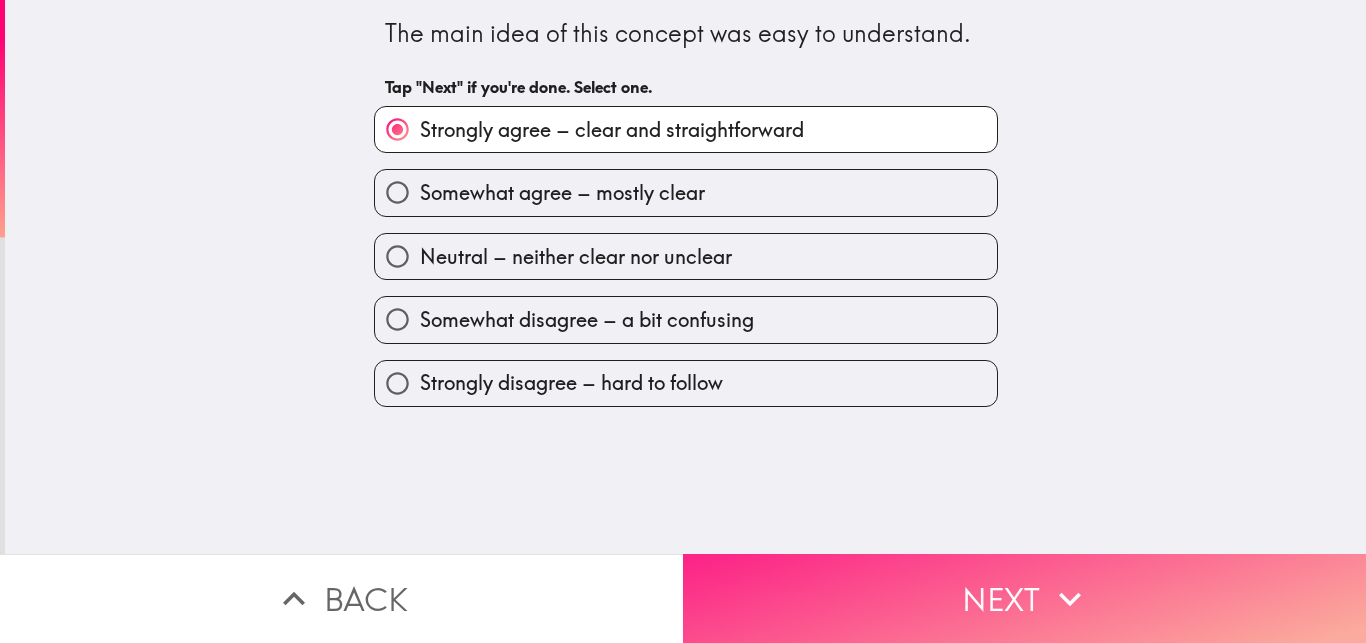 click on "Next" at bounding box center [1024, 598] 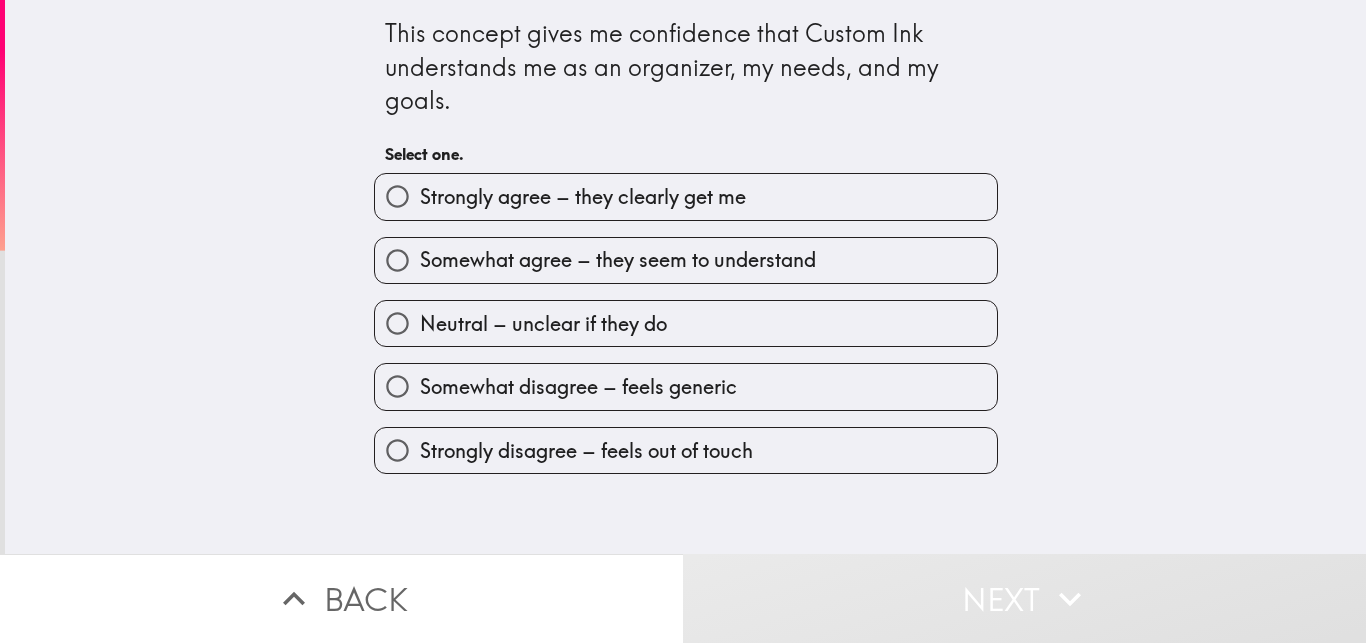 click on "Strongly agree – they clearly get me" at bounding box center (686, 196) 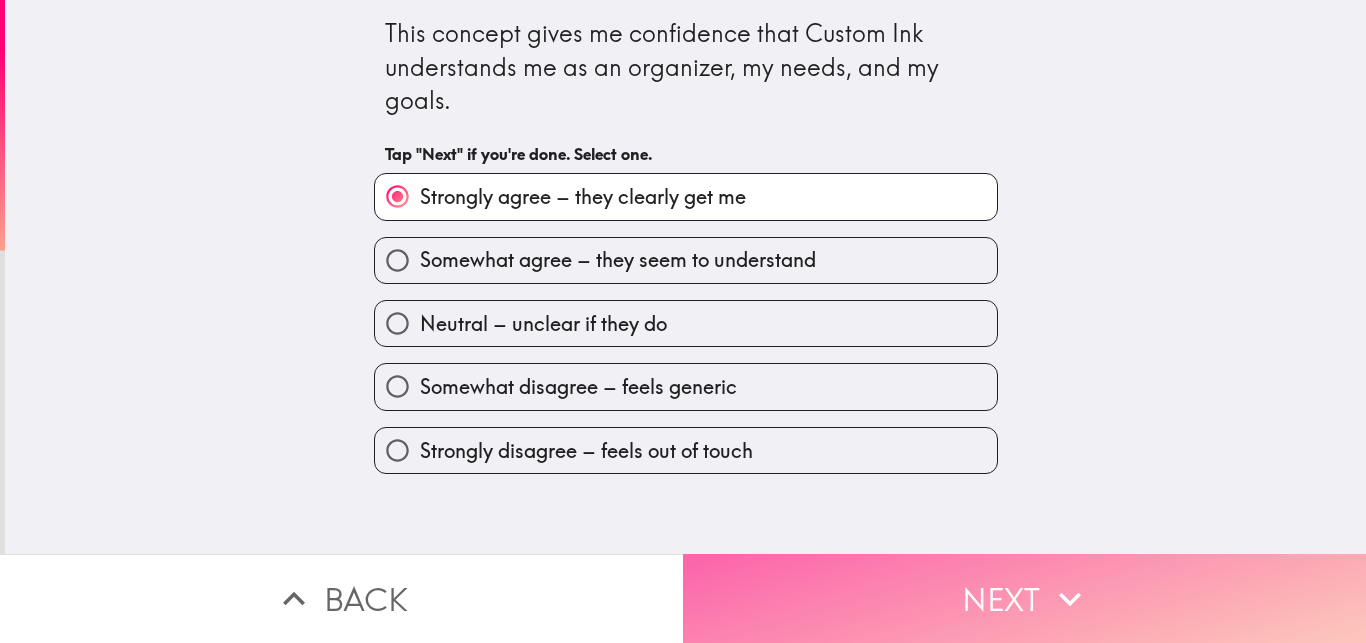 click on "Next" at bounding box center [1024, 598] 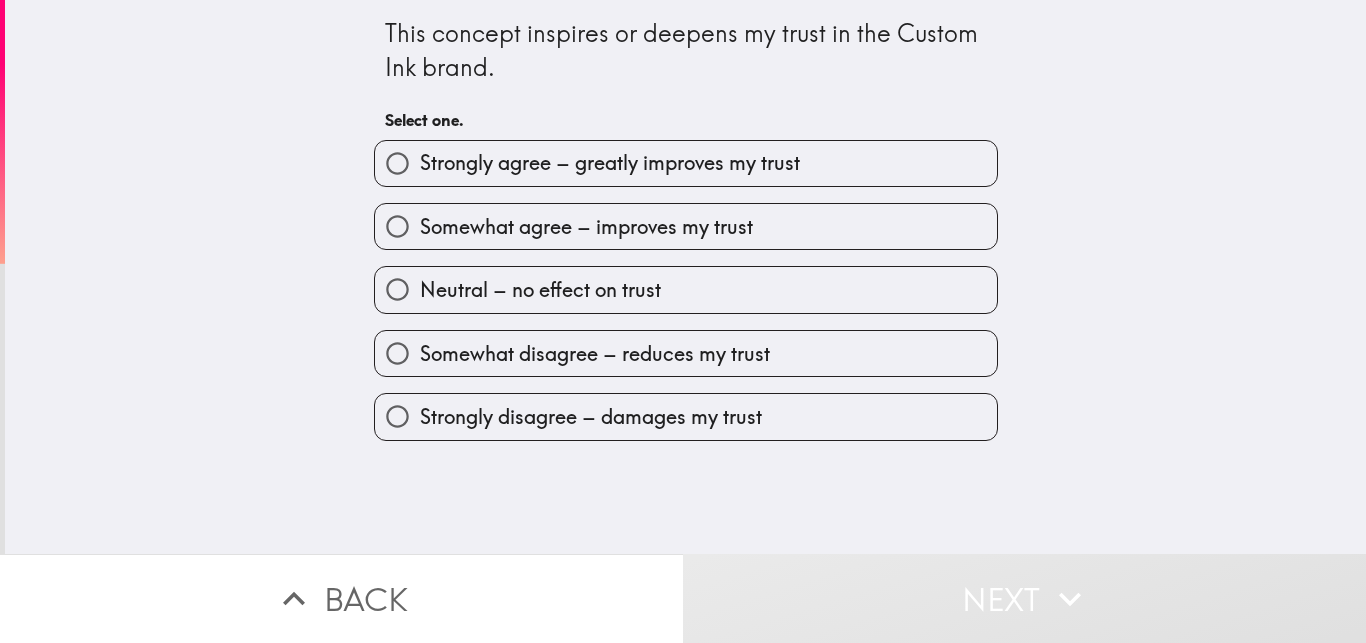click on "Somewhat agree – improves my trust" at bounding box center (686, 226) 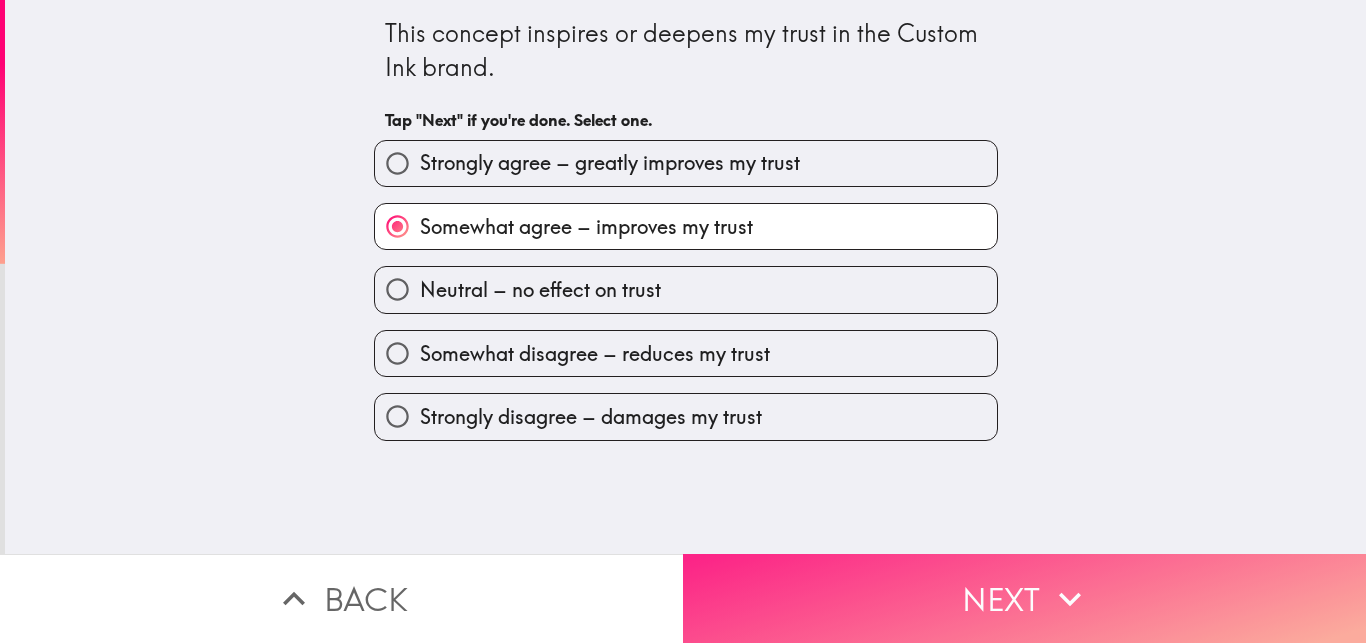 click on "Next" at bounding box center (1024, 598) 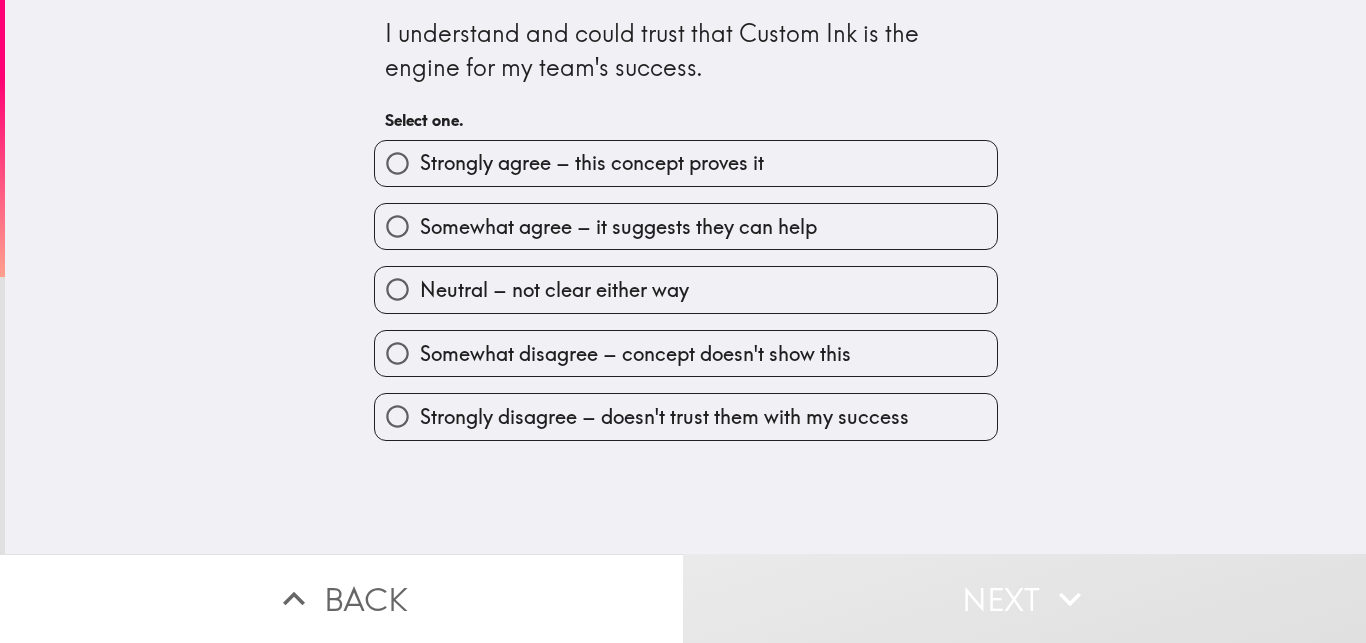 click on "Somewhat agree – it suggests they can help" at bounding box center (618, 227) 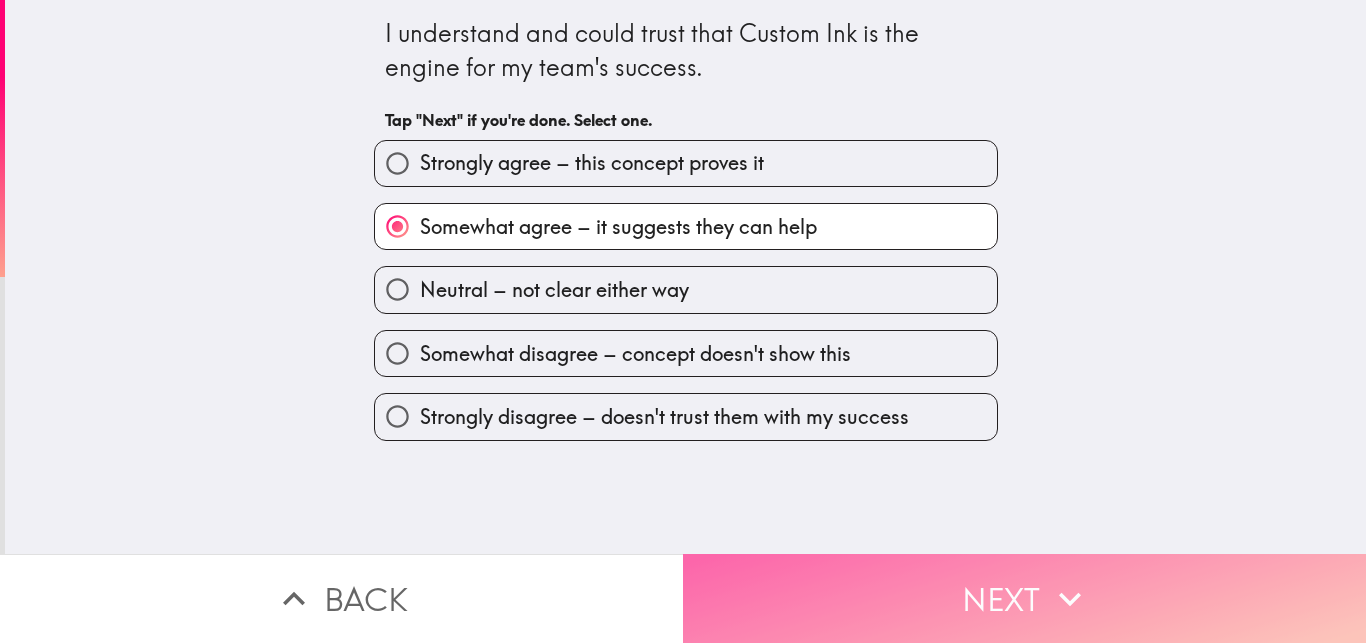 click on "Next" at bounding box center (1024, 598) 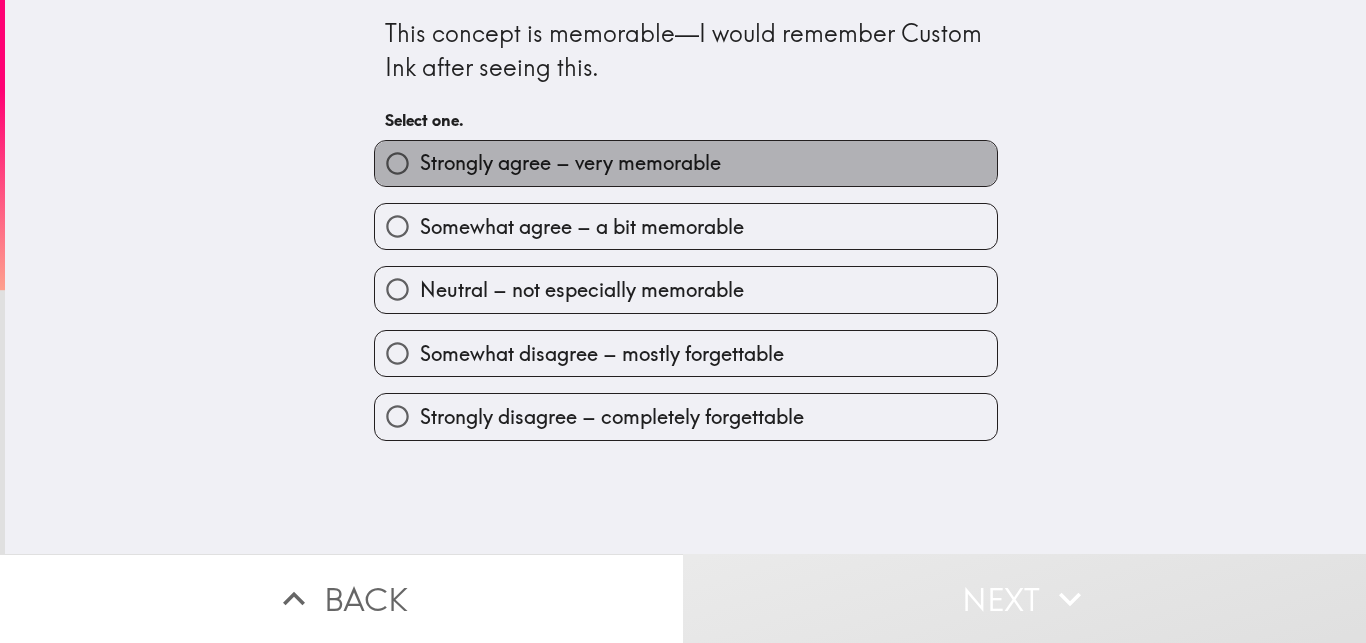 click on "Strongly agree – very memorable" at bounding box center (686, 163) 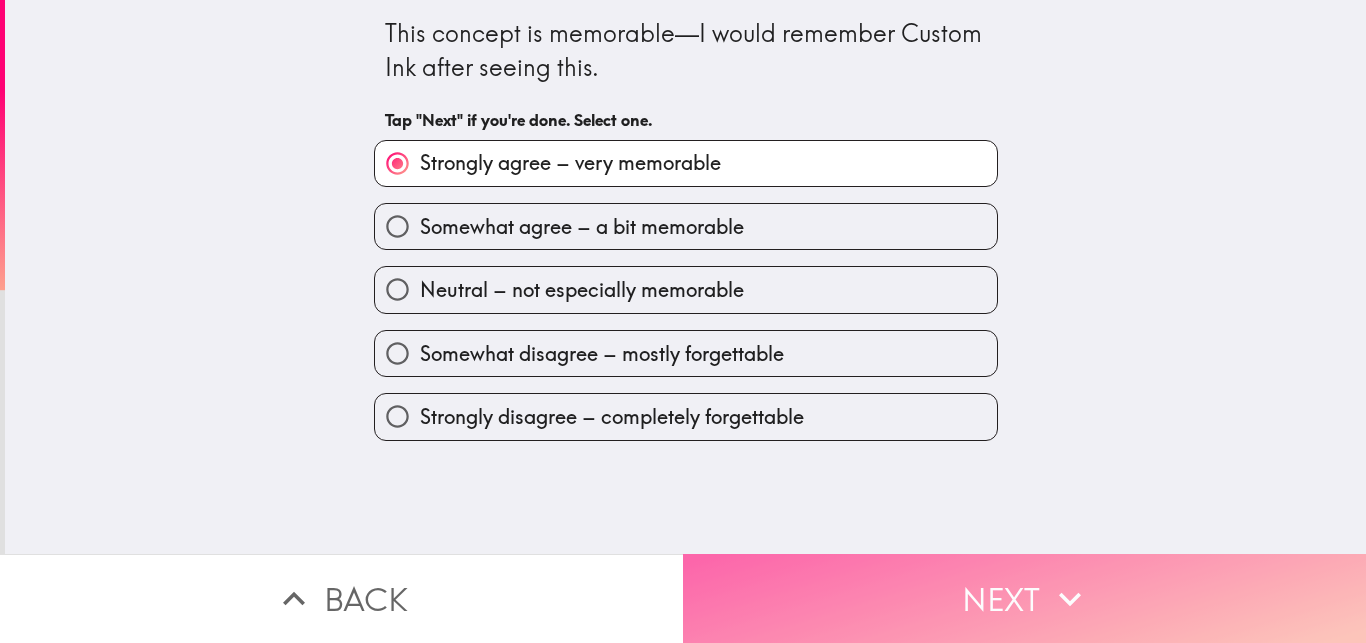 click on "Next" at bounding box center (1024, 598) 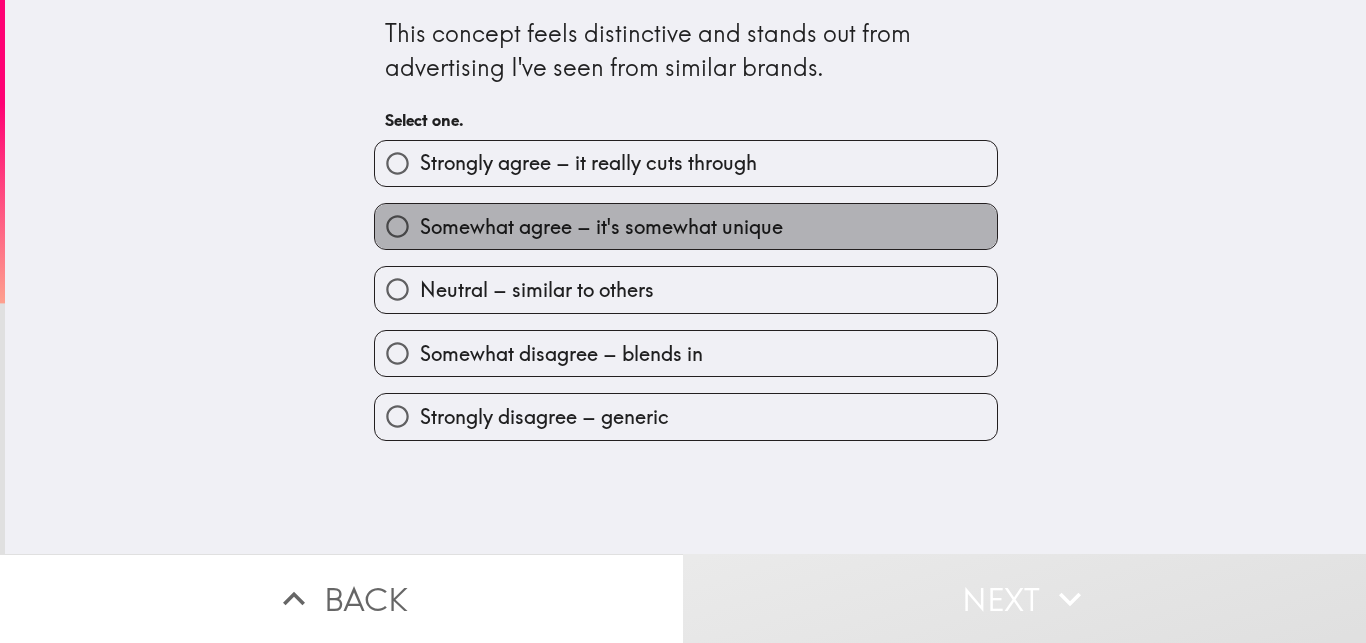 click on "Somewhat agree – it's somewhat unique" at bounding box center [686, 226] 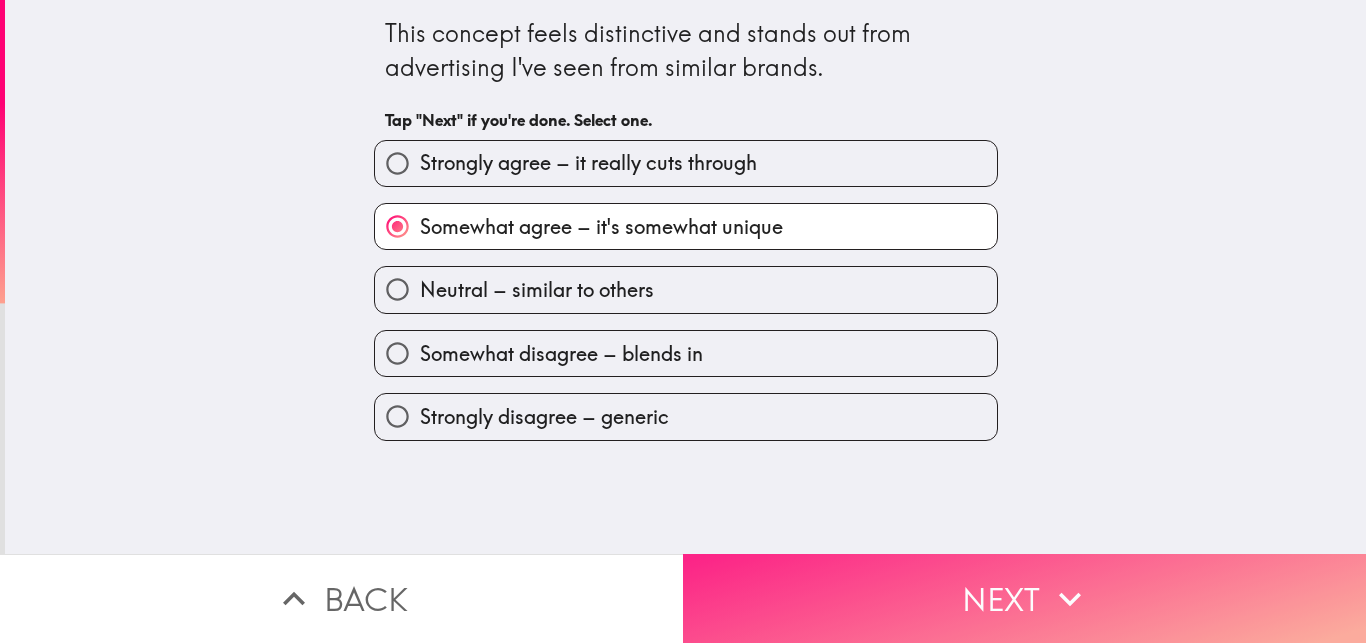 click on "Next" at bounding box center (1024, 598) 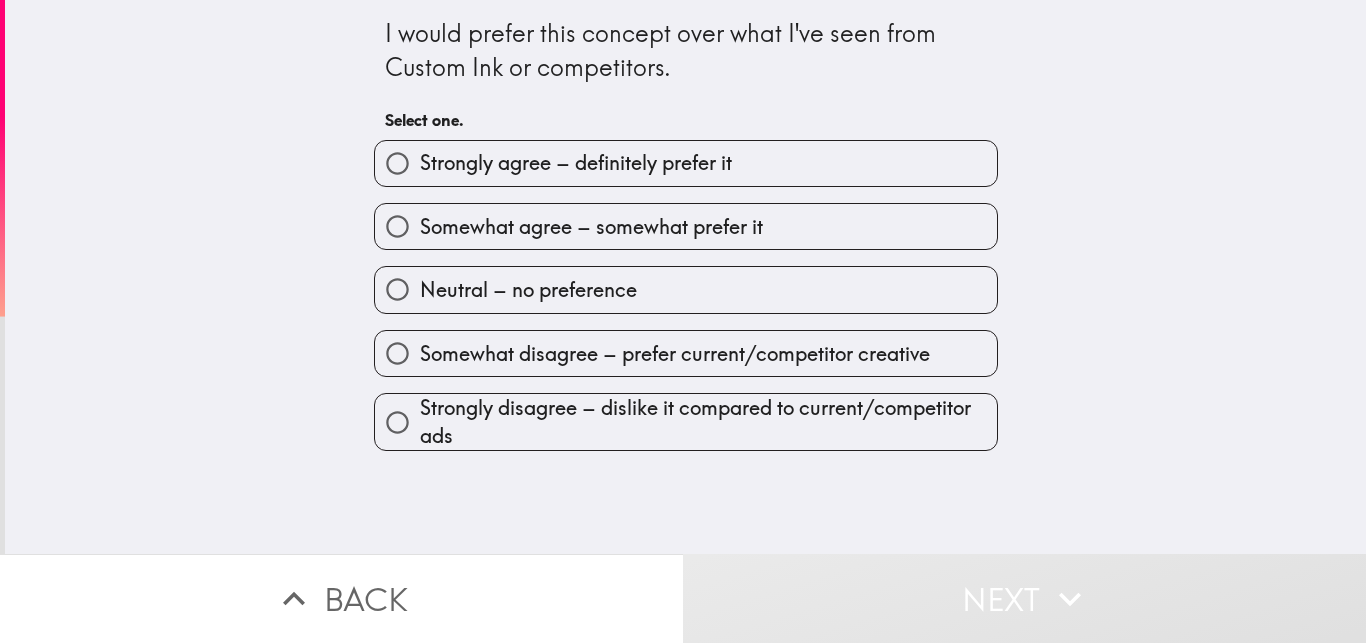 click on "Somewhat agree – somewhat prefer it" at bounding box center (686, 226) 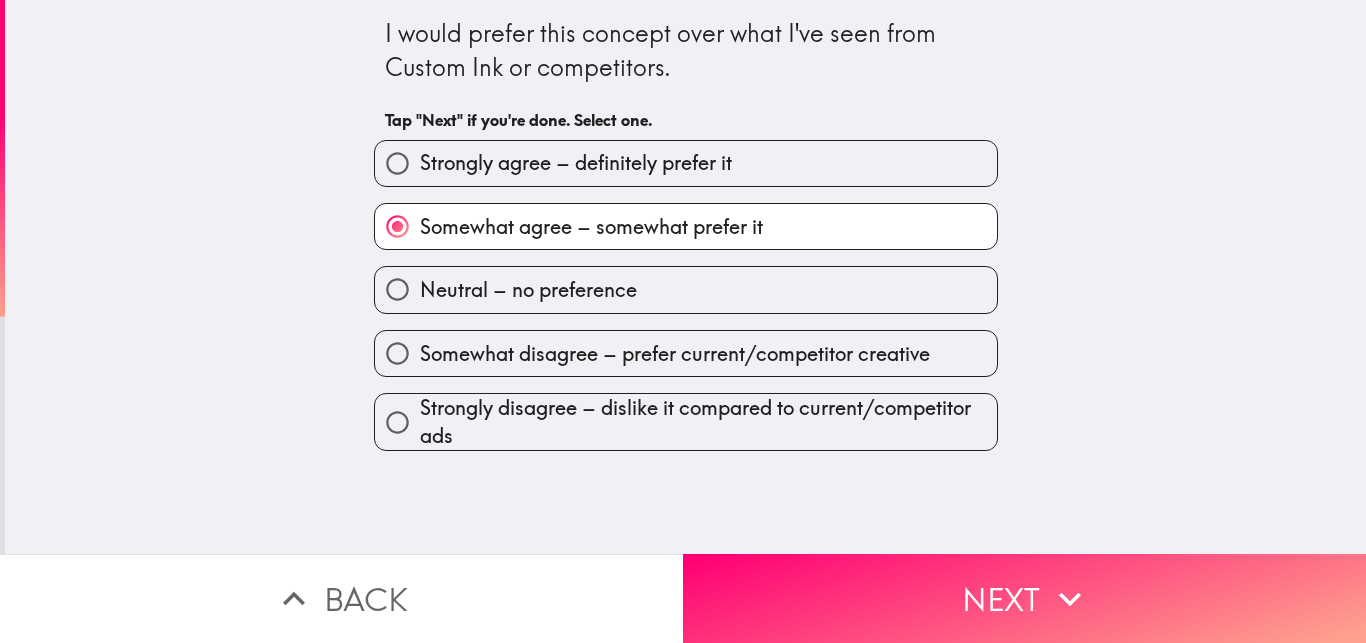 click on "Strongly agree – definitely prefer it" at bounding box center (686, 163) 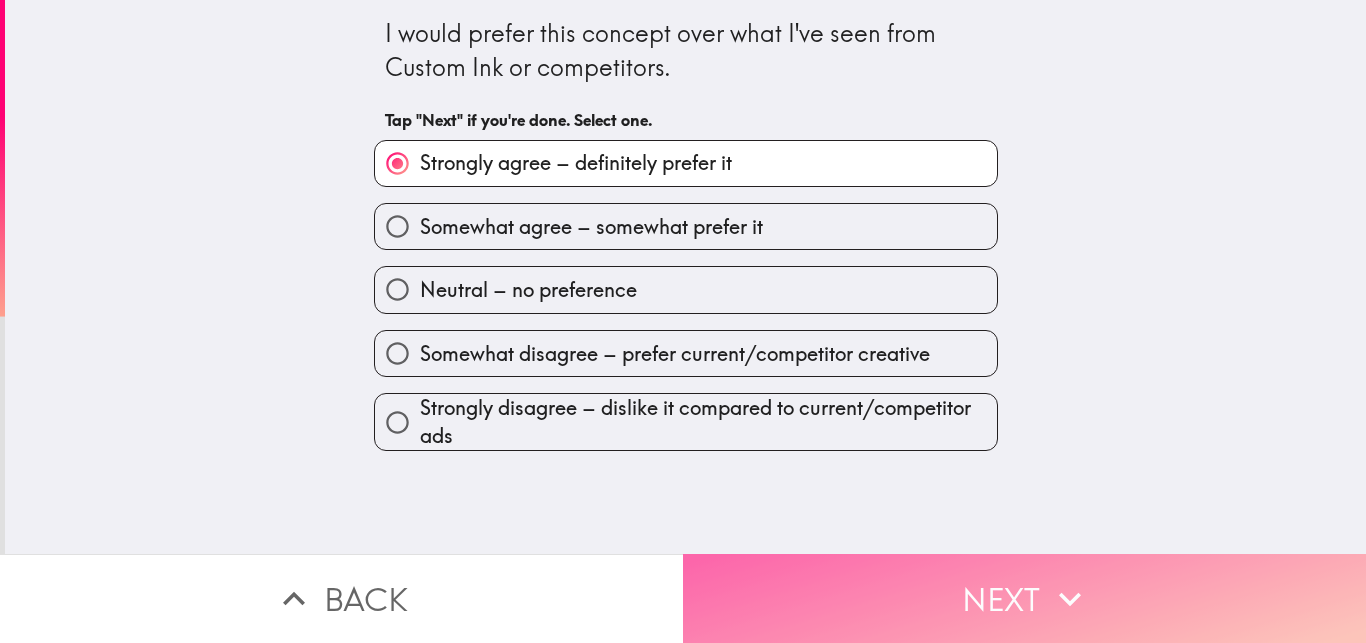click on "Next" at bounding box center (1024, 598) 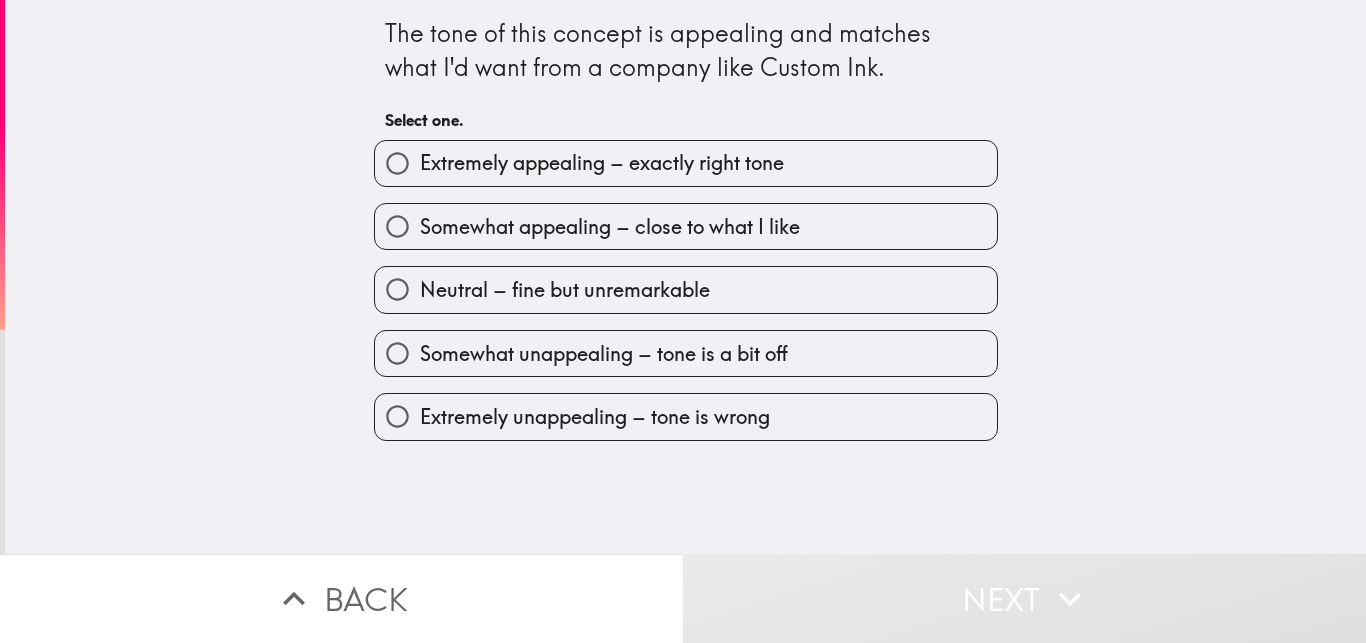 click on "Extremely appealing – exactly right tone" at bounding box center [678, 155] 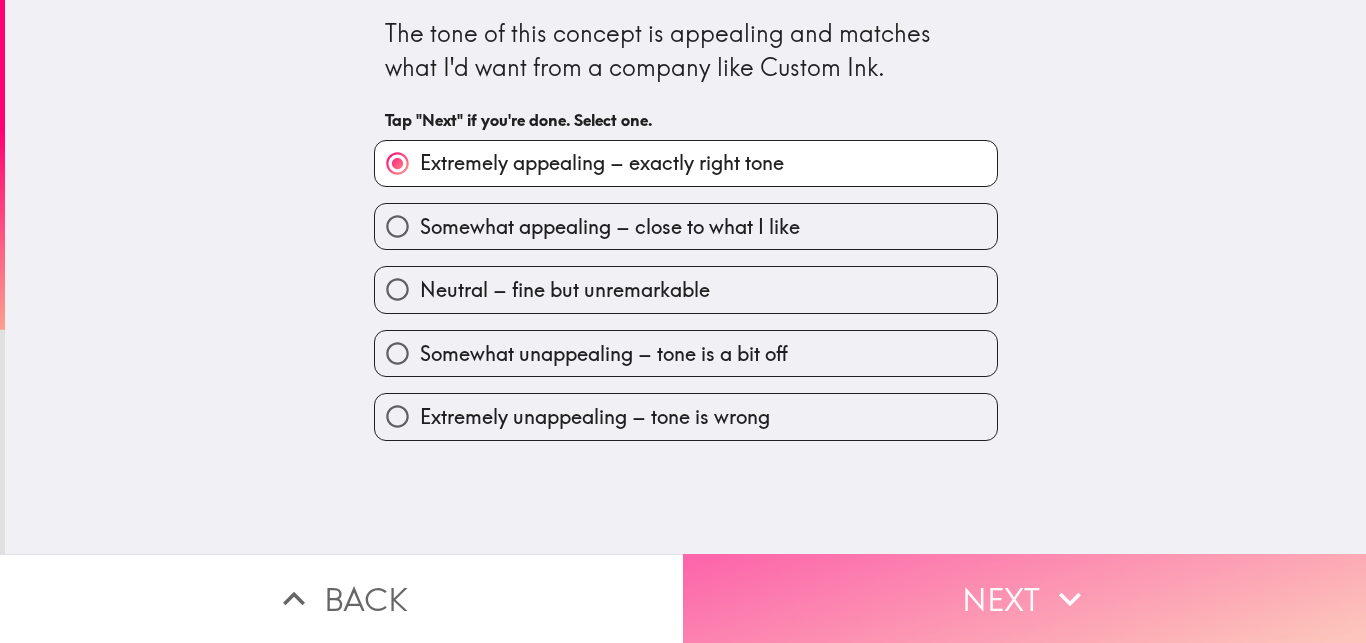 click on "Next" at bounding box center [1024, 598] 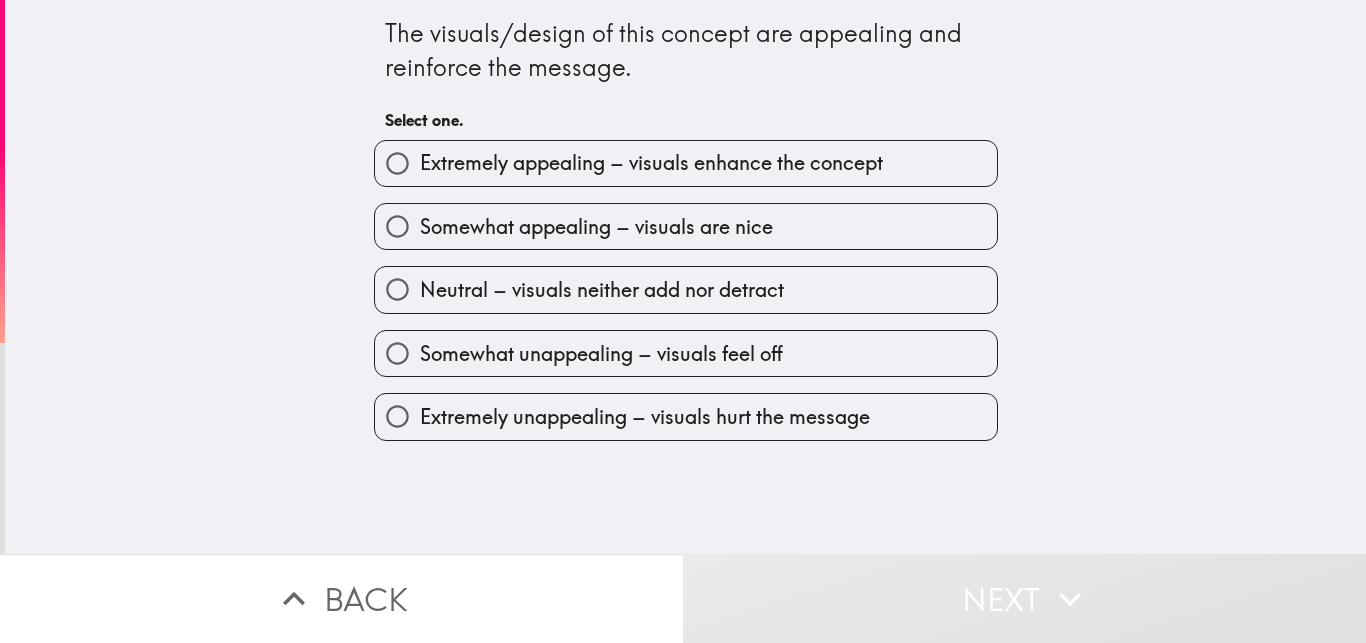 click on "Somewhat appealing – visuals are nice" at bounding box center [596, 227] 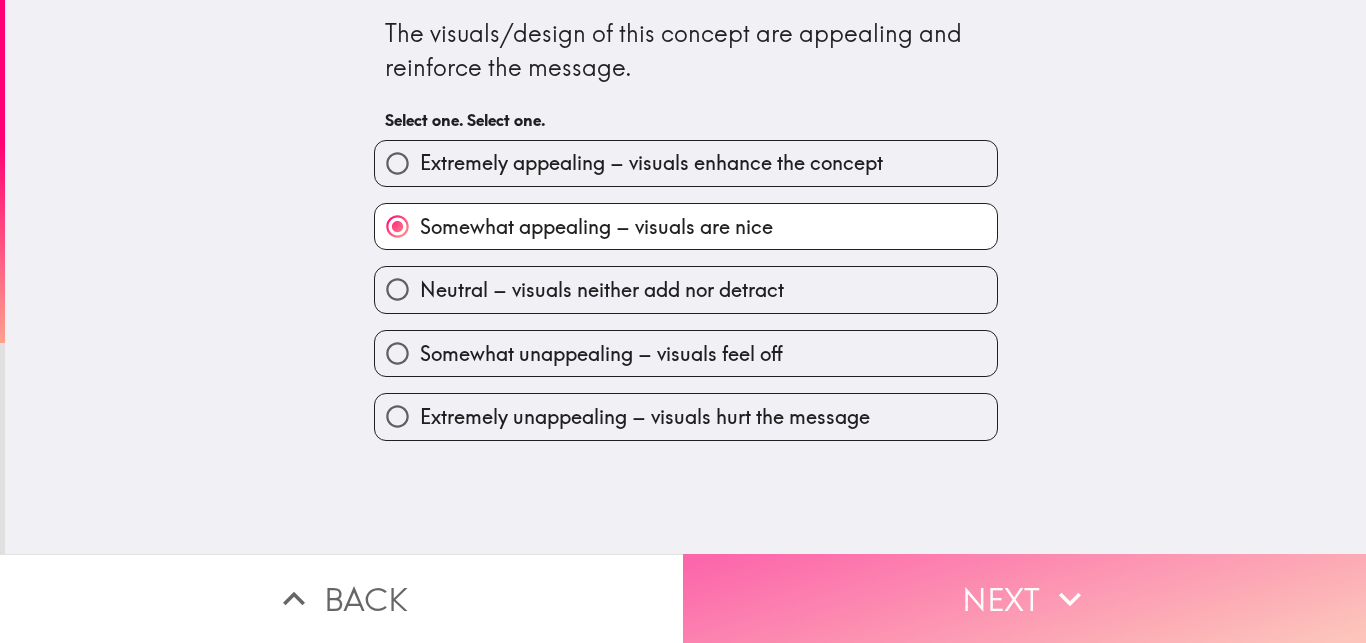 click on "Next" at bounding box center (1024, 598) 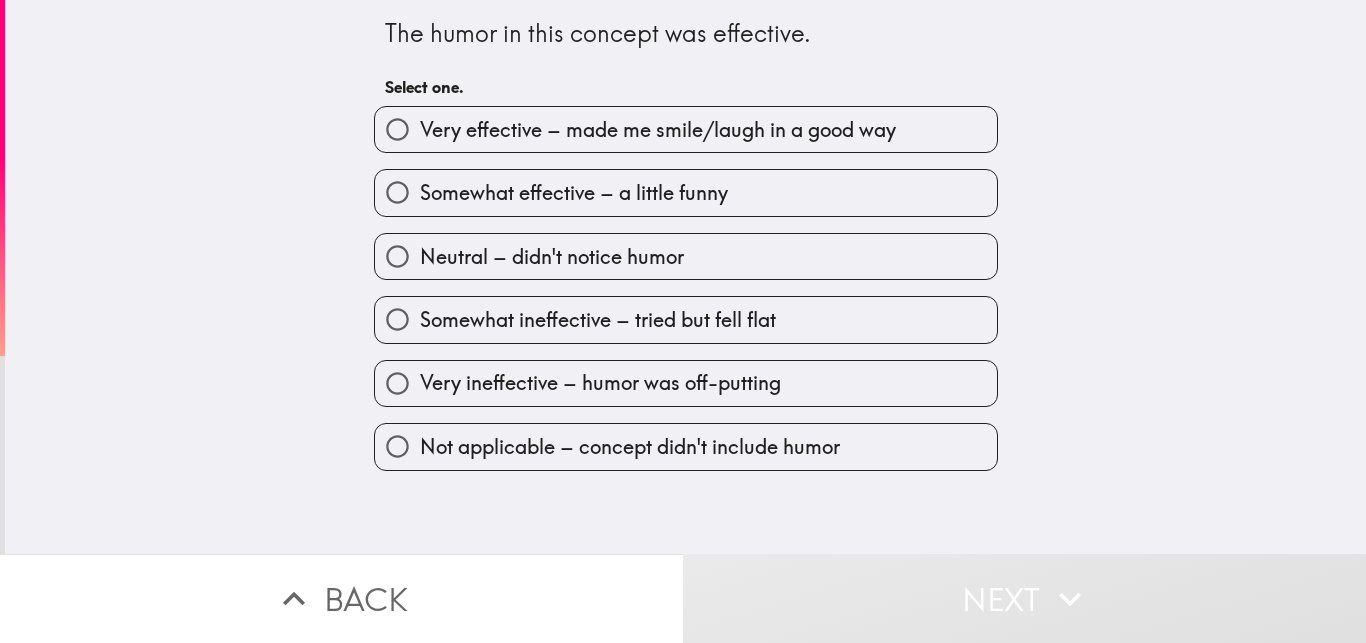 click on "Somewhat effective – a little funny" at bounding box center [686, 192] 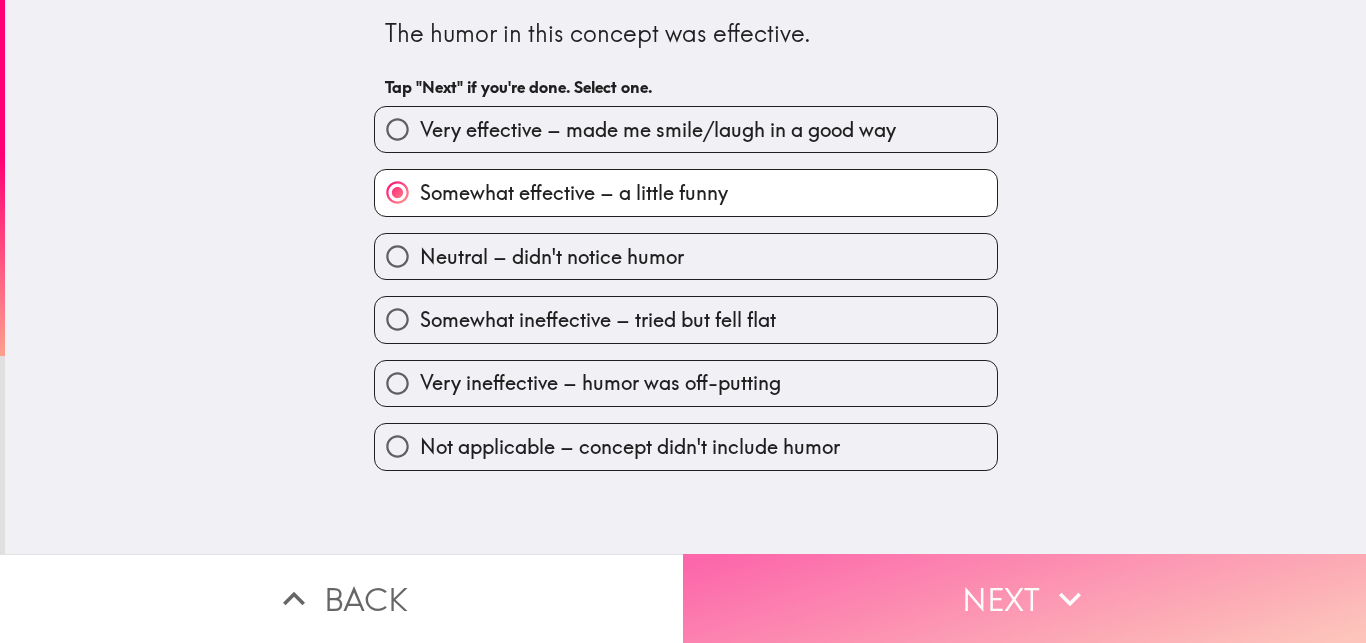 click on "Next" at bounding box center (1024, 598) 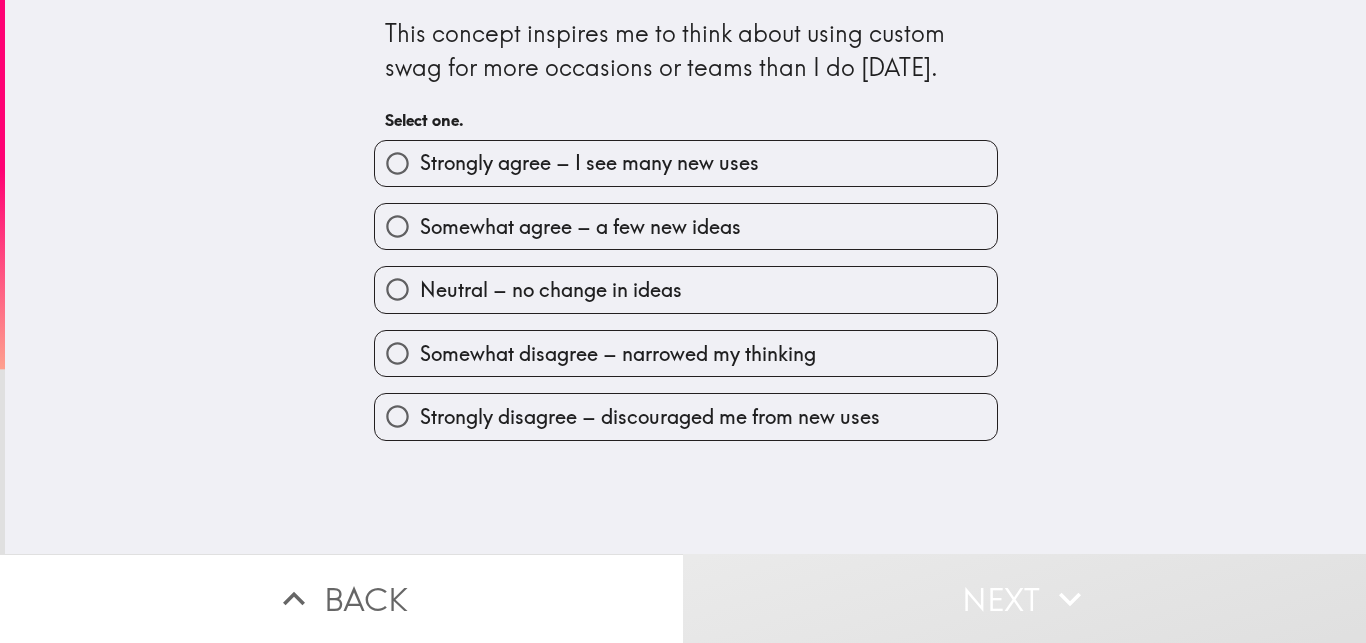 click on "Strongly agree – I see many new uses" at bounding box center (686, 163) 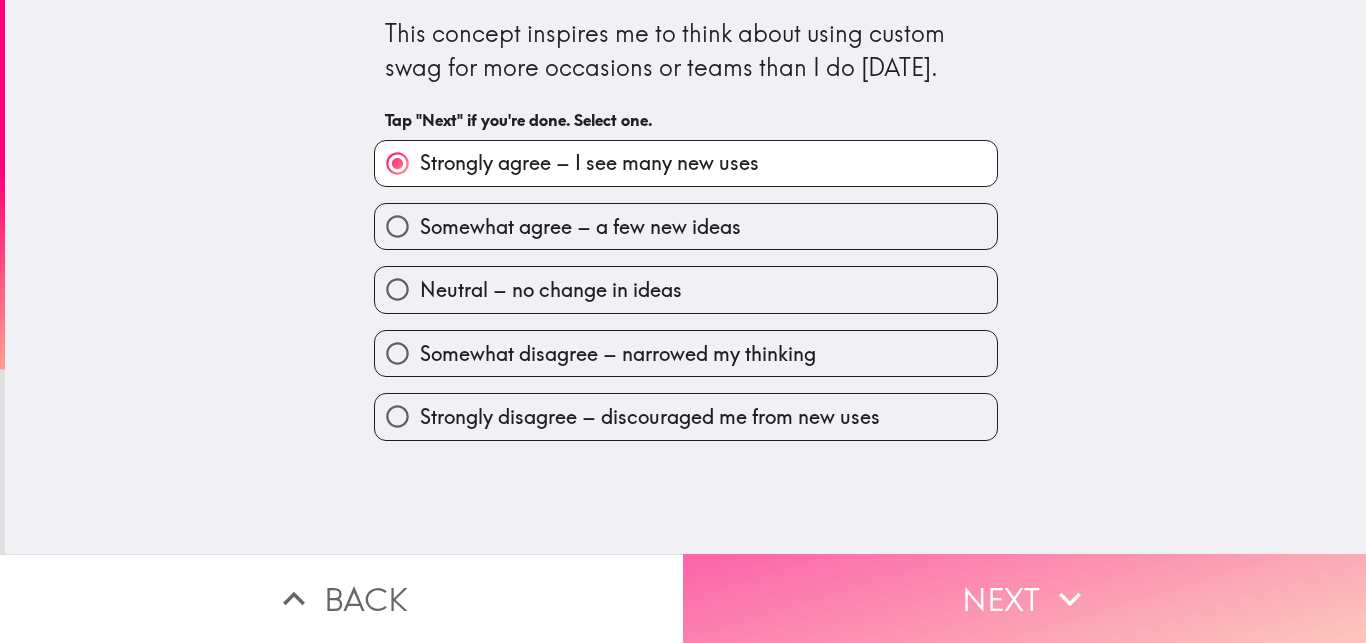 click on "Next" at bounding box center (1024, 598) 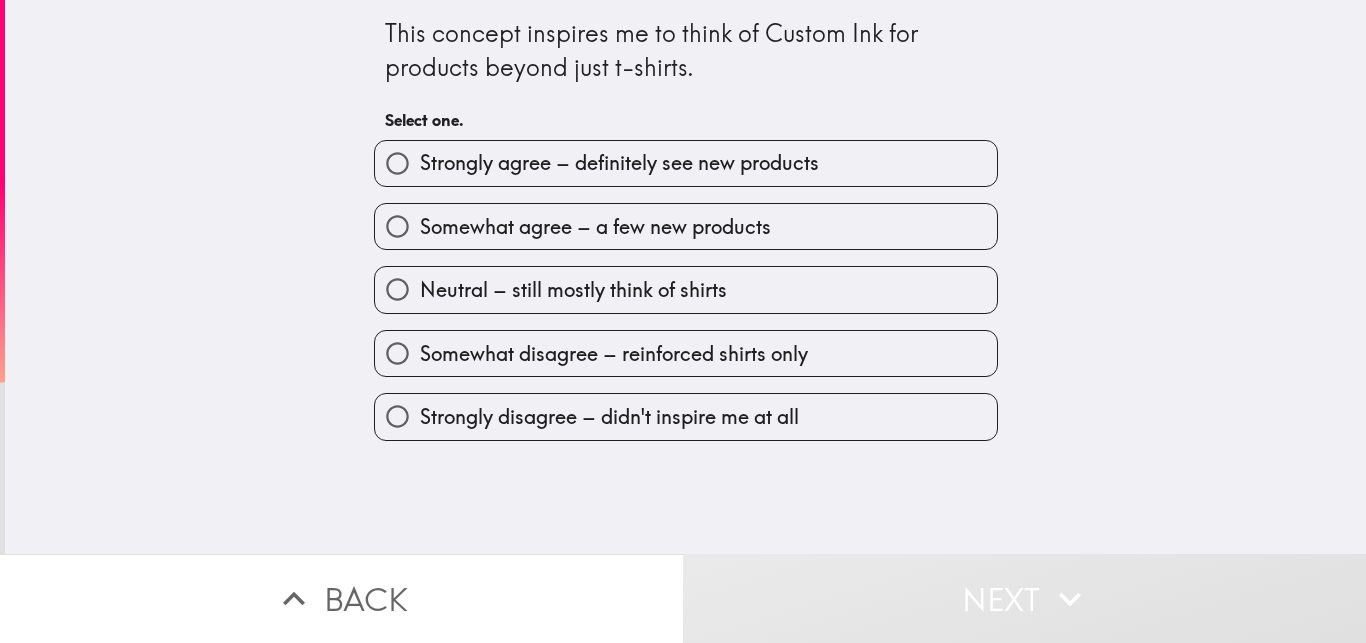 click on "Somewhat agree – a few new products" at bounding box center [686, 226] 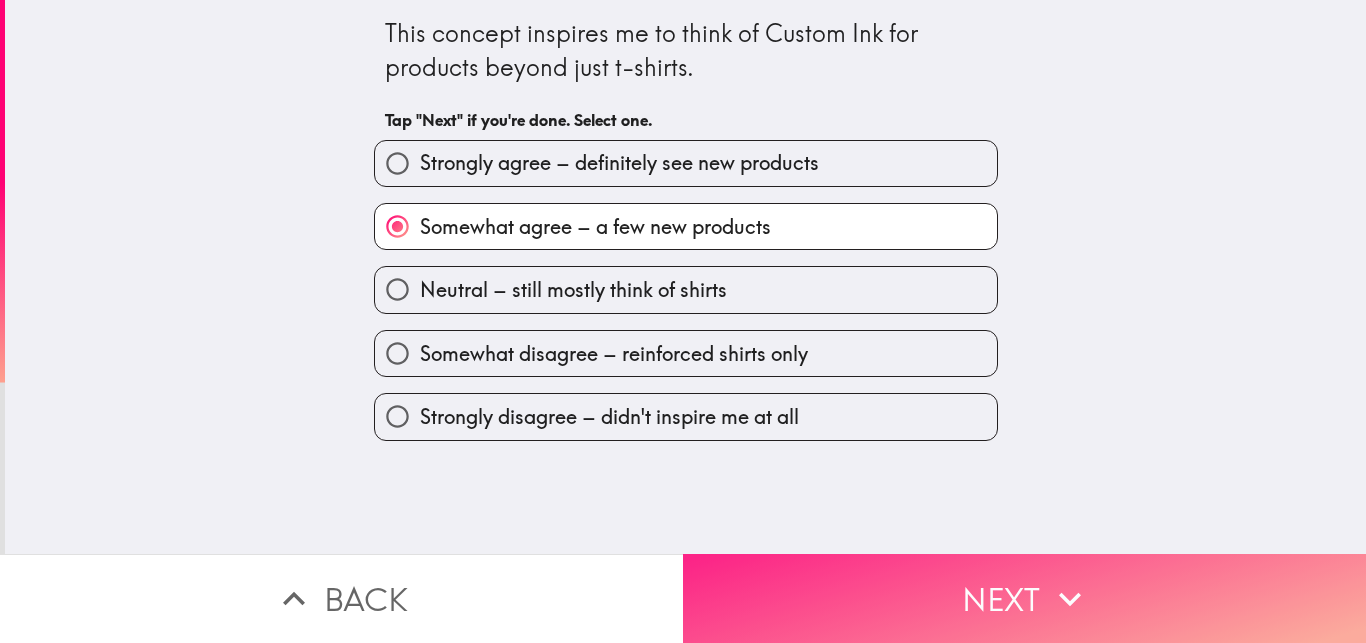 click on "Next" at bounding box center (1024, 598) 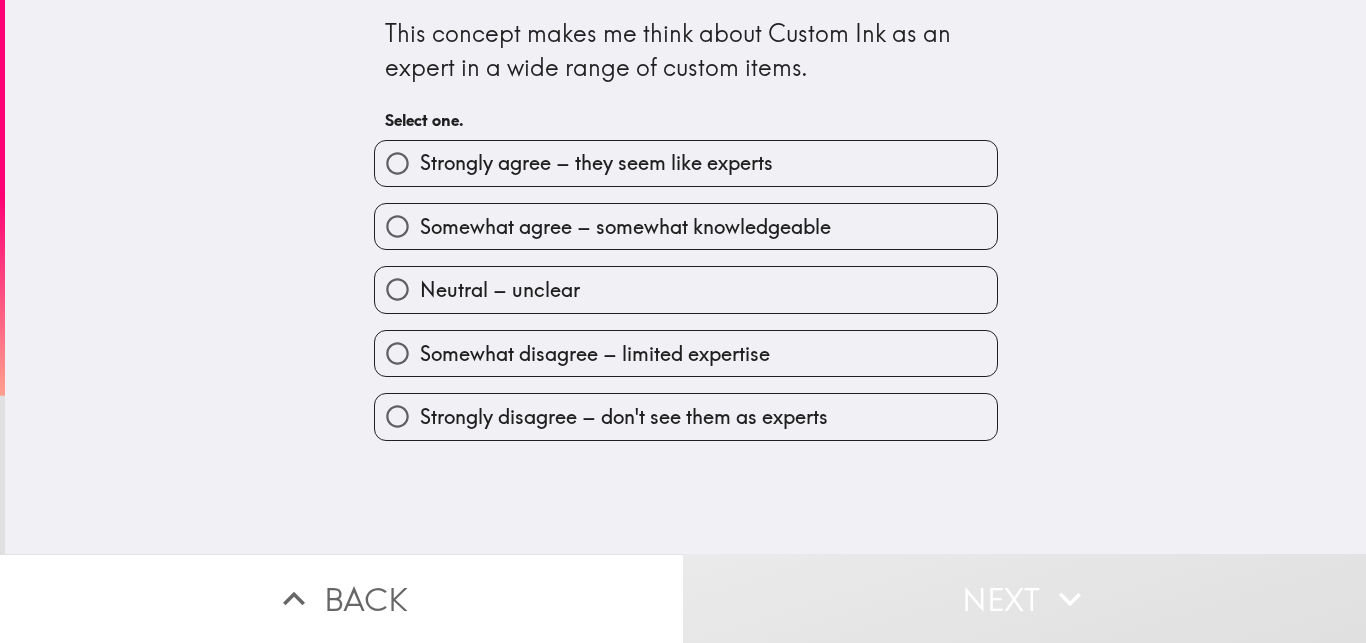 click on "Somewhat agree – somewhat knowledgeable" at bounding box center [625, 227] 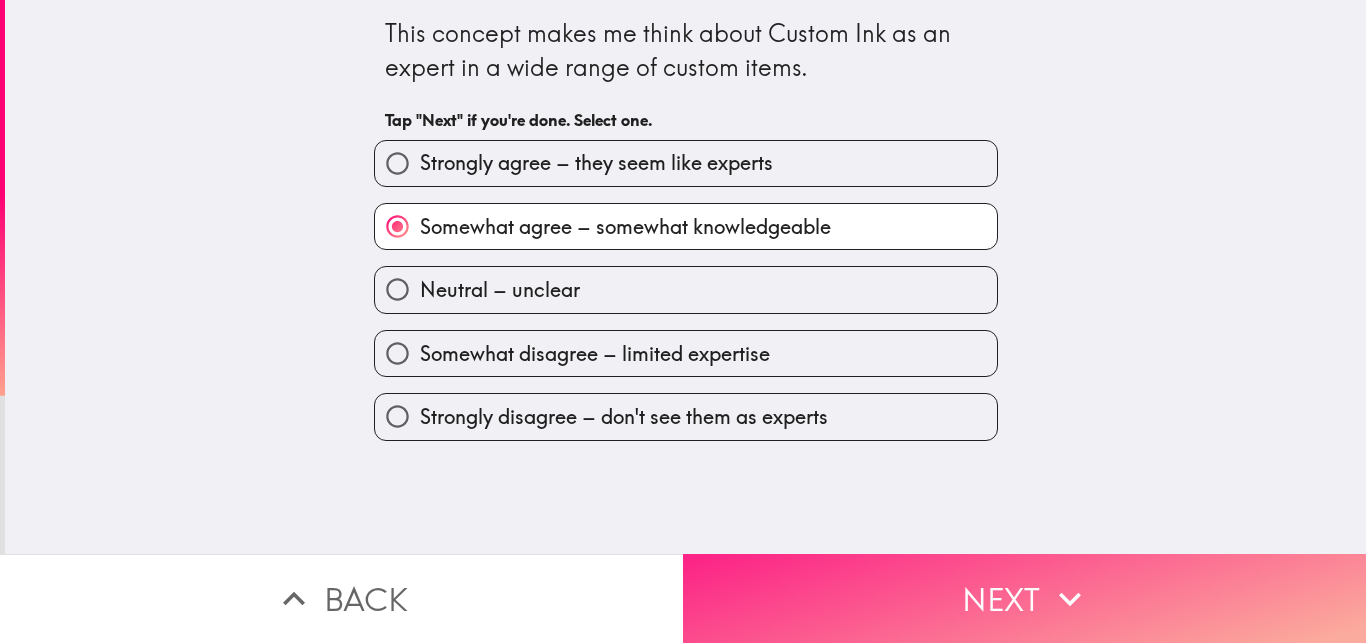 click on "Next" at bounding box center [1024, 598] 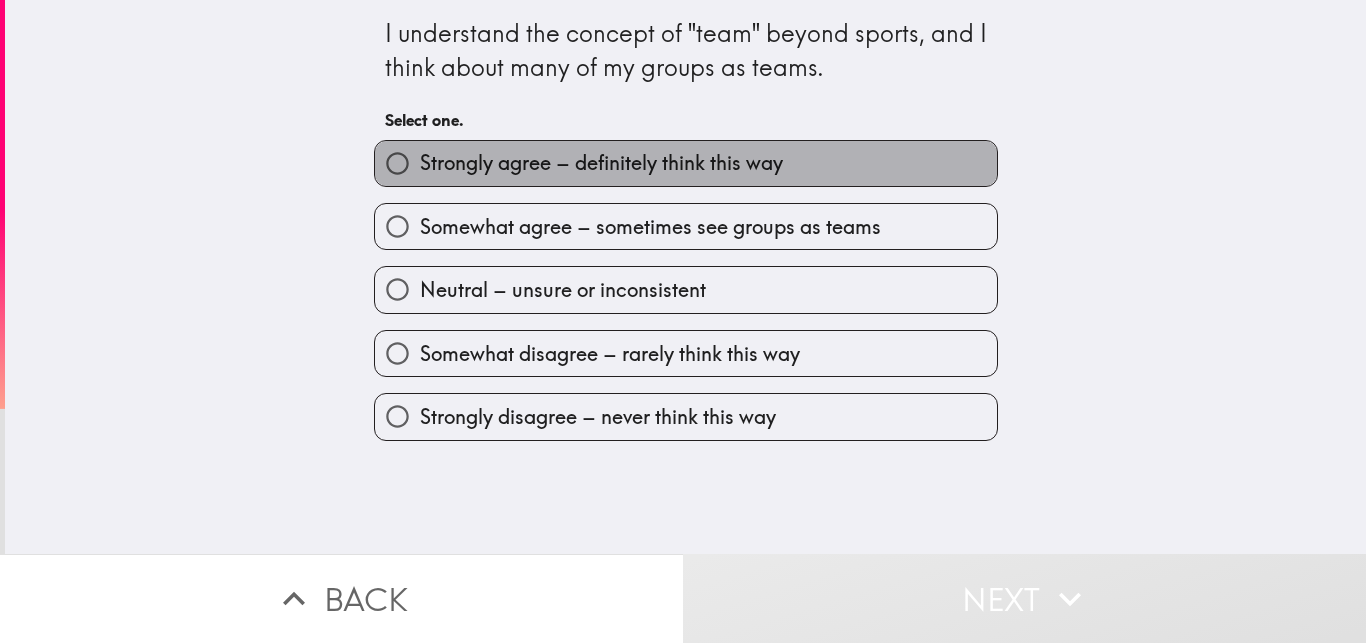 click on "Strongly agree – definitely think this way" at bounding box center (601, 163) 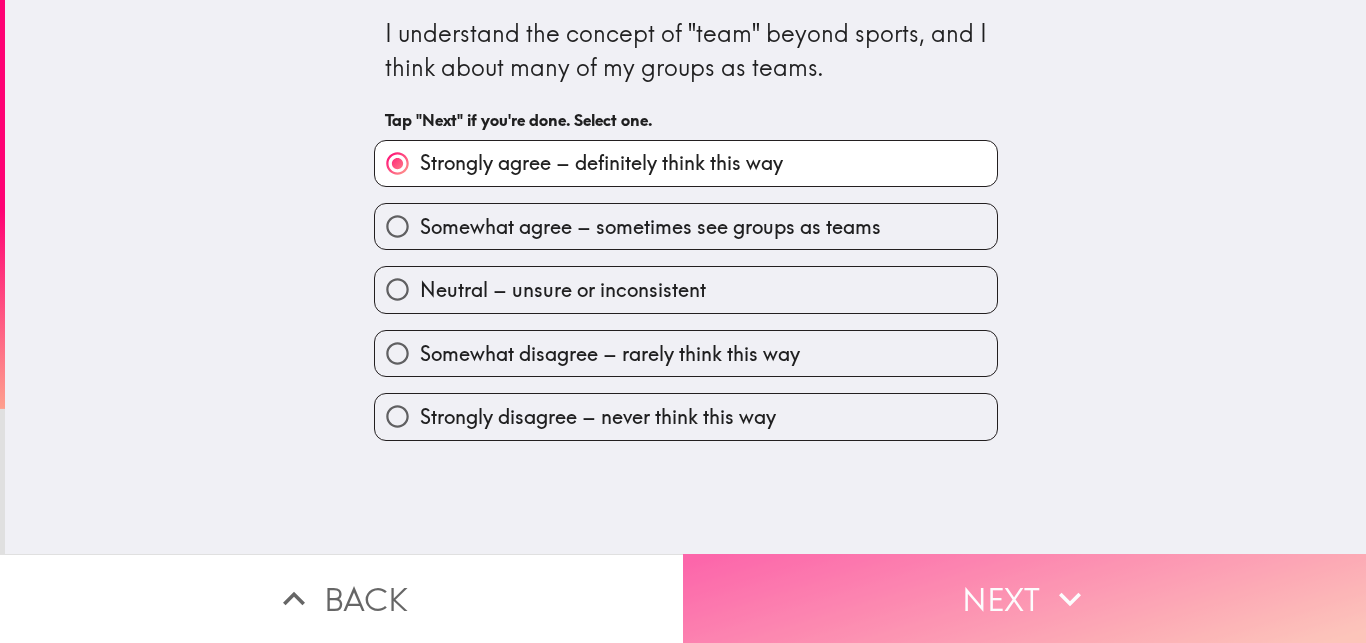 click on "Next" at bounding box center (1024, 598) 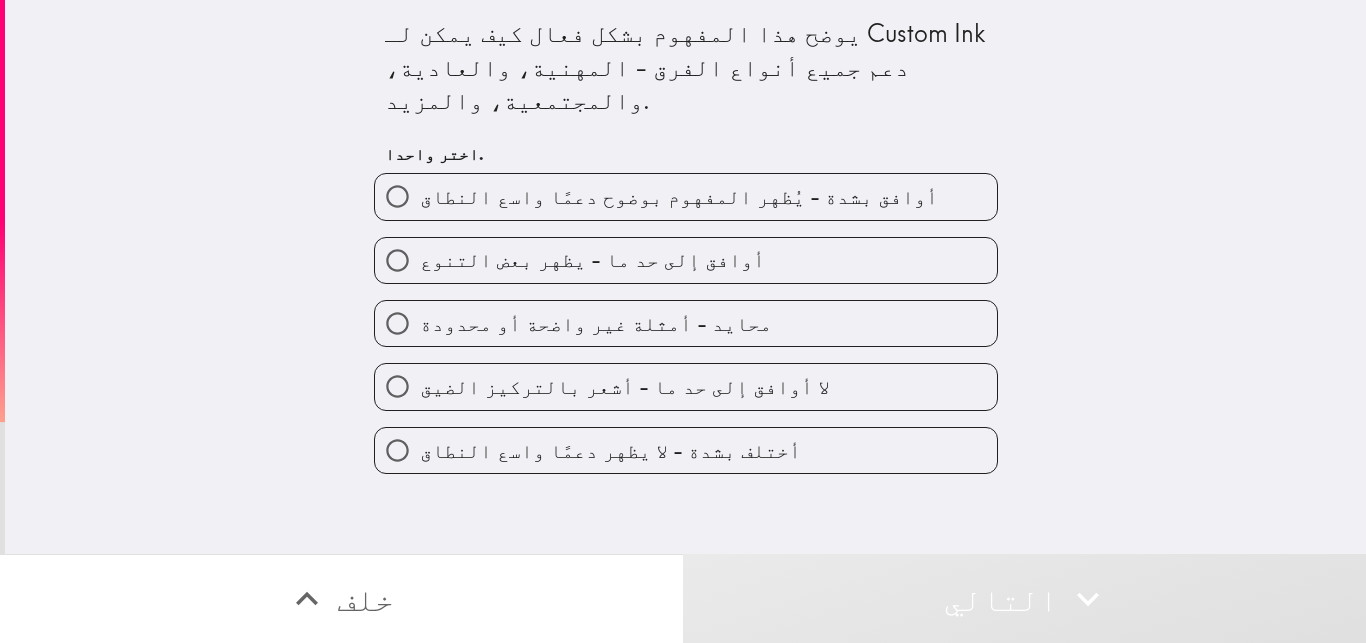 click on "يوضح هذا المفهوم بشكل فعال كيف يمكن لـ Custom Ink دعم جميع أنواع الفرق - المهنية، والعادية، والمجتمعية، والمزيد.  اختر واحدا.  أوافق بشدة - يُظهر المفهوم بوضوح دعمًا واسع النطاق  أوافق إلى حد ما - يظهر بعض التنوع  محايد - أمثلة غير واضحة أو محدودة  لا أوافق إلى حد ما - أشعر بالتركيز الضيق  أختلف بشدة - لا يظهر دعمًا واسع النطاق" at bounding box center (685, 277) 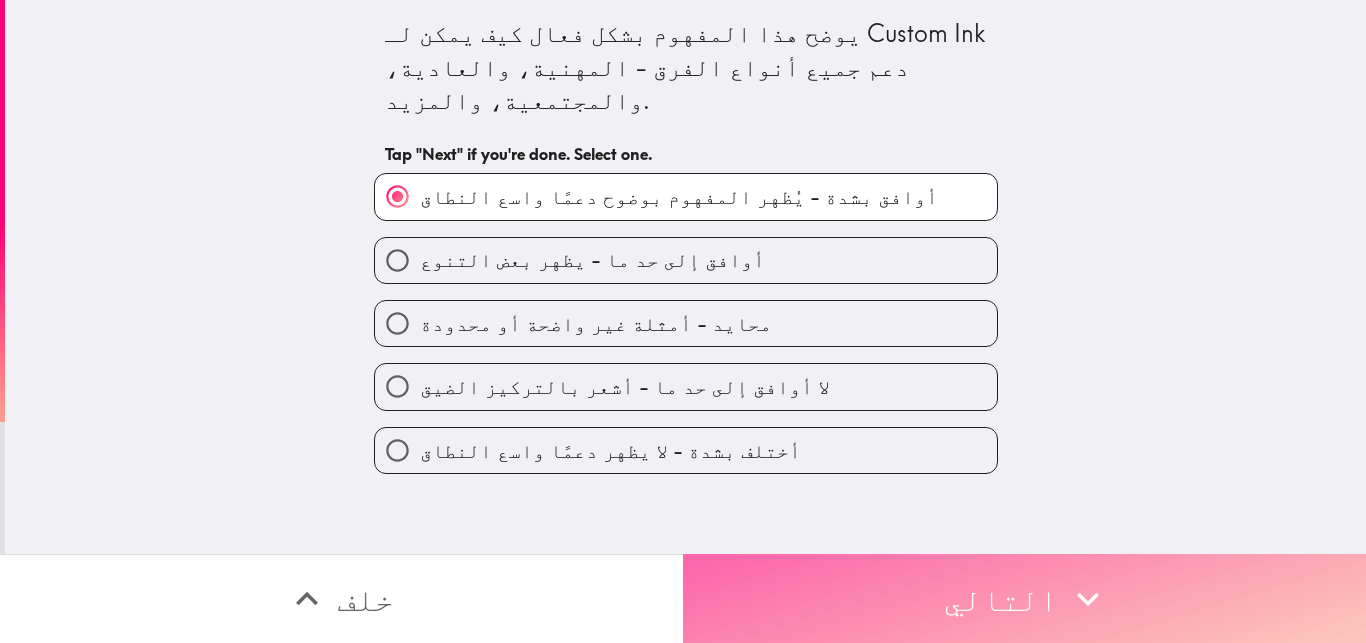 click on "التالي" at bounding box center (1024, 598) 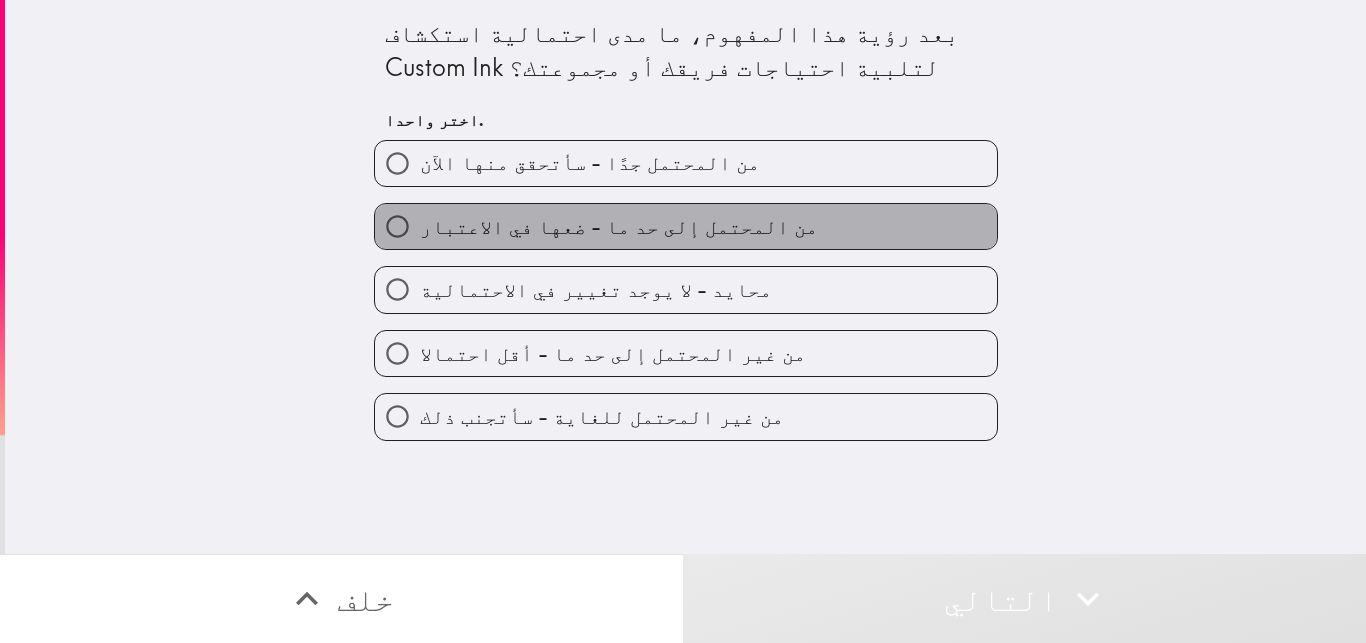 click on "من المحتمل إلى حد ما - ضعها في الاعتبار" at bounding box center (686, 226) 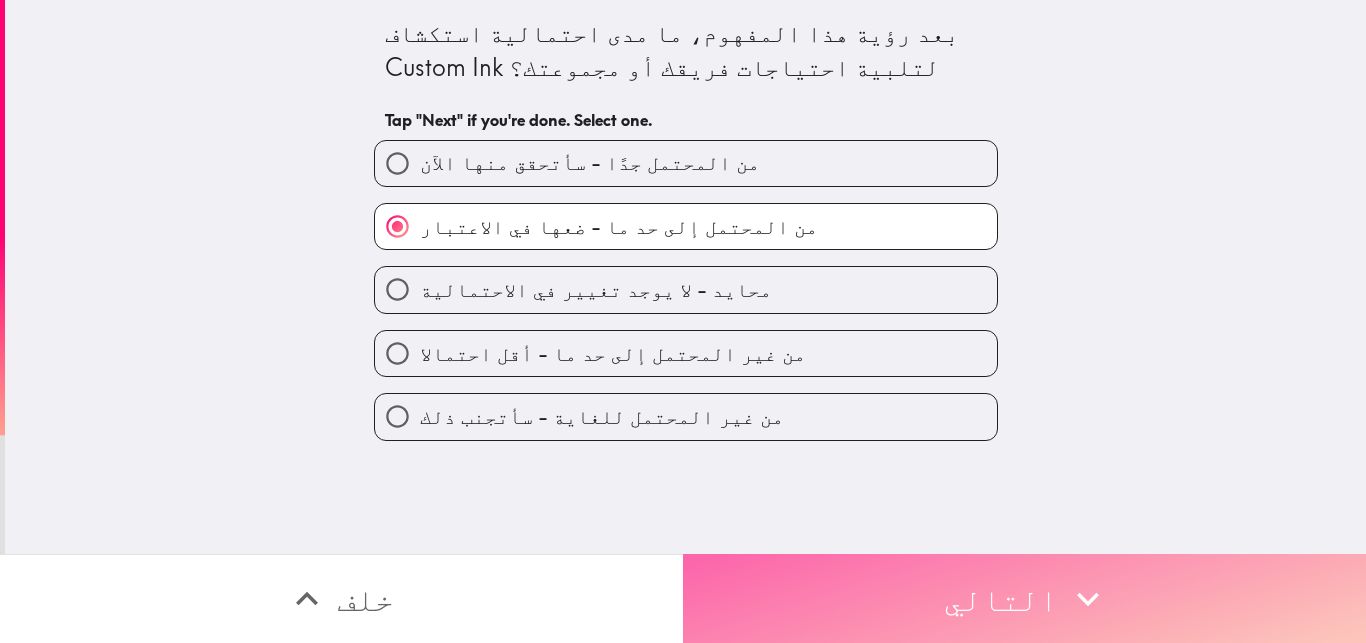 click on "التالي" at bounding box center (1024, 598) 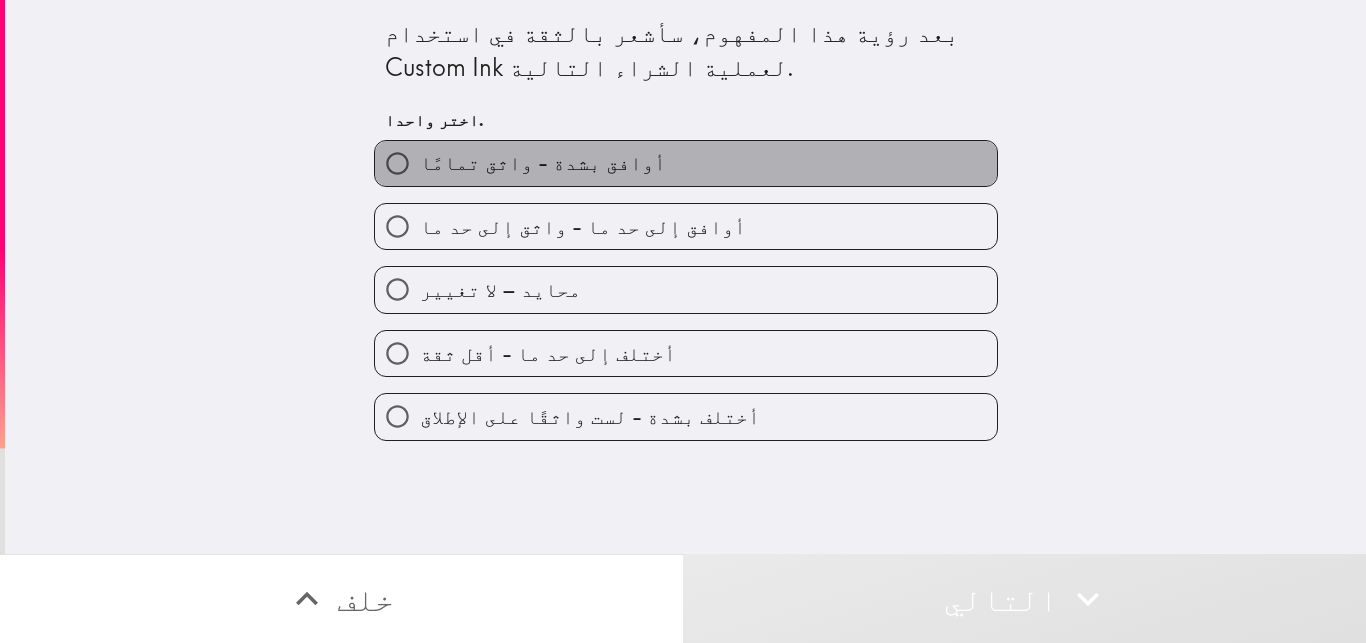 click on "أوافق بشدة - واثق تمامًا" at bounding box center [686, 163] 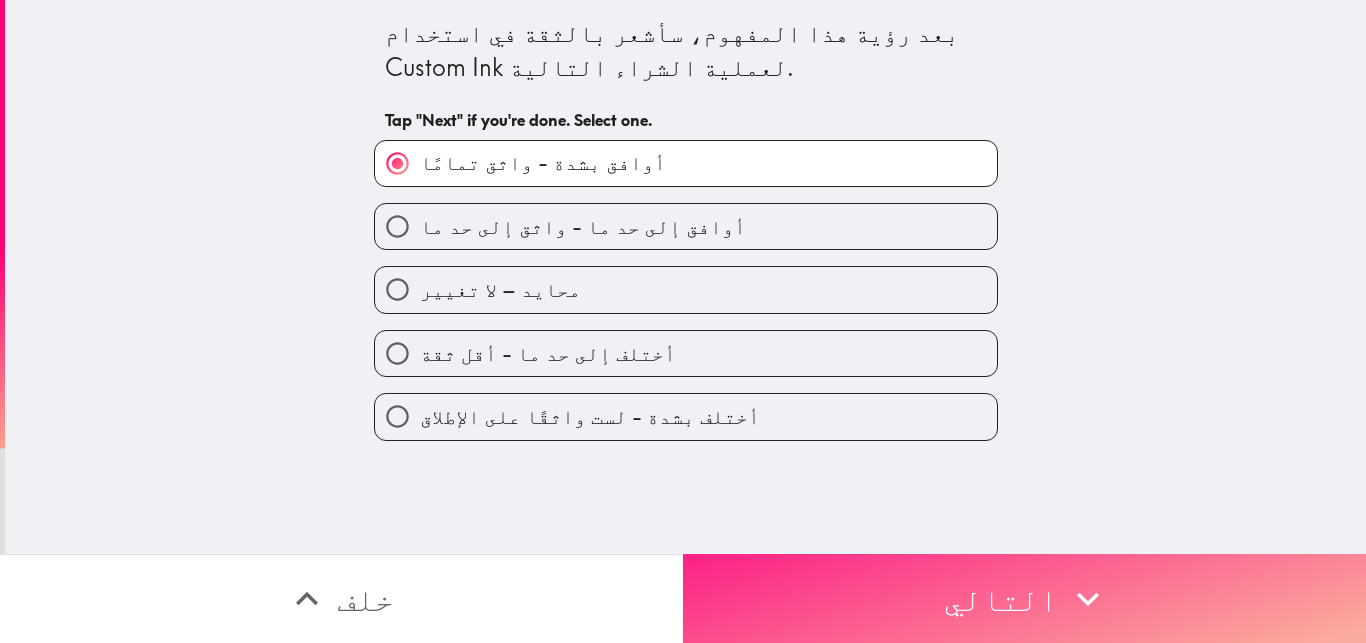 click on "التالي" at bounding box center (1024, 598) 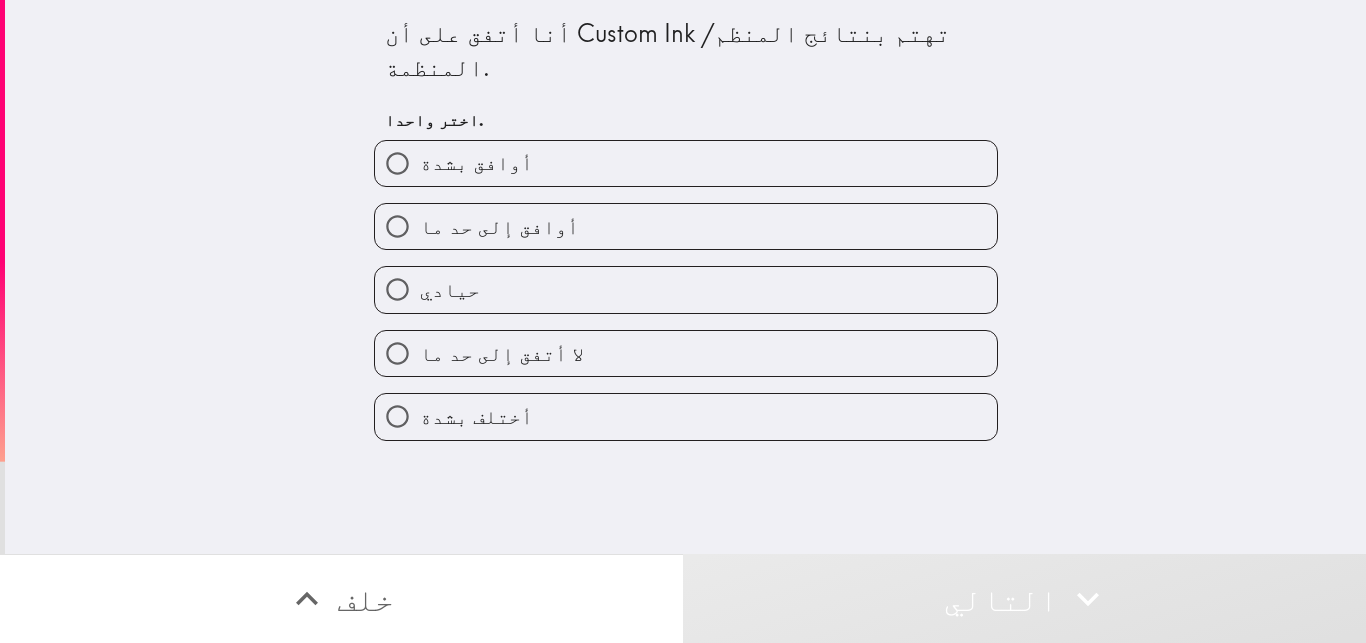 click on "أوافق إلى حد ما" at bounding box center [678, 218] 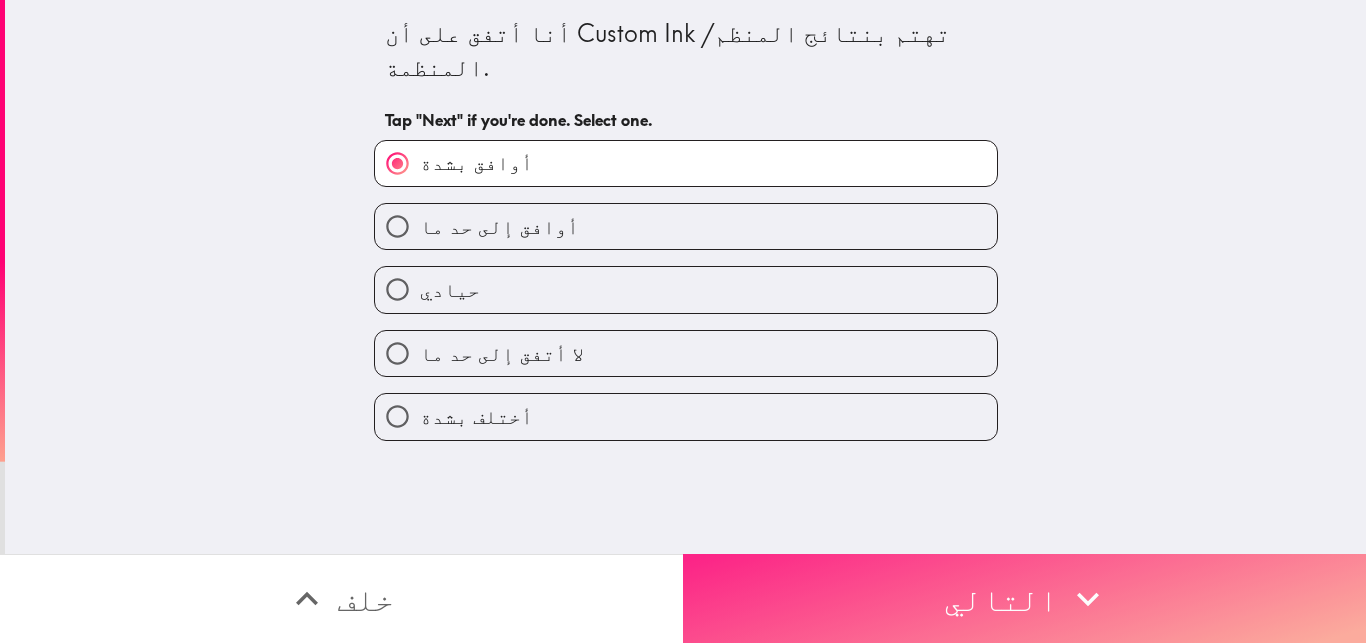 click on "التالي" at bounding box center [1024, 598] 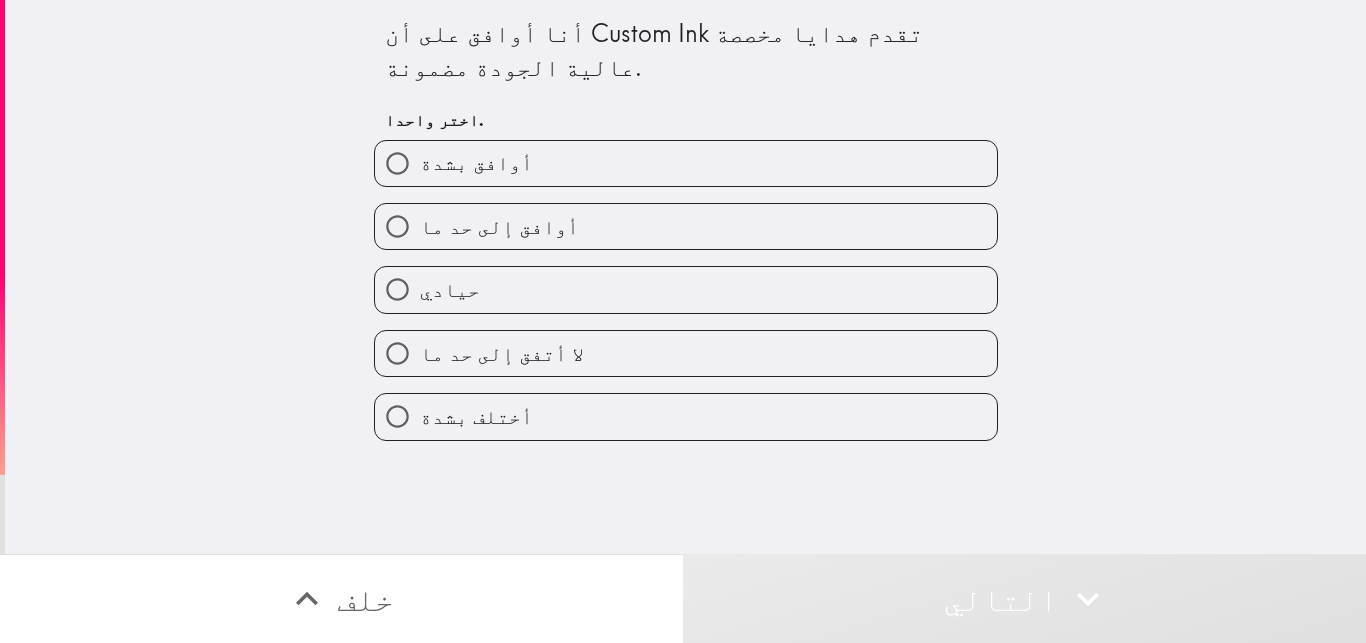 click on "أوافق بشدة" at bounding box center [686, 163] 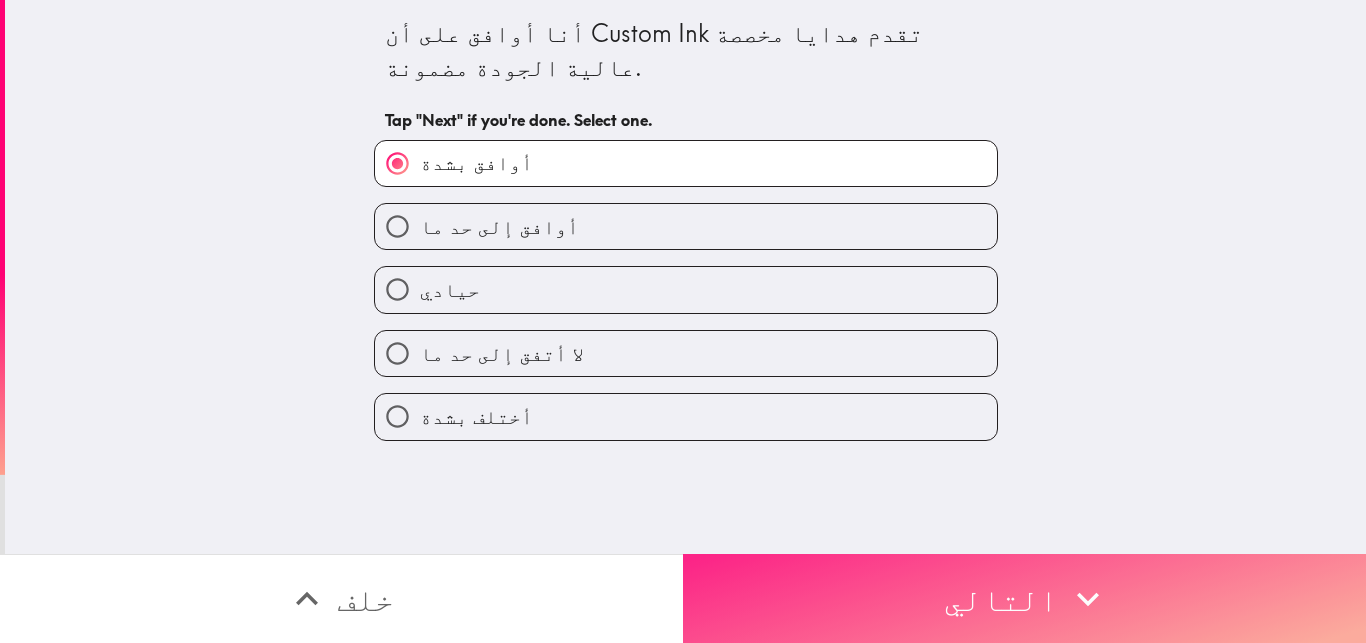 click on "التالي" at bounding box center [1024, 598] 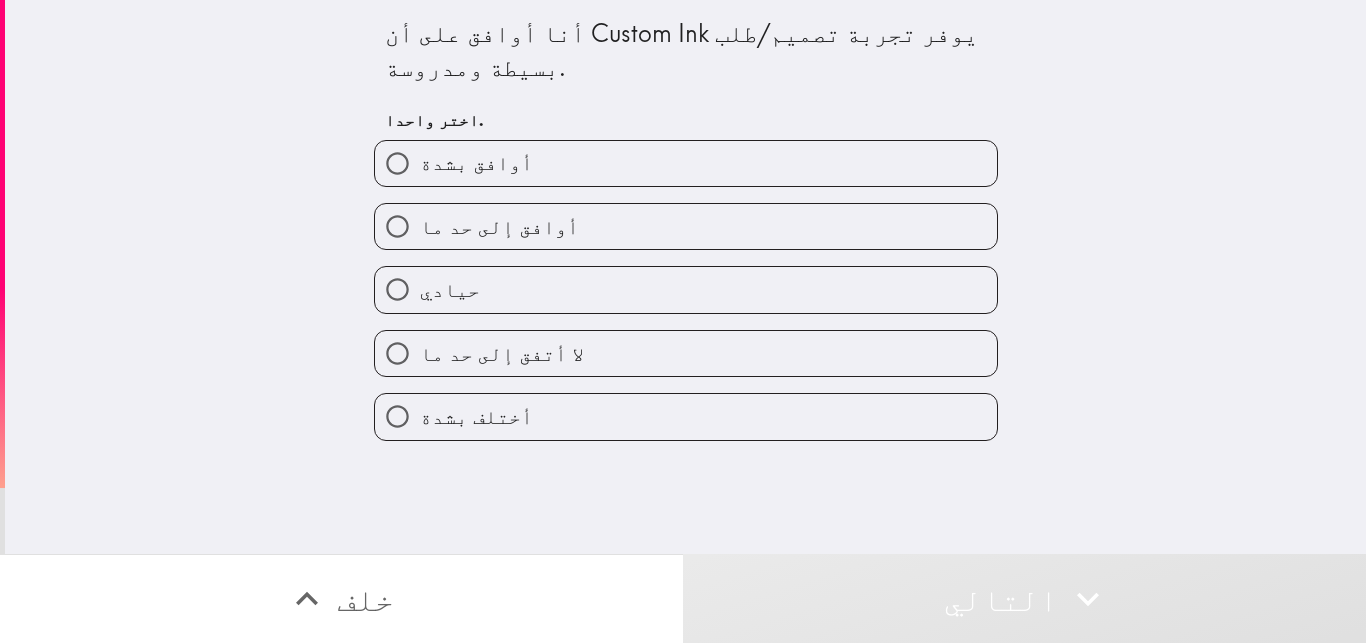 click on "أوافق إلى حد ما" at bounding box center [686, 226] 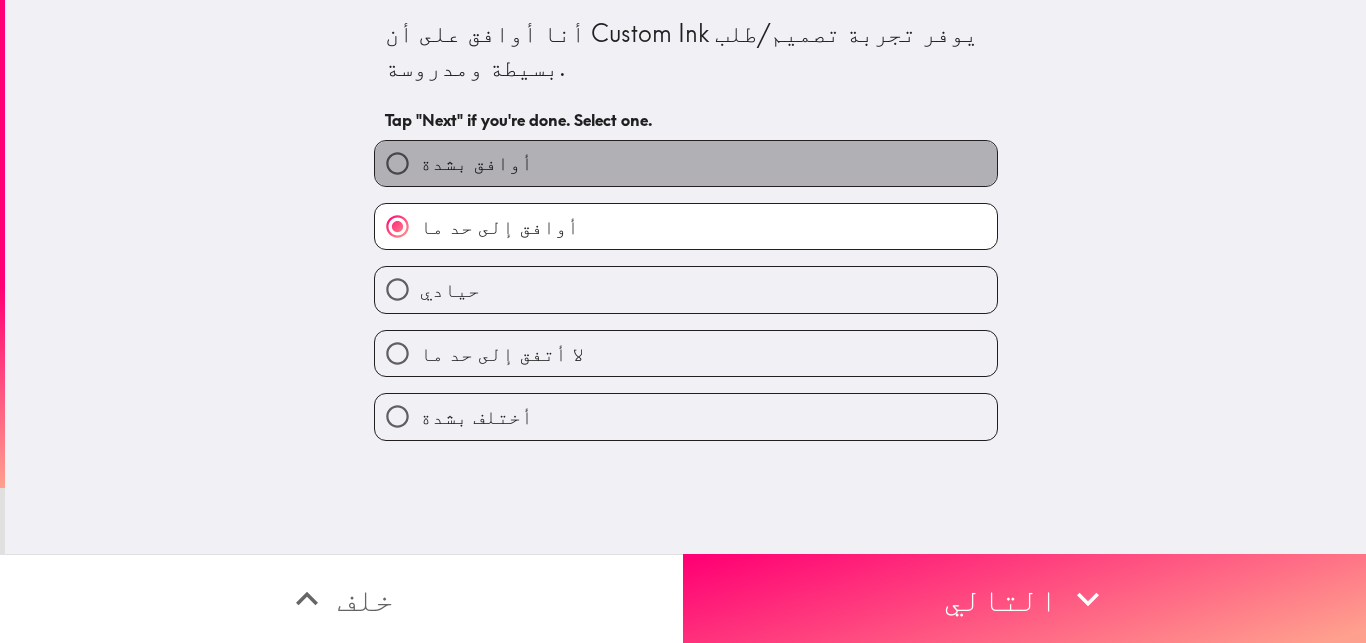 click on "أوافق بشدة" at bounding box center (686, 163) 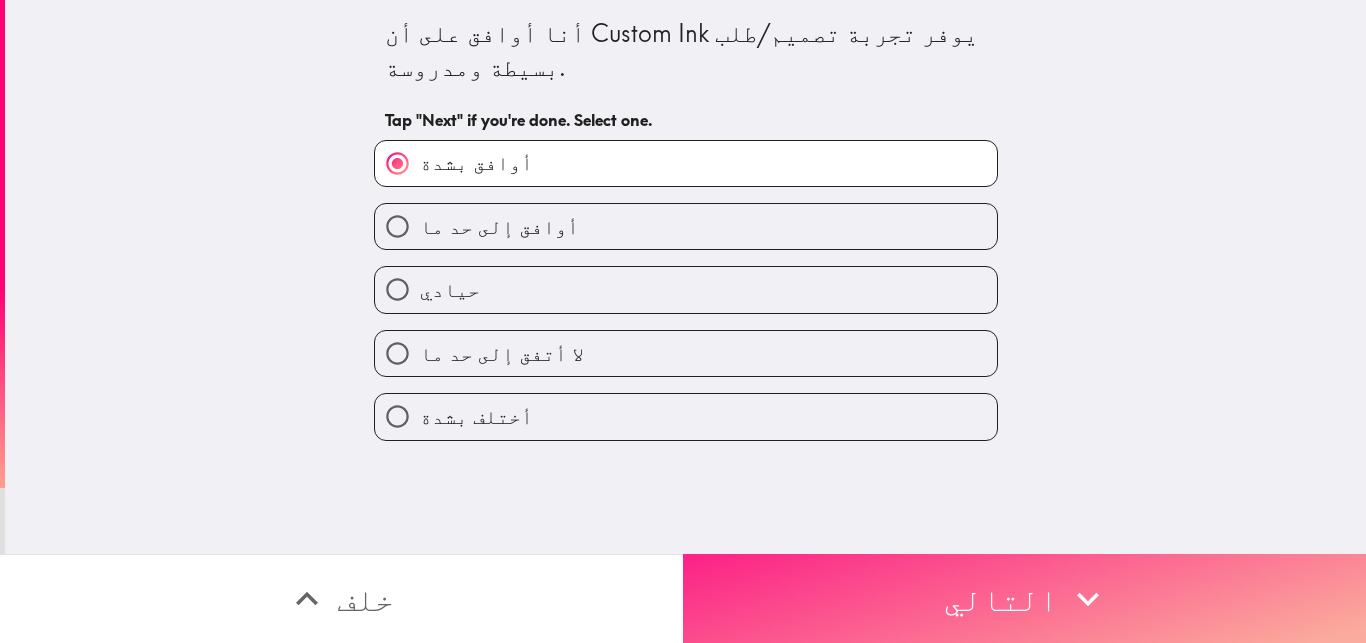 click on "التالي" at bounding box center [1024, 598] 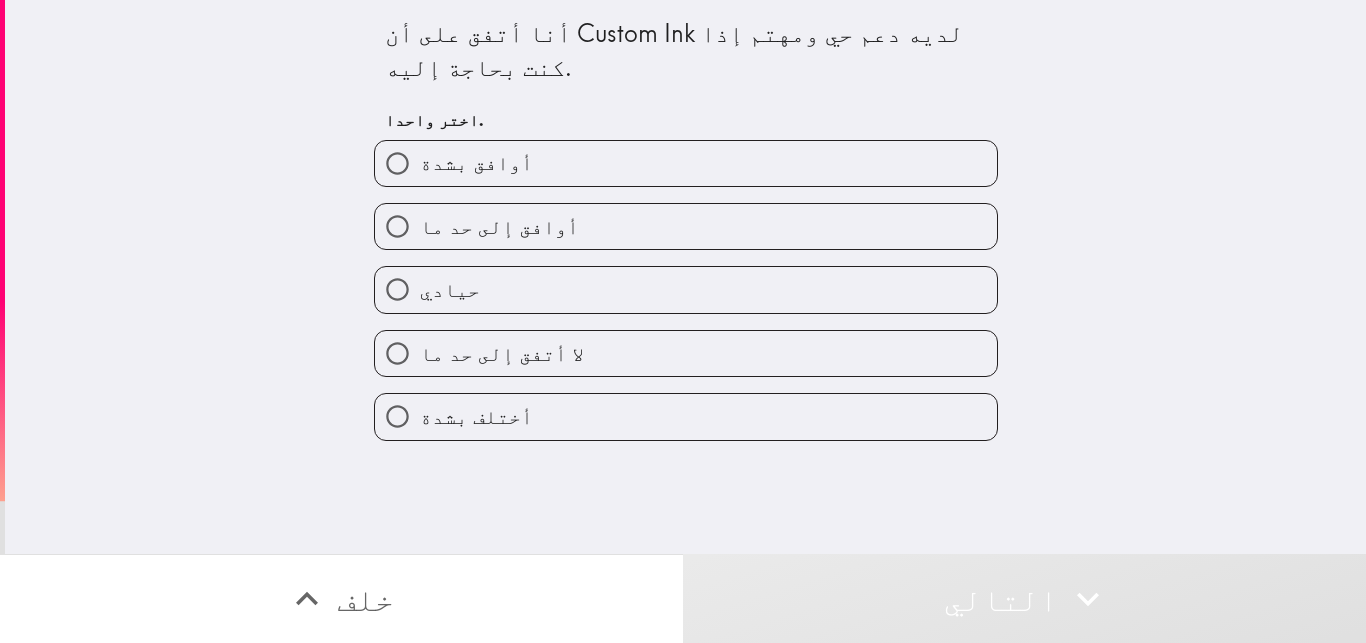 click on "أوافق بشدة" at bounding box center [686, 163] 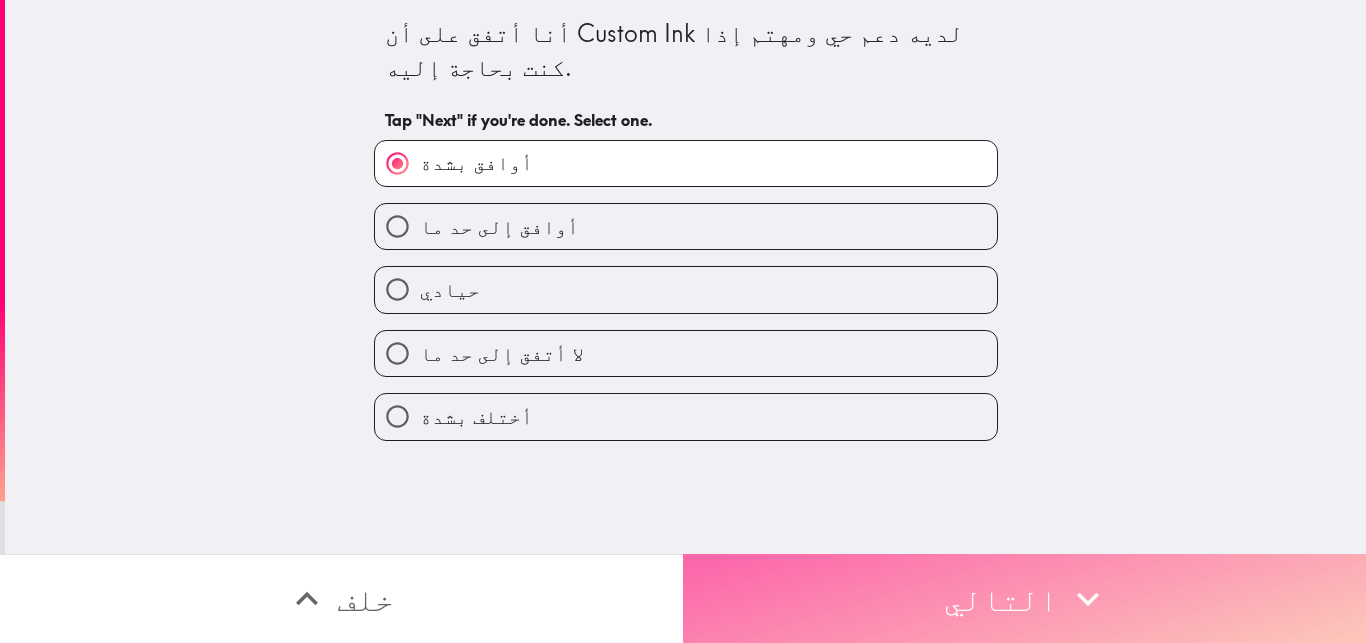 click on "التالي" at bounding box center (1024, 598) 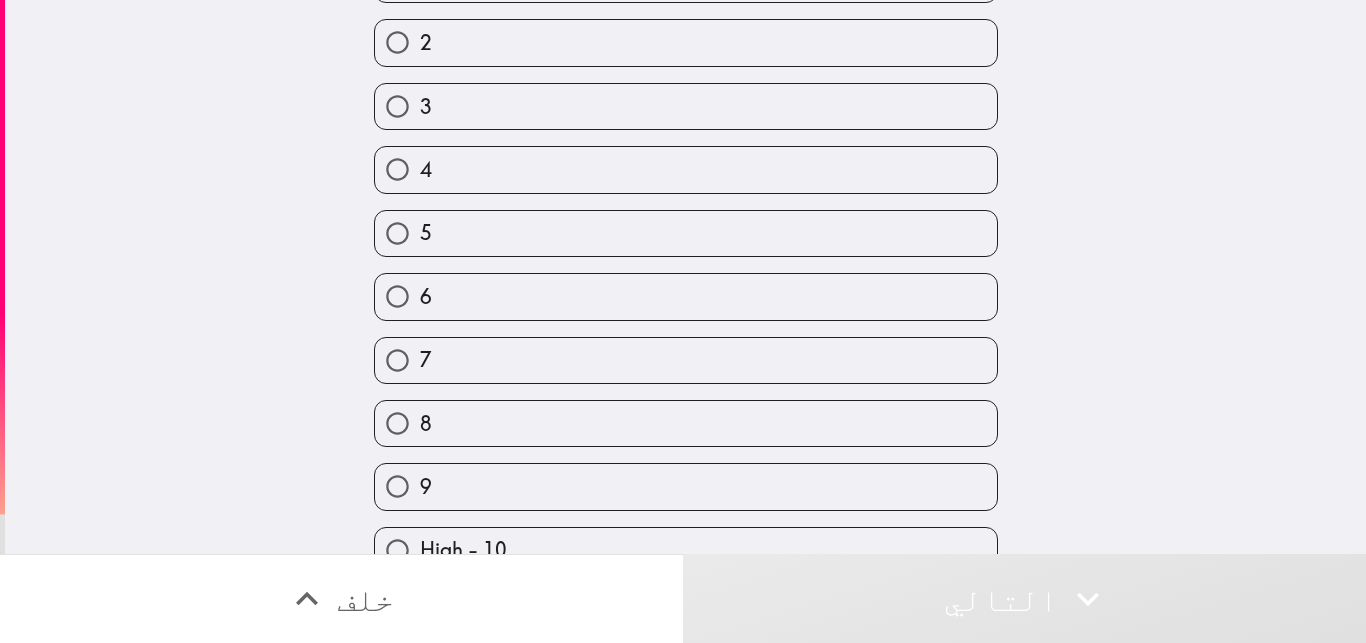 scroll, scrollTop: 187, scrollLeft: 0, axis: vertical 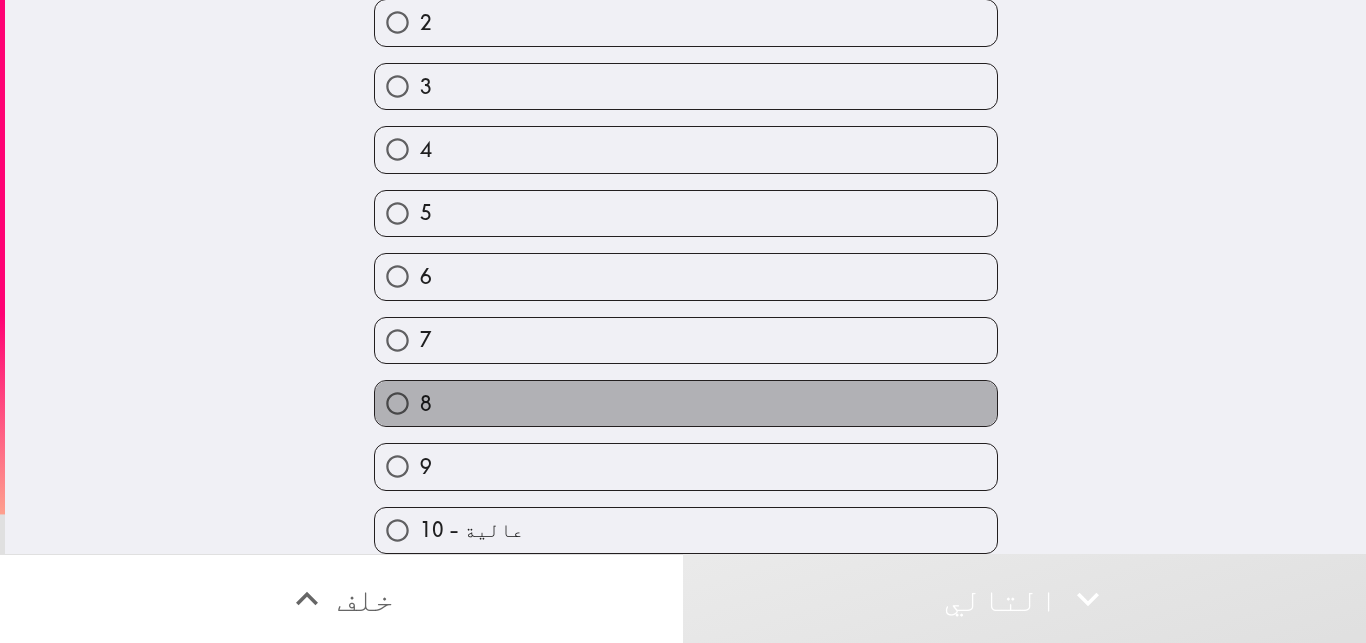 click on "8" at bounding box center [686, 403] 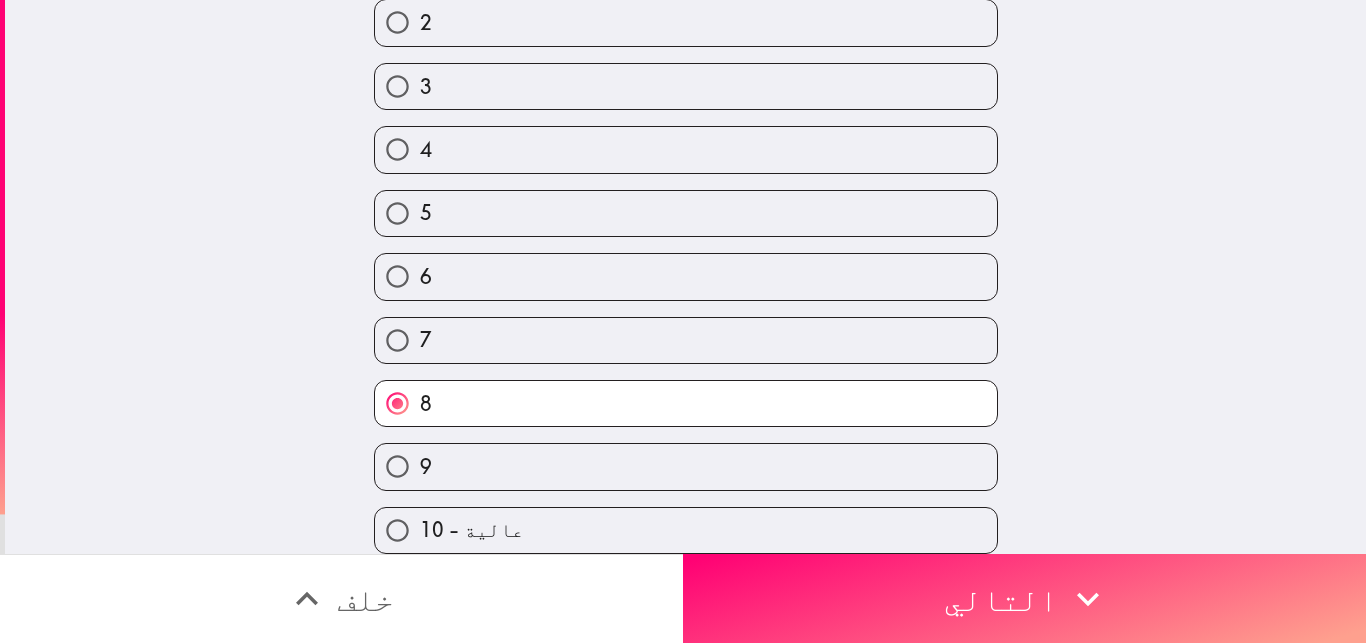 scroll, scrollTop: 187, scrollLeft: 0, axis: vertical 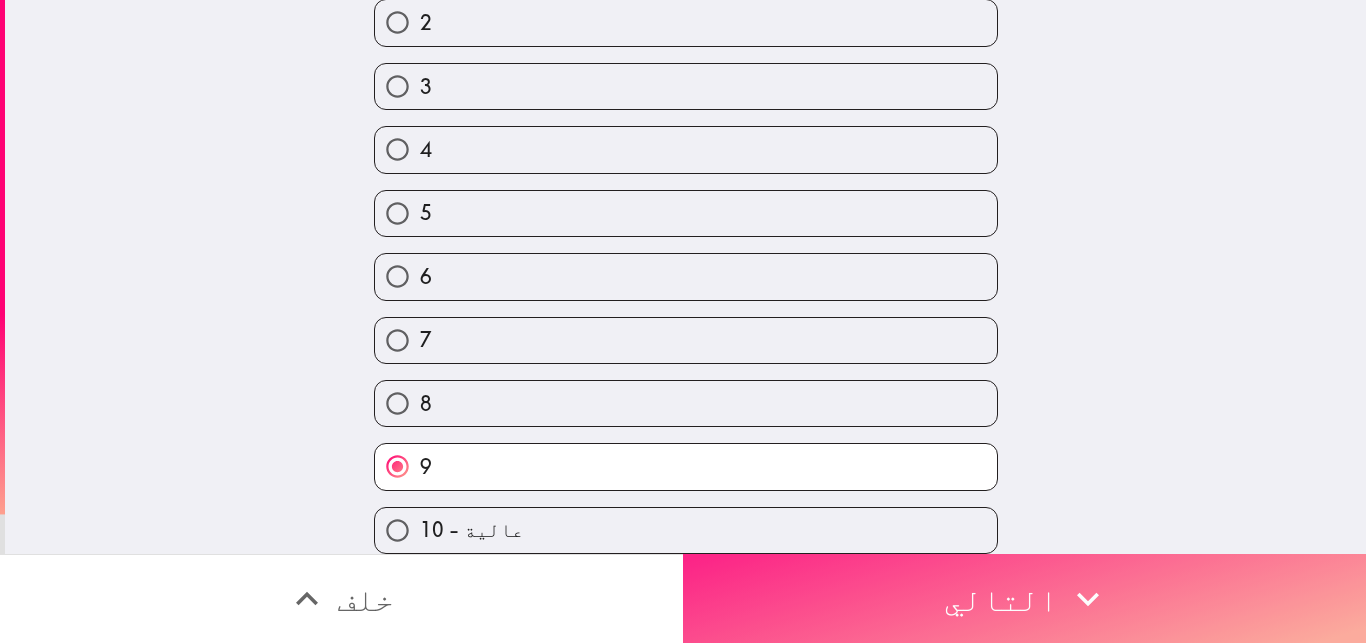 click on "التالي" at bounding box center [1024, 598] 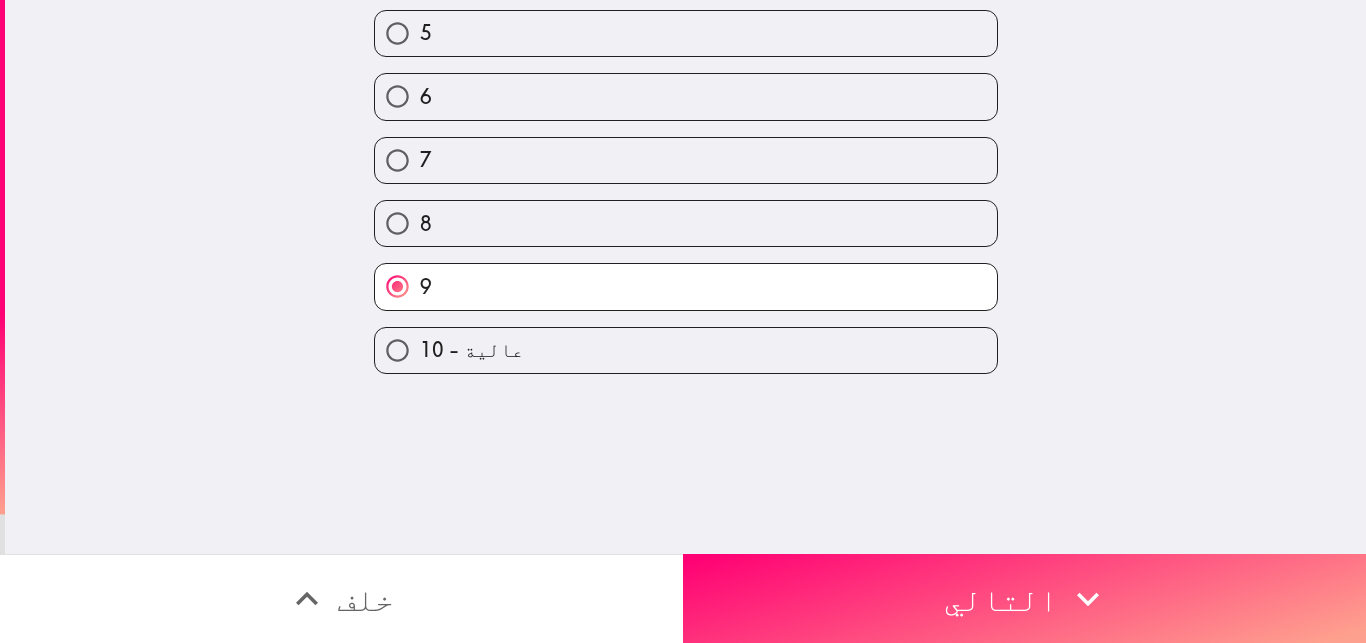 scroll, scrollTop: 0, scrollLeft: 0, axis: both 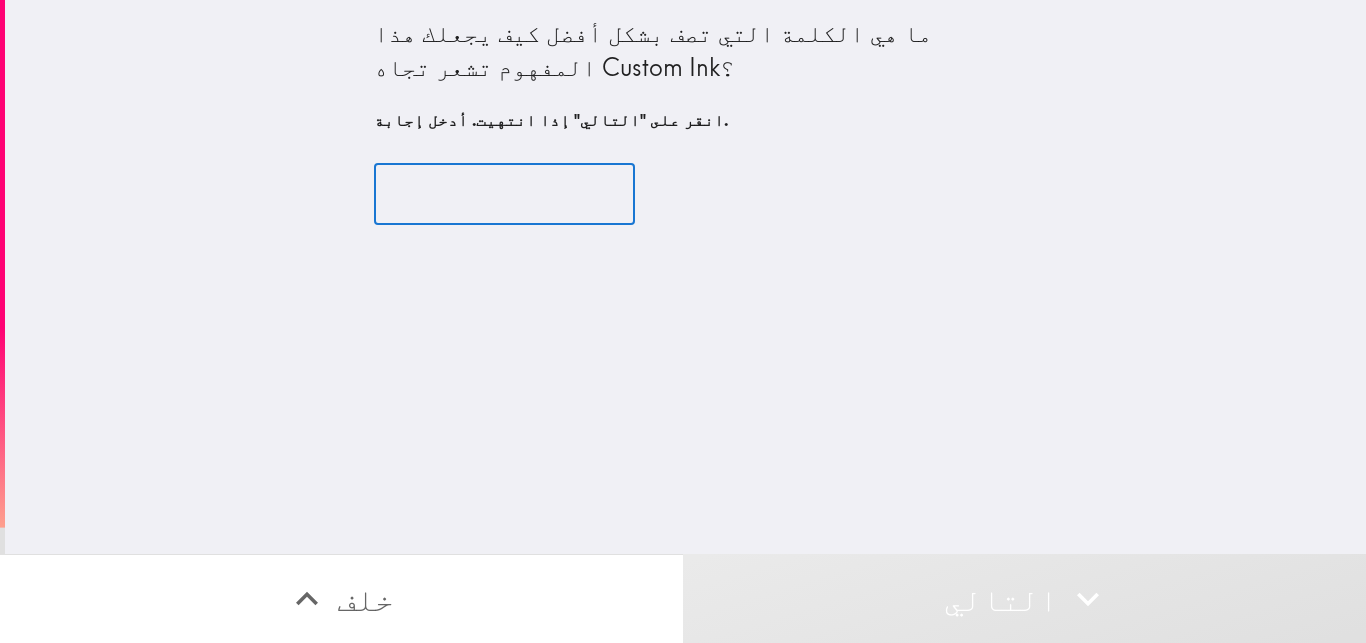 click at bounding box center (504, 195) 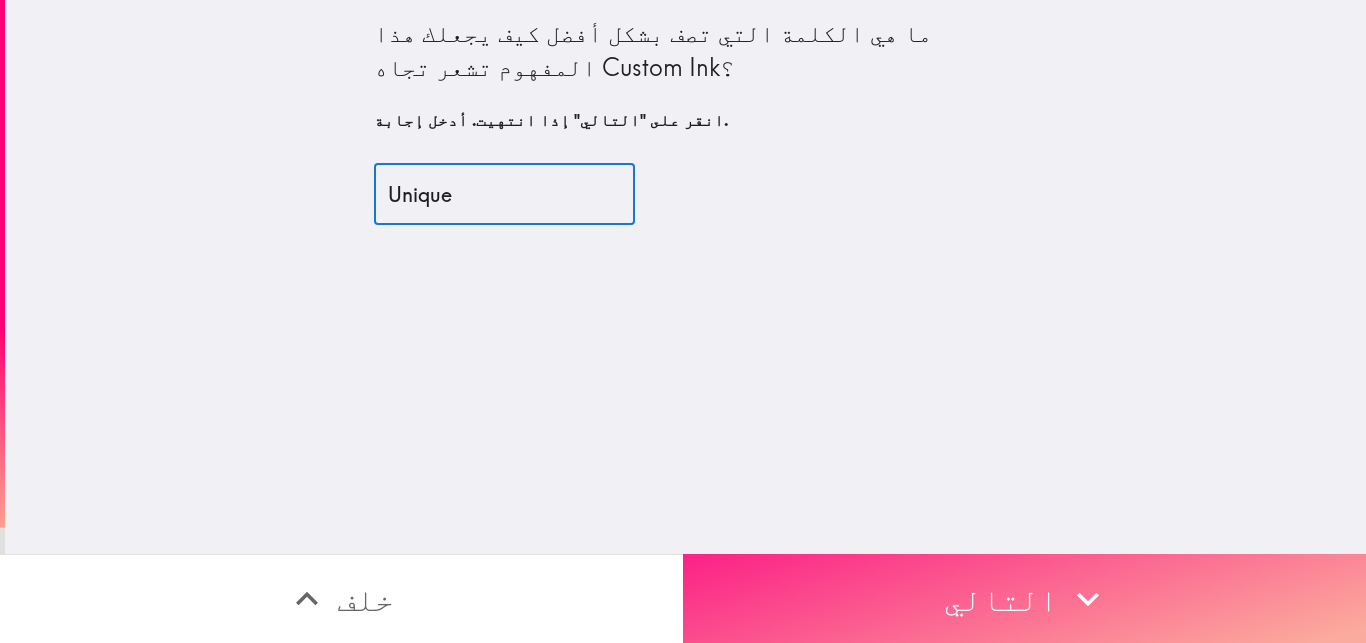 type on "Unique" 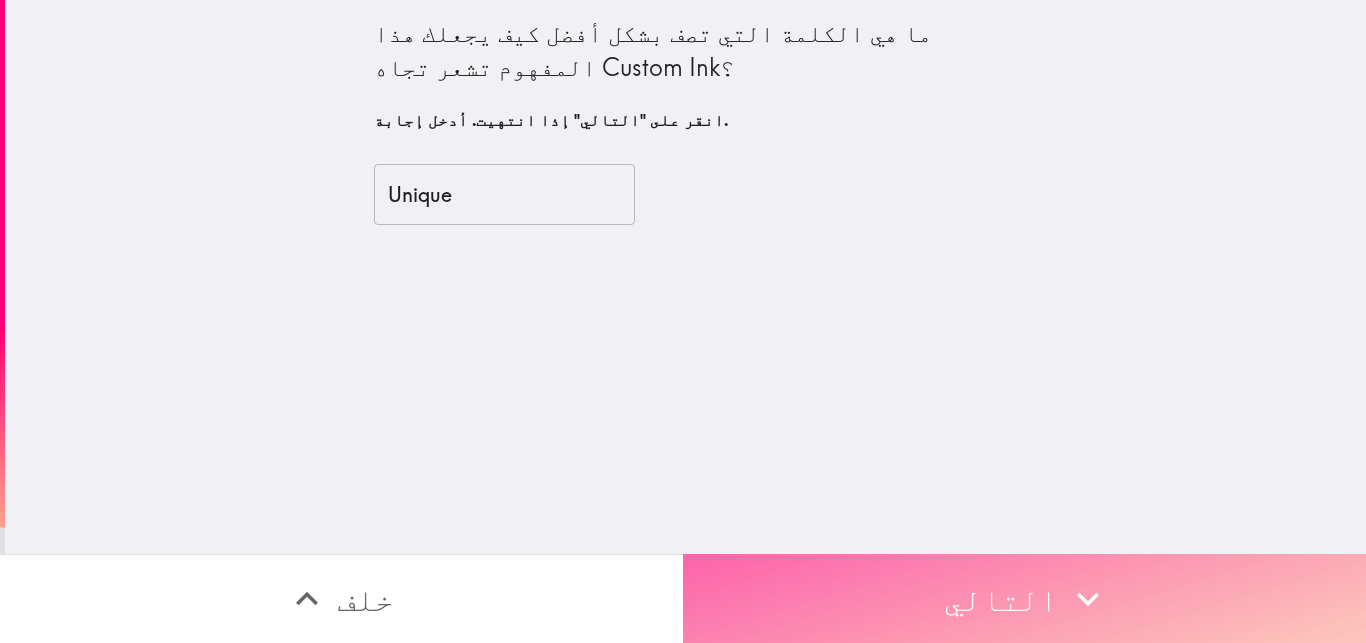 click on "التالي" at bounding box center (1024, 598) 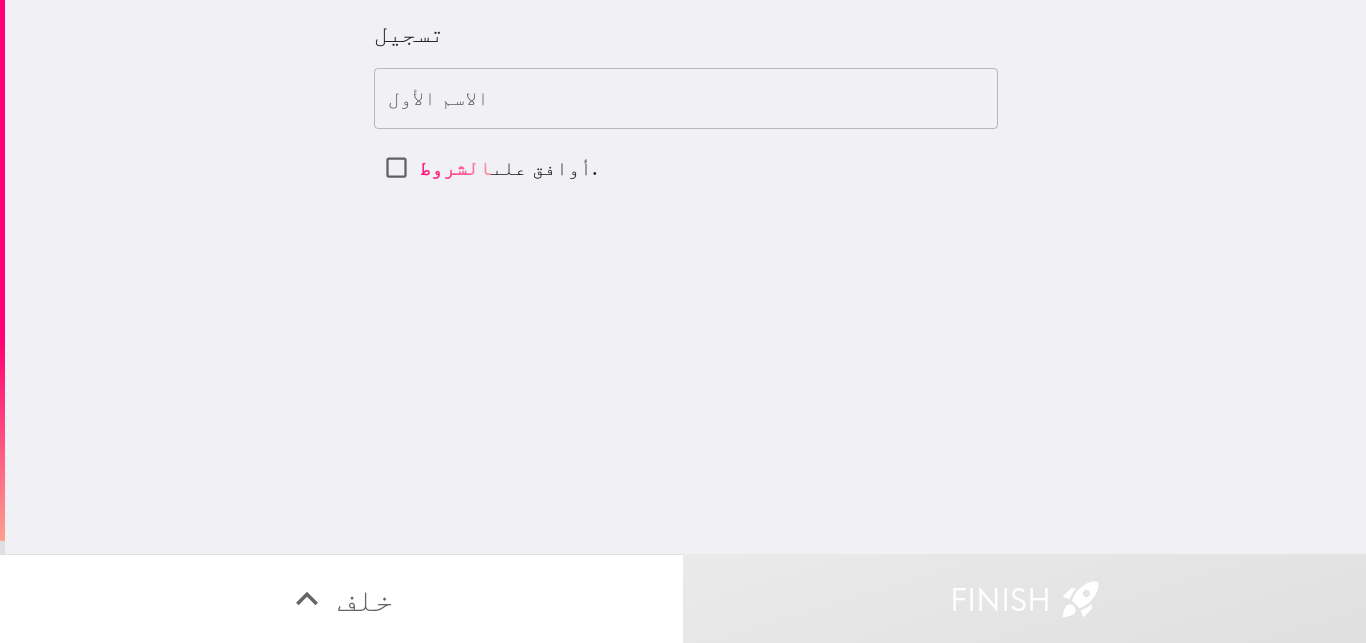 click on "الاسم الأول" at bounding box center [686, 99] 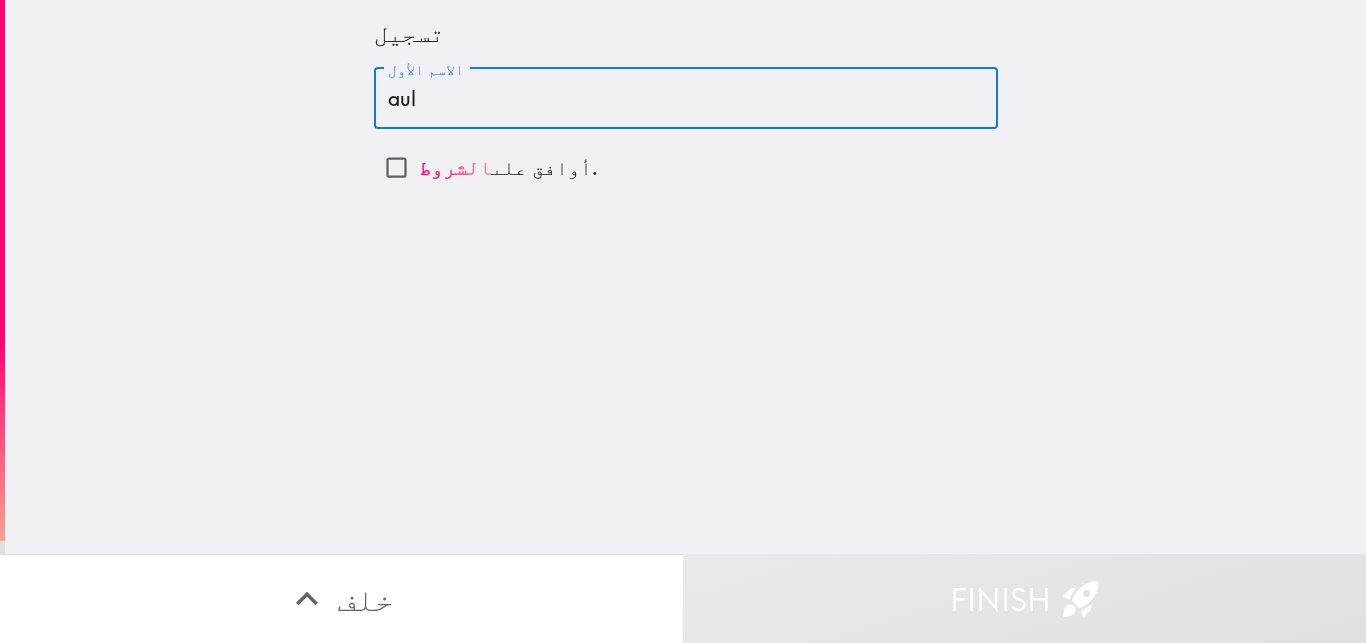click on "aul" at bounding box center (686, 99) 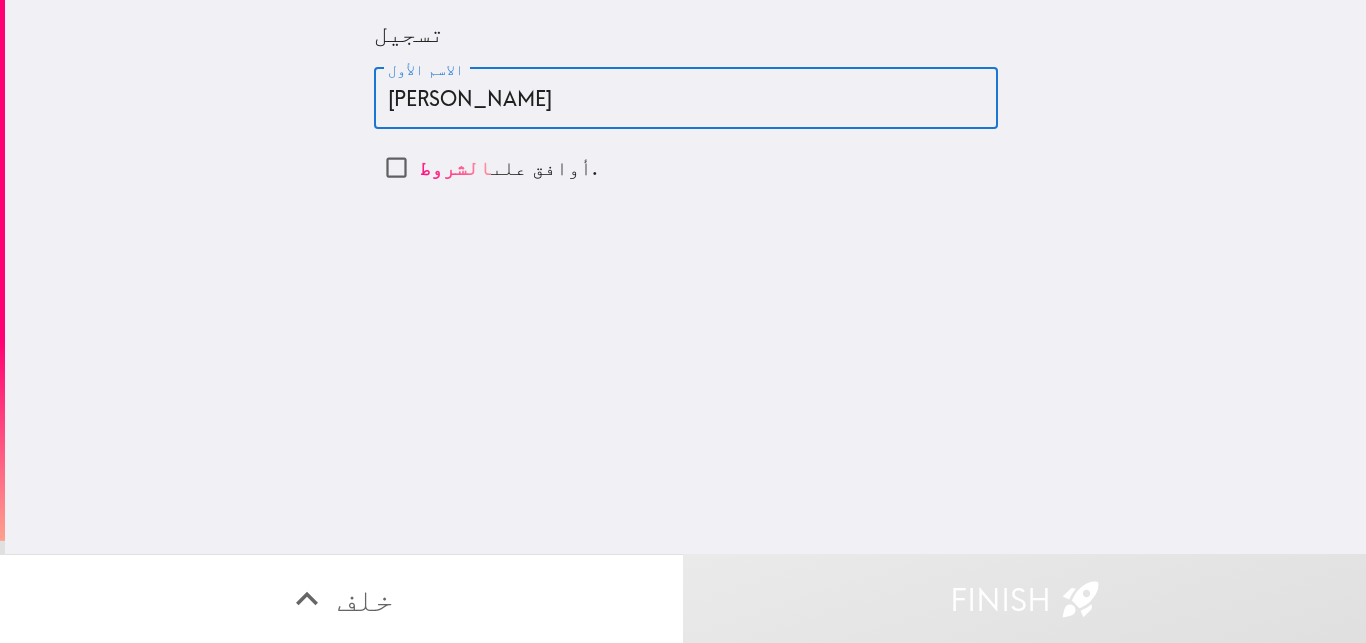 type on "Paul" 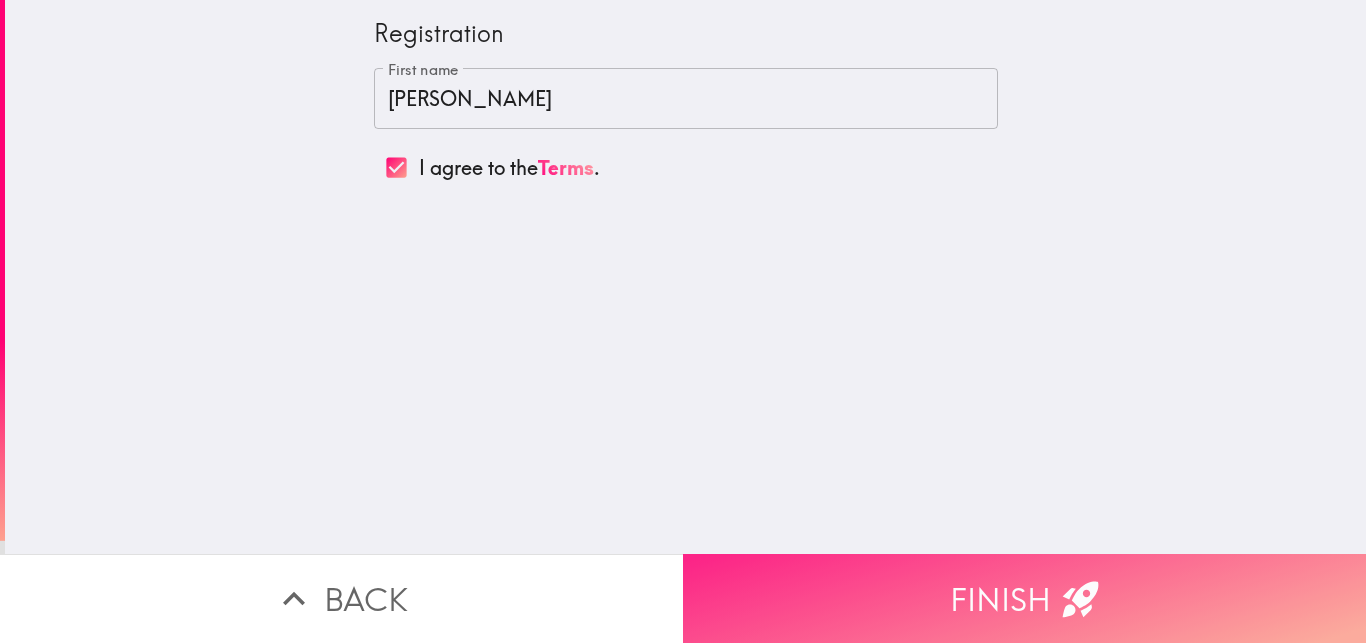 click on "Finish" at bounding box center (1024, 598) 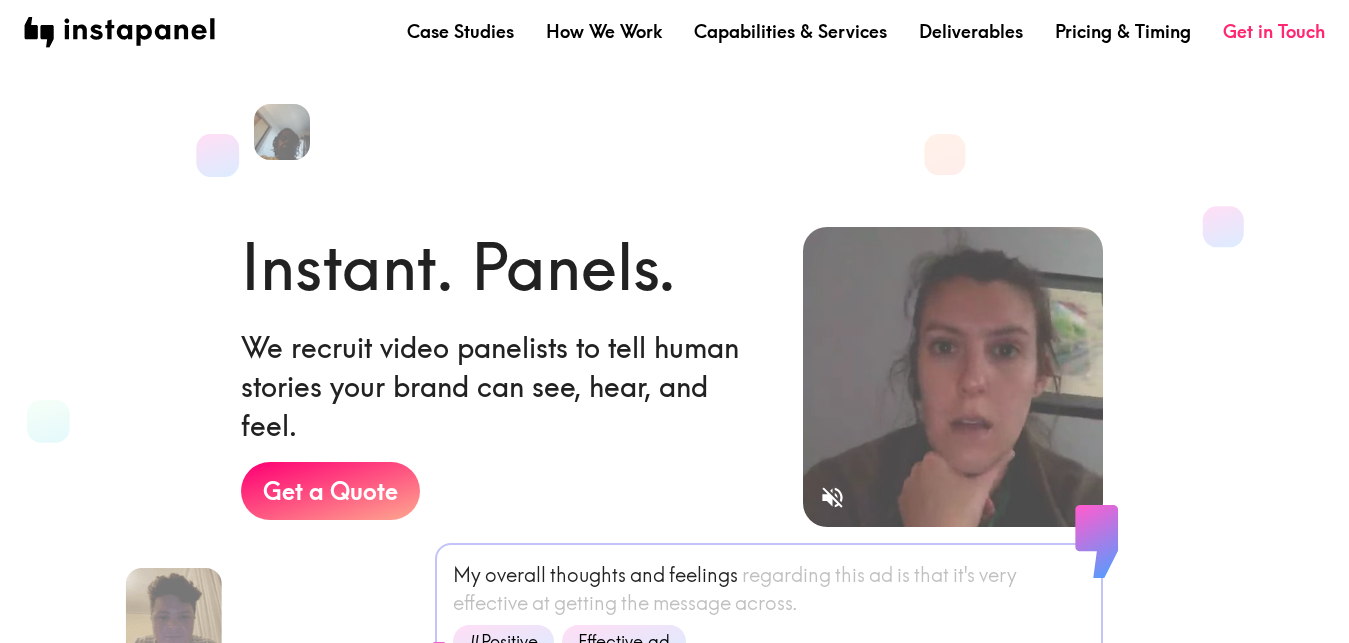 scroll, scrollTop: 0, scrollLeft: 0, axis: both 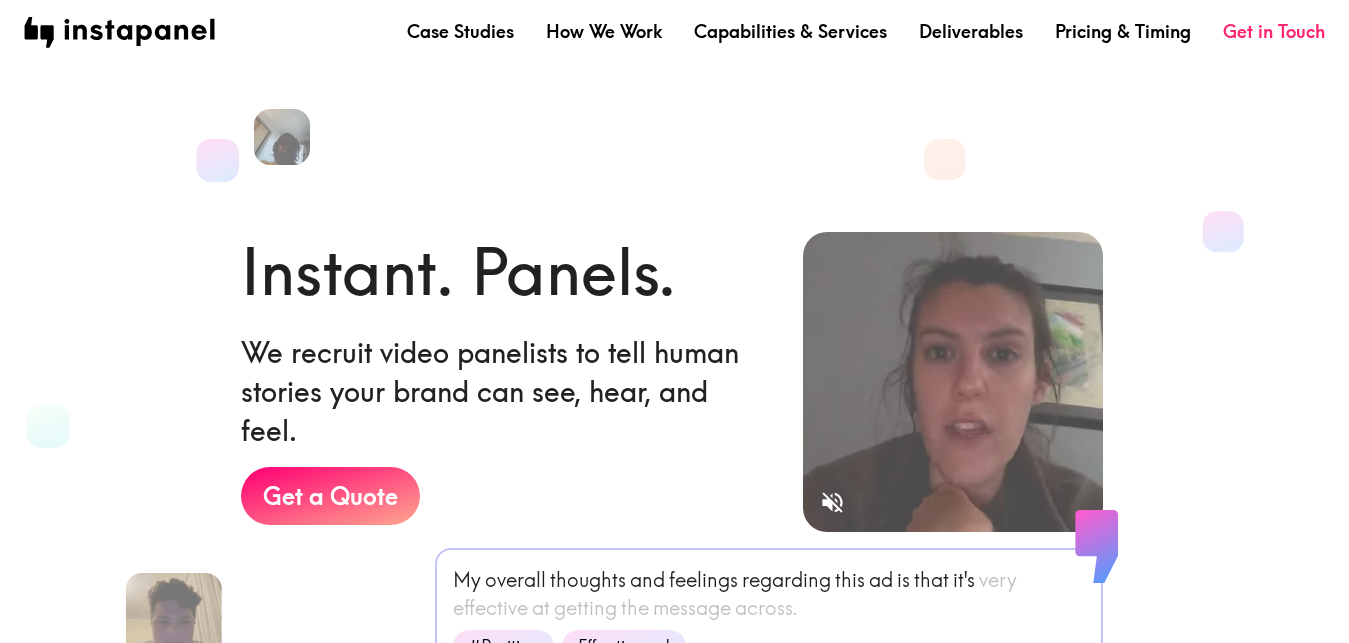 click on "Case Studies How We Work Capabilities & Services Deliverables Pricing & Timing Get in Touch" at bounding box center [674, 32] 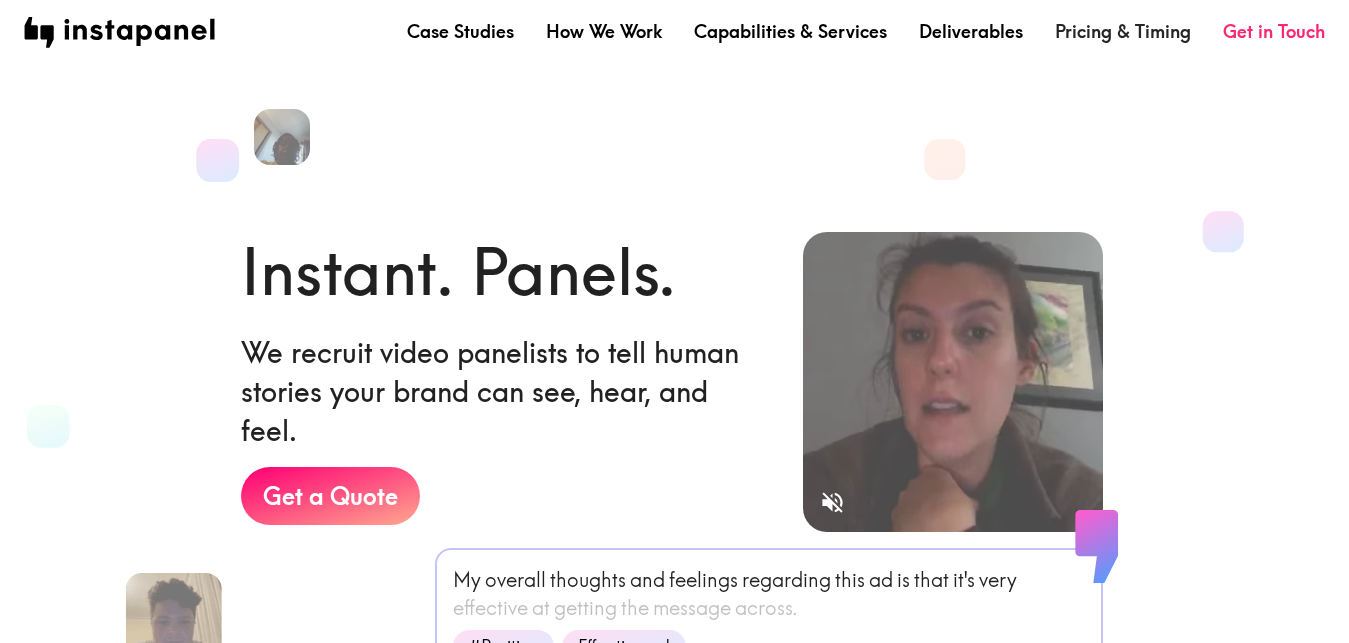 click on "Pricing & Timing" at bounding box center (1123, 31) 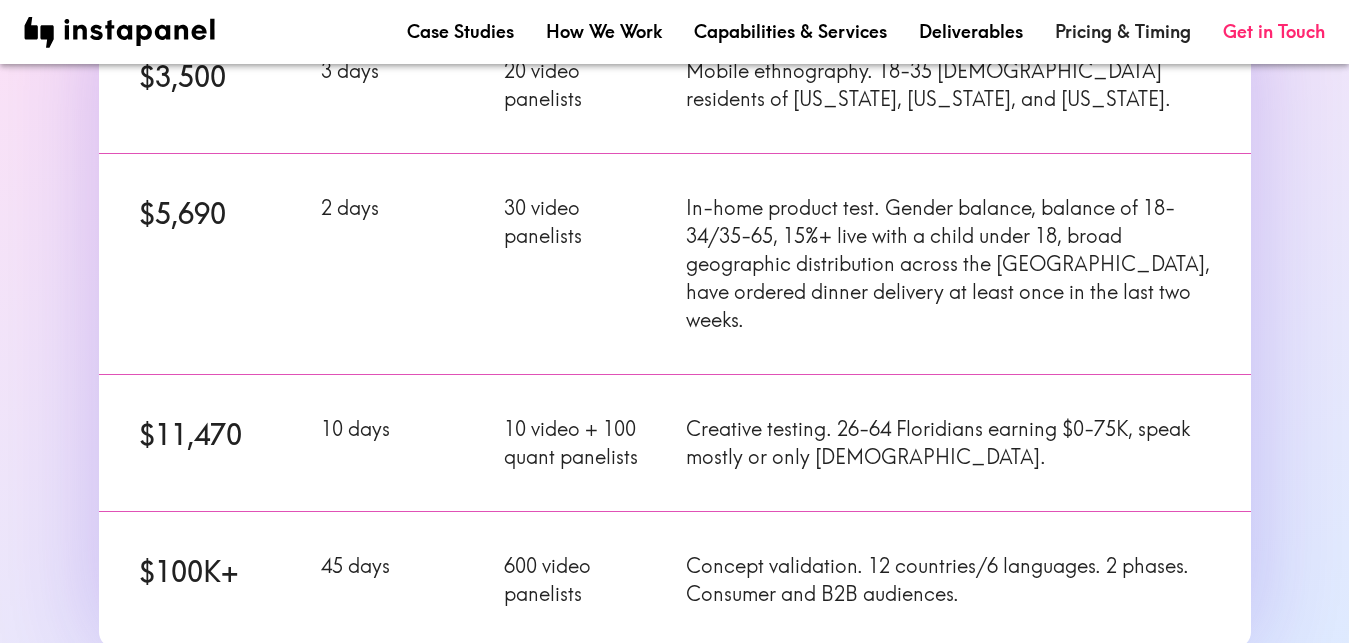 scroll, scrollTop: 0, scrollLeft: 0, axis: both 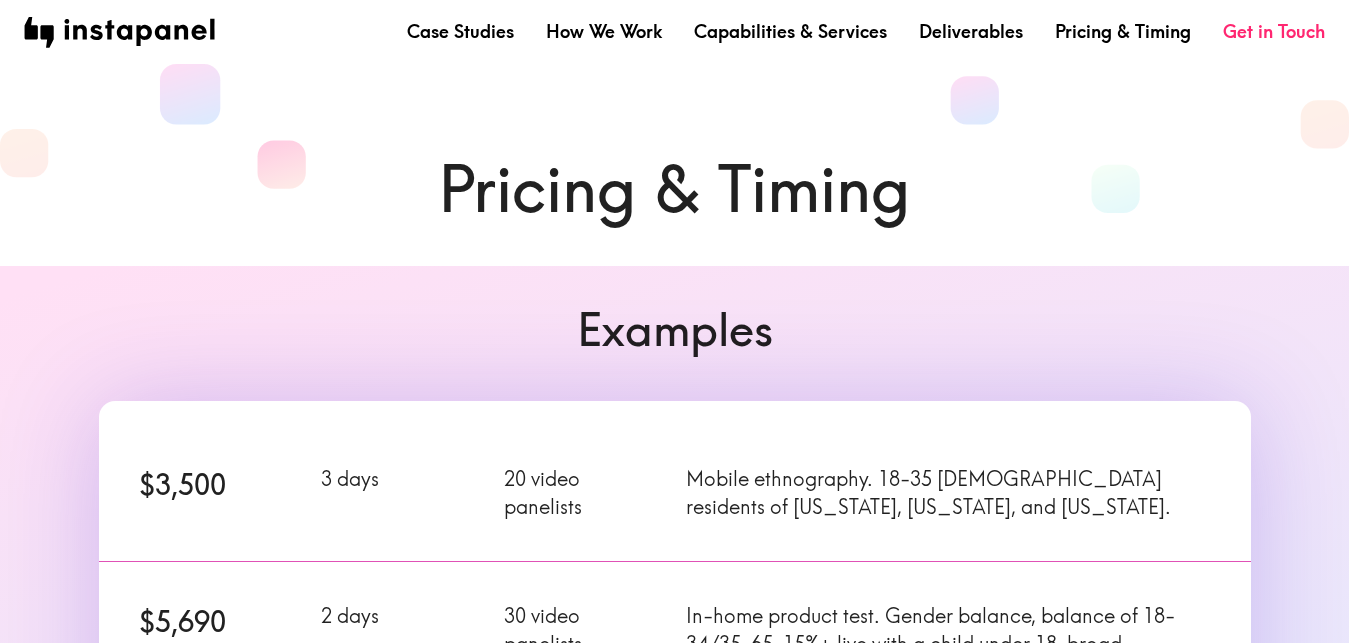 click on "Case Studies How We Work Capabilities & Services Deliverables Pricing & Timing Get in Touch" at bounding box center [674, 32] 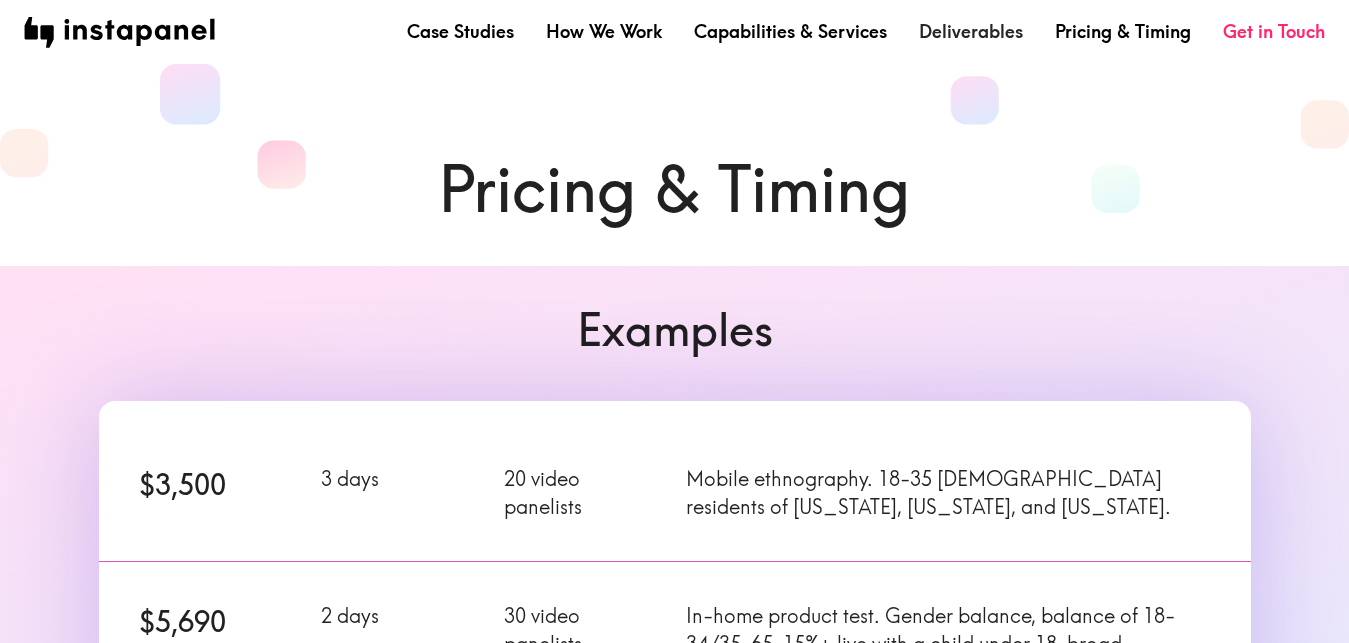 drag, startPoint x: 946, startPoint y: 32, endPoint x: 952, endPoint y: 44, distance: 13.416408 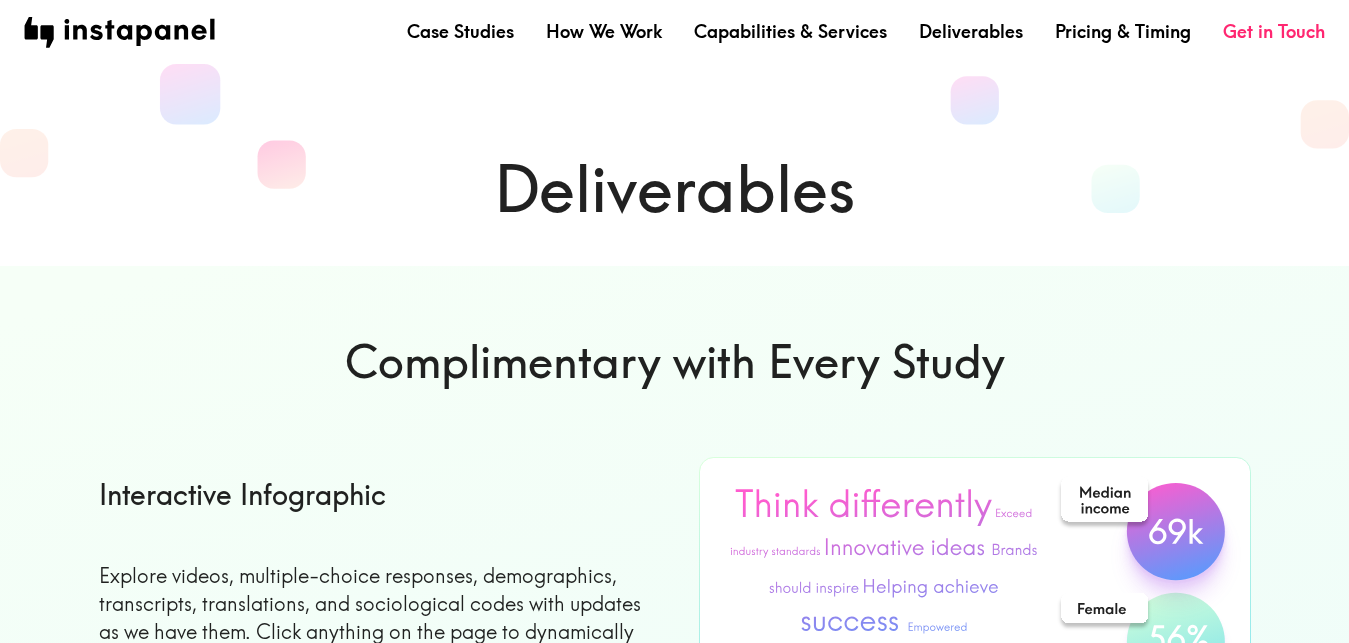 click on "Case Studies How We Work Capabilities & Services Deliverables Pricing & Timing Get in Touch" at bounding box center (674, 32) 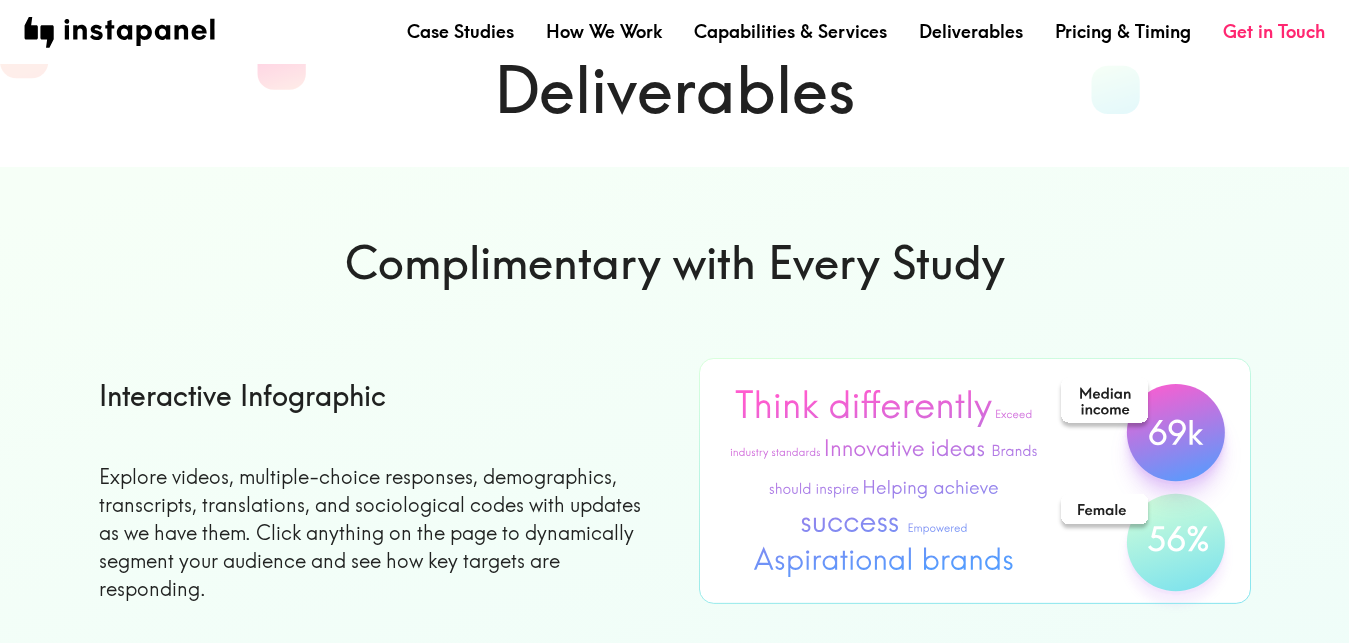 scroll, scrollTop: 0, scrollLeft: 0, axis: both 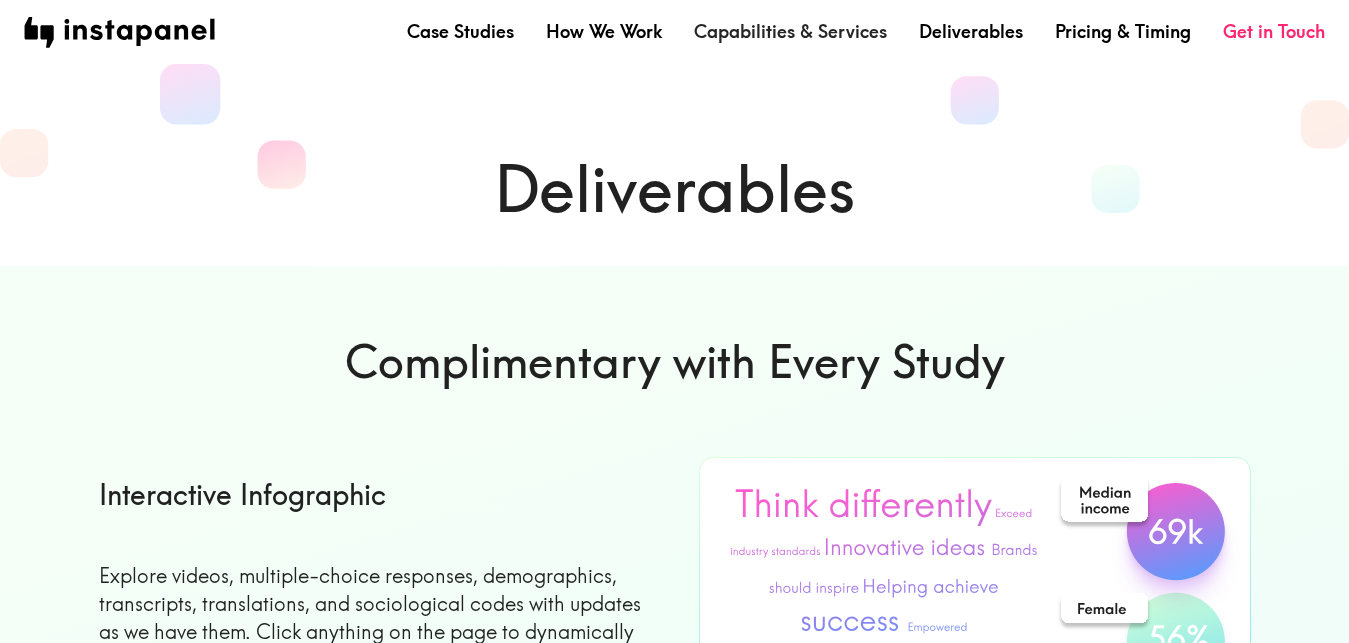 click on "Capabilities & Services" at bounding box center [790, 31] 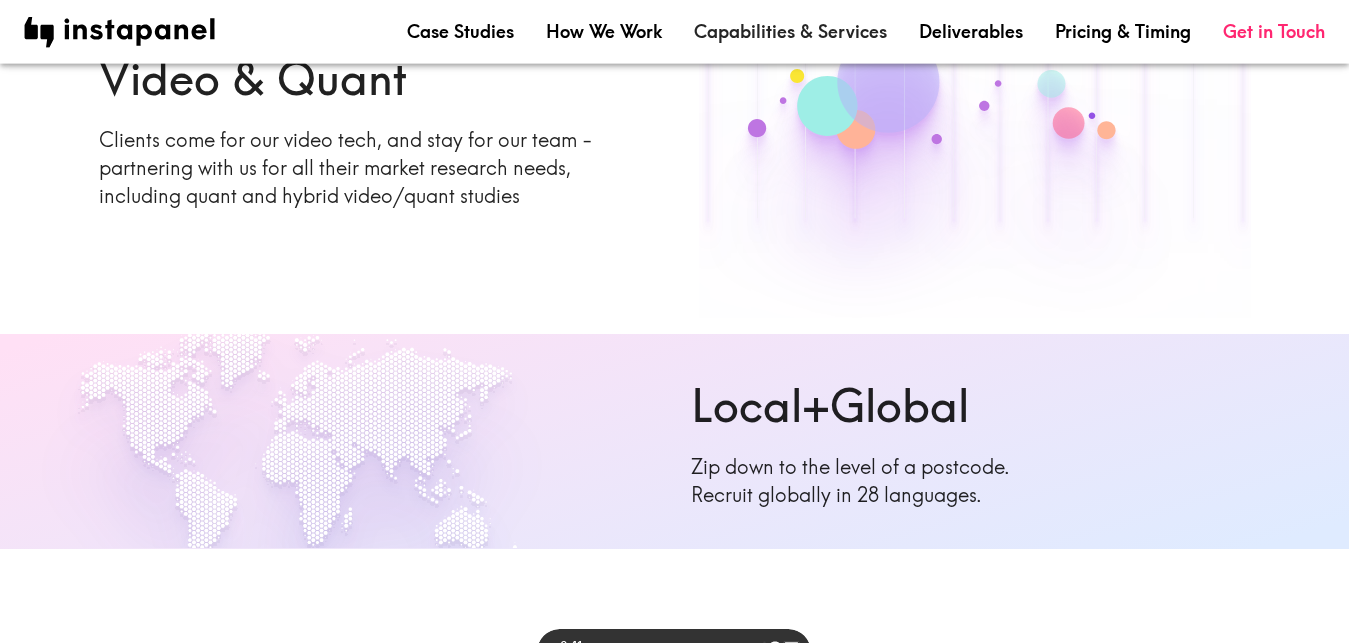scroll, scrollTop: 0, scrollLeft: 0, axis: both 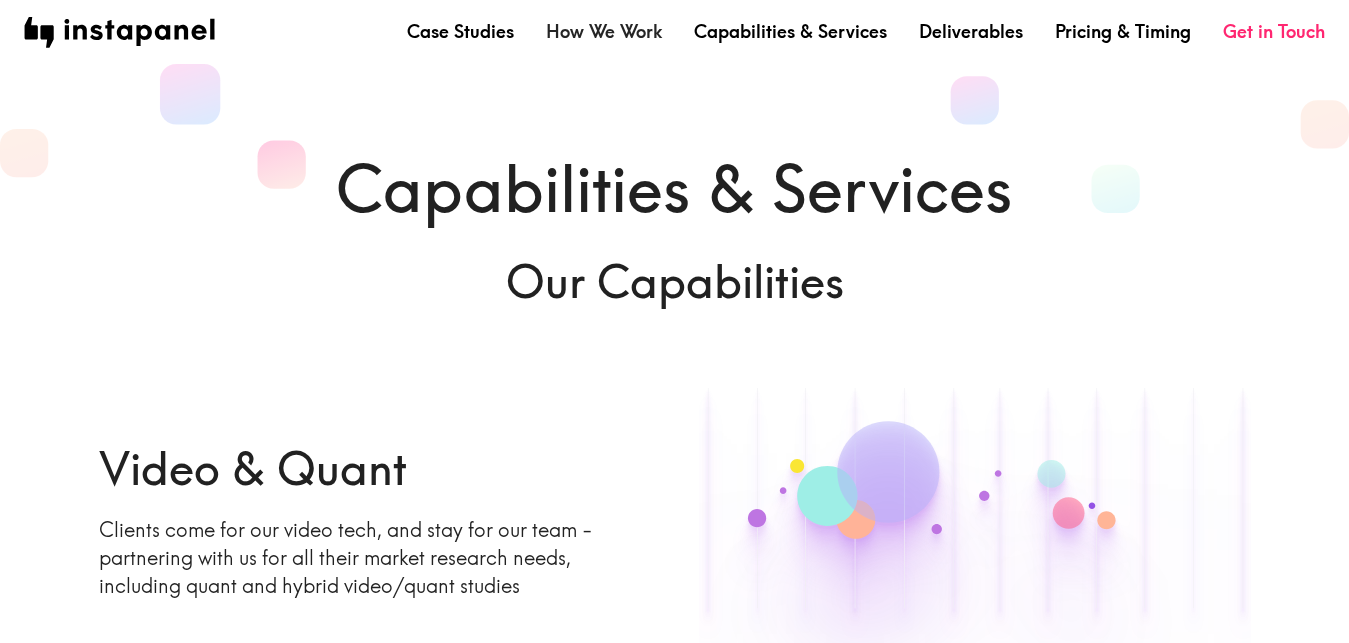 click on "How We Work" at bounding box center (604, 31) 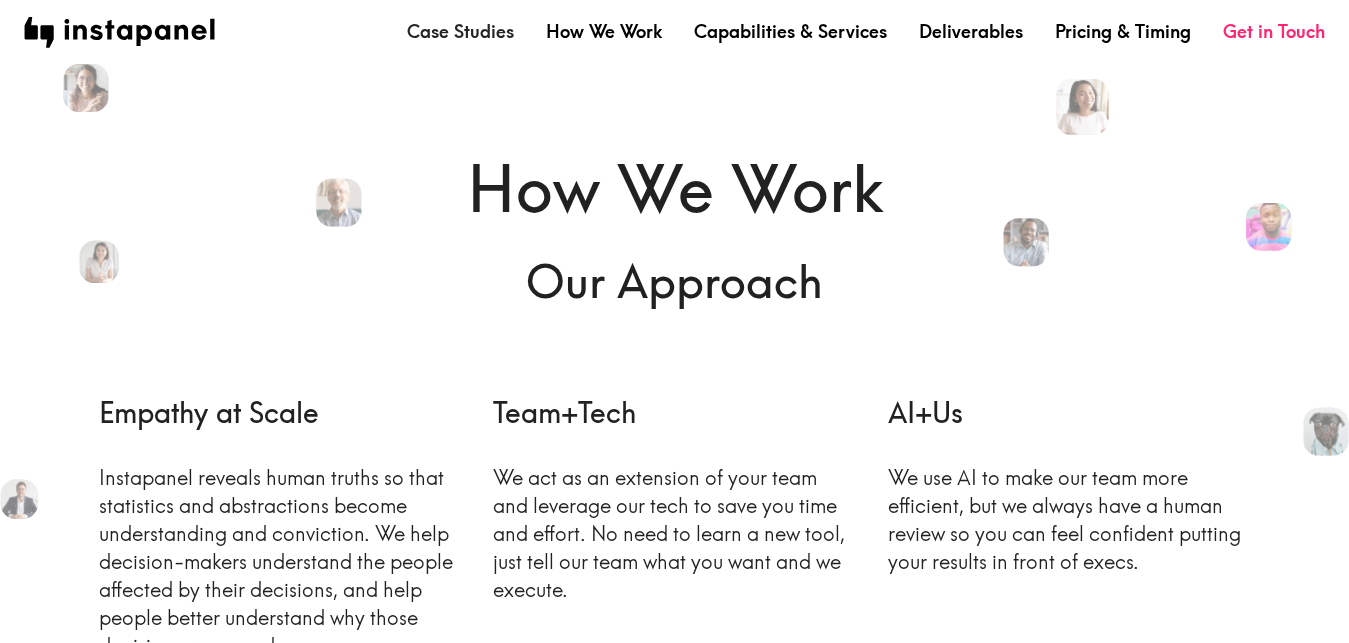 click on "Case Studies" at bounding box center [460, 31] 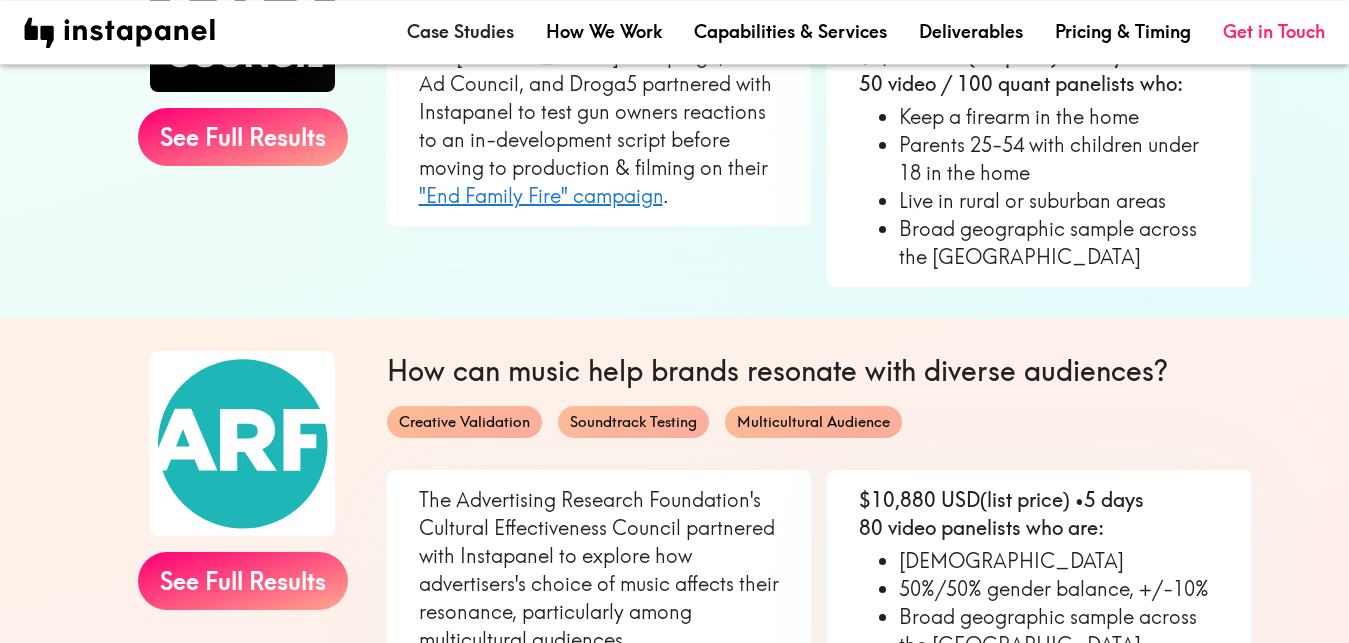 scroll, scrollTop: 1020, scrollLeft: 0, axis: vertical 